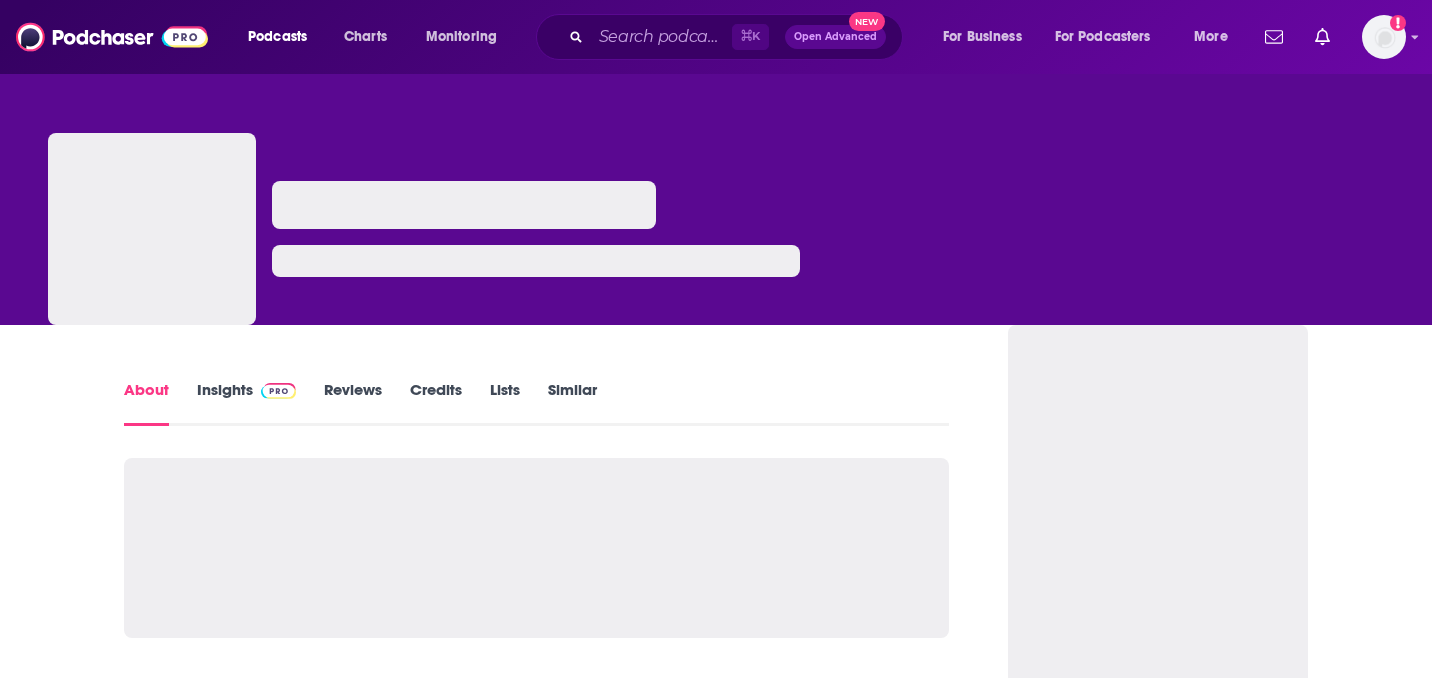 scroll, scrollTop: 0, scrollLeft: 0, axis: both 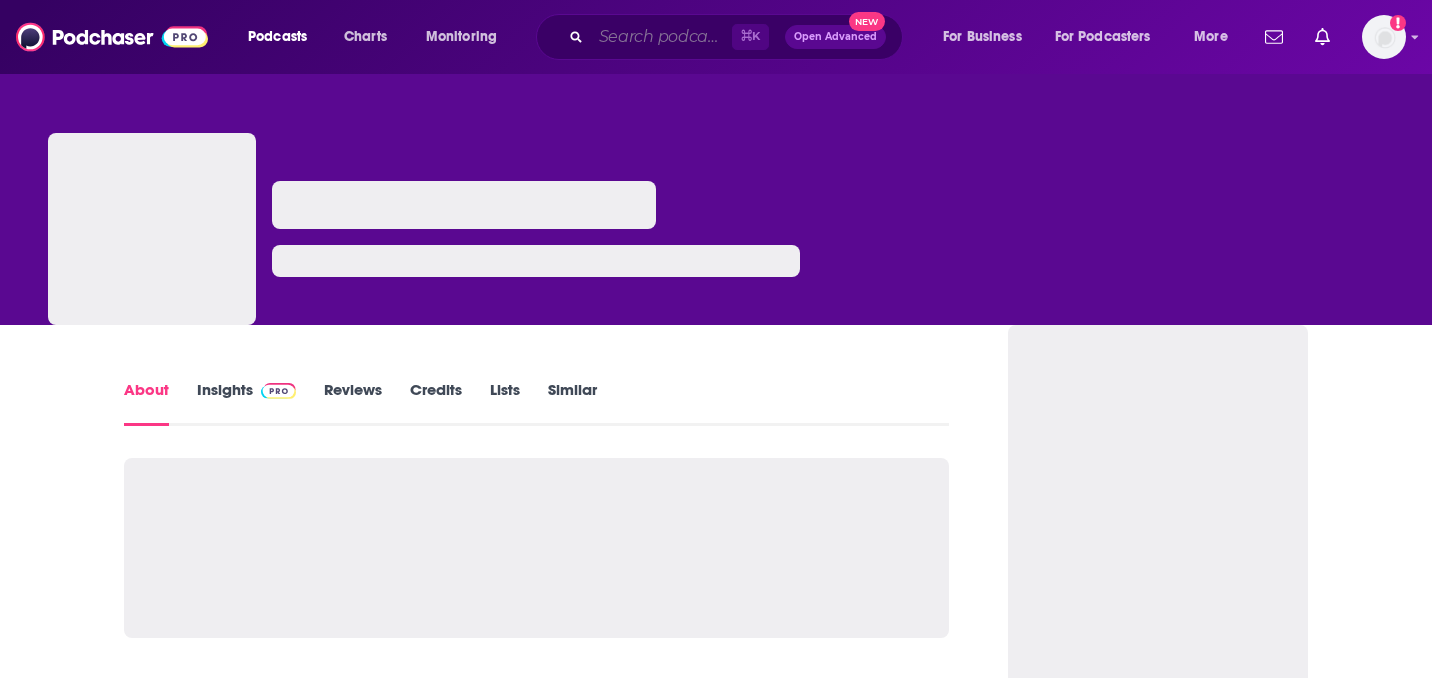 click at bounding box center (661, 37) 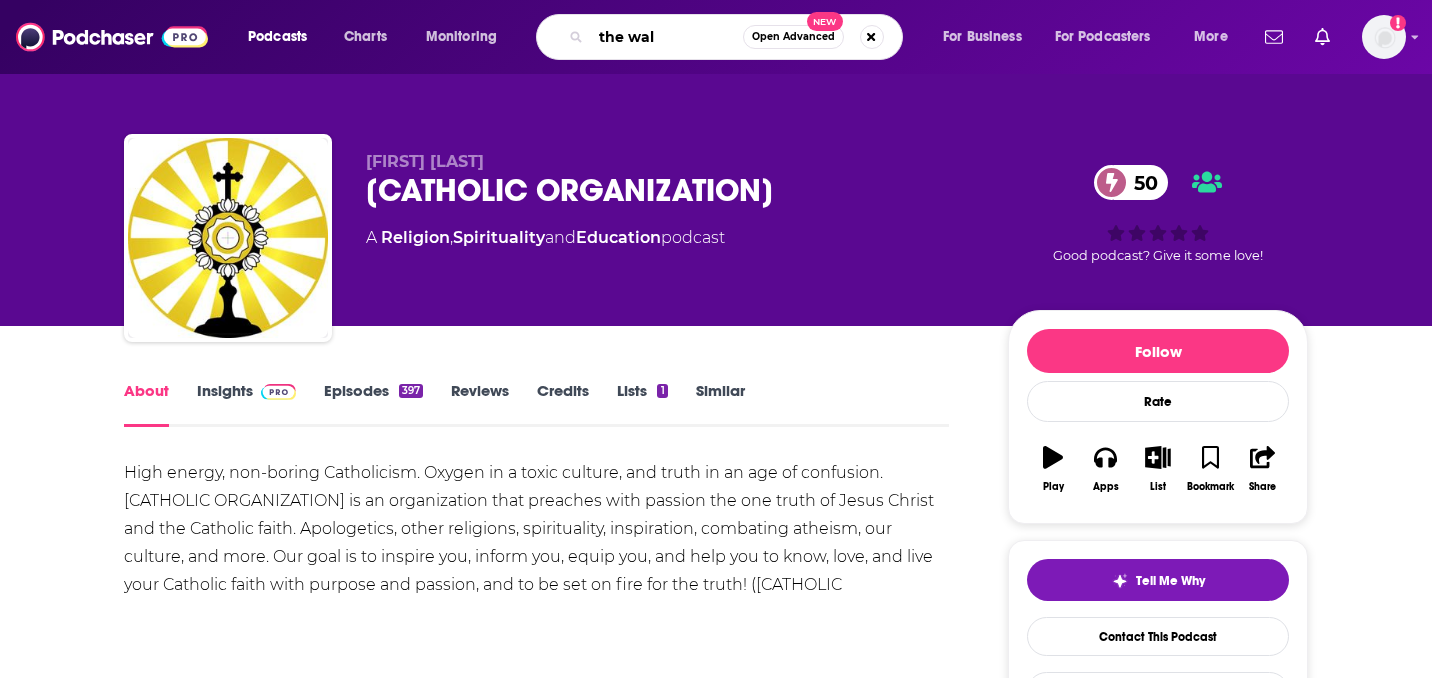 type on "the walk" 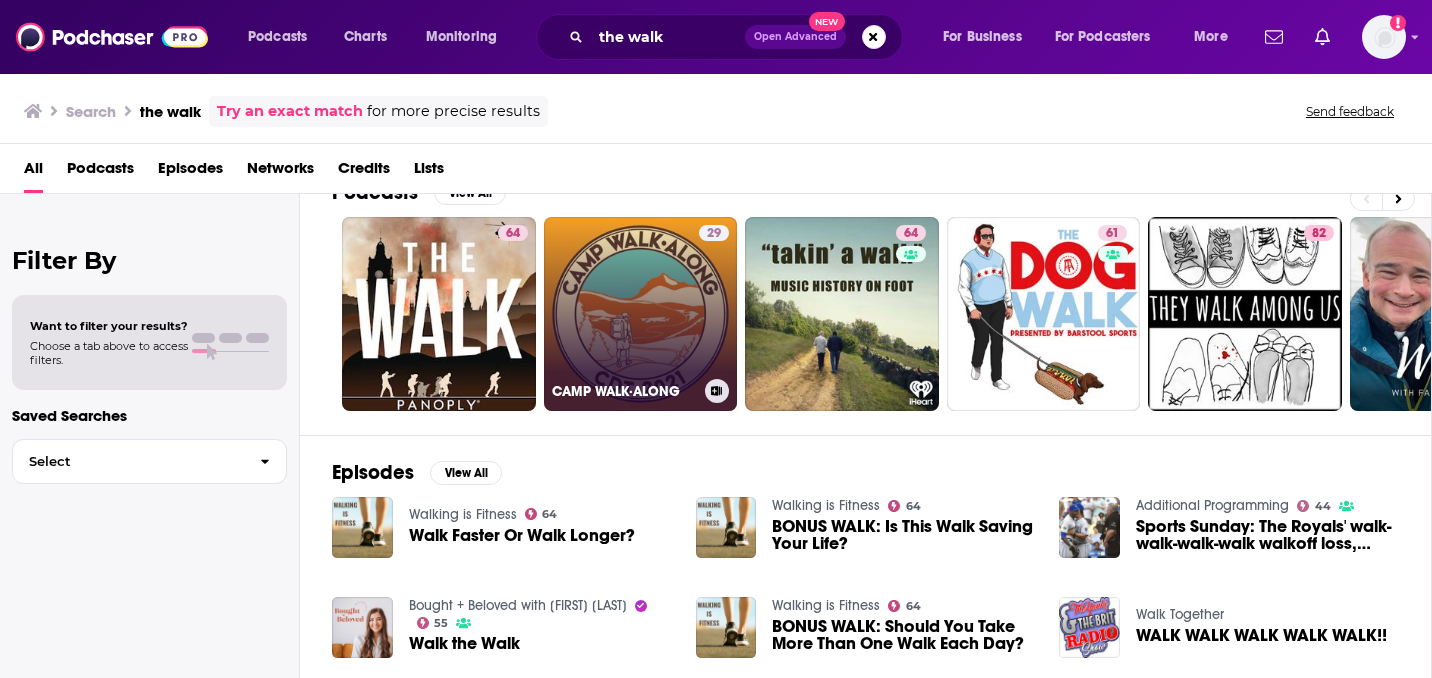 scroll, scrollTop: 0, scrollLeft: 0, axis: both 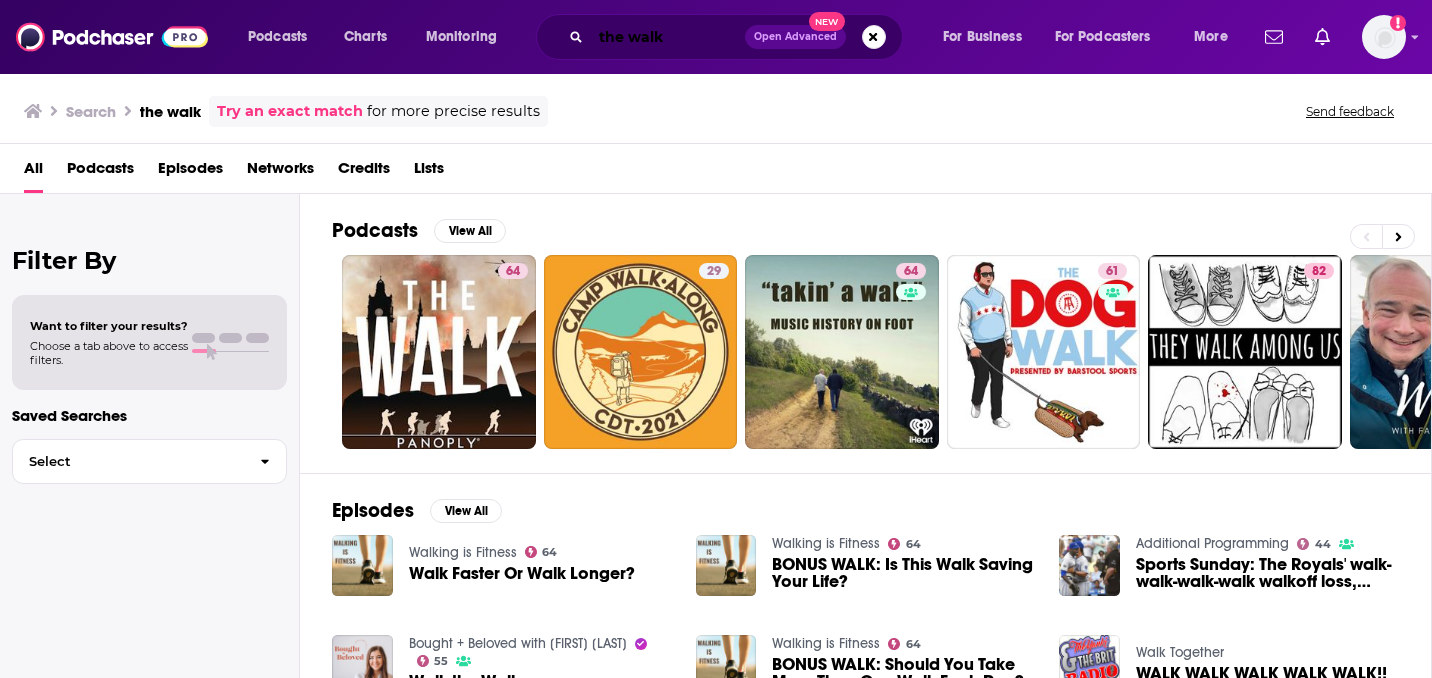 click on "the walk" at bounding box center [668, 37] 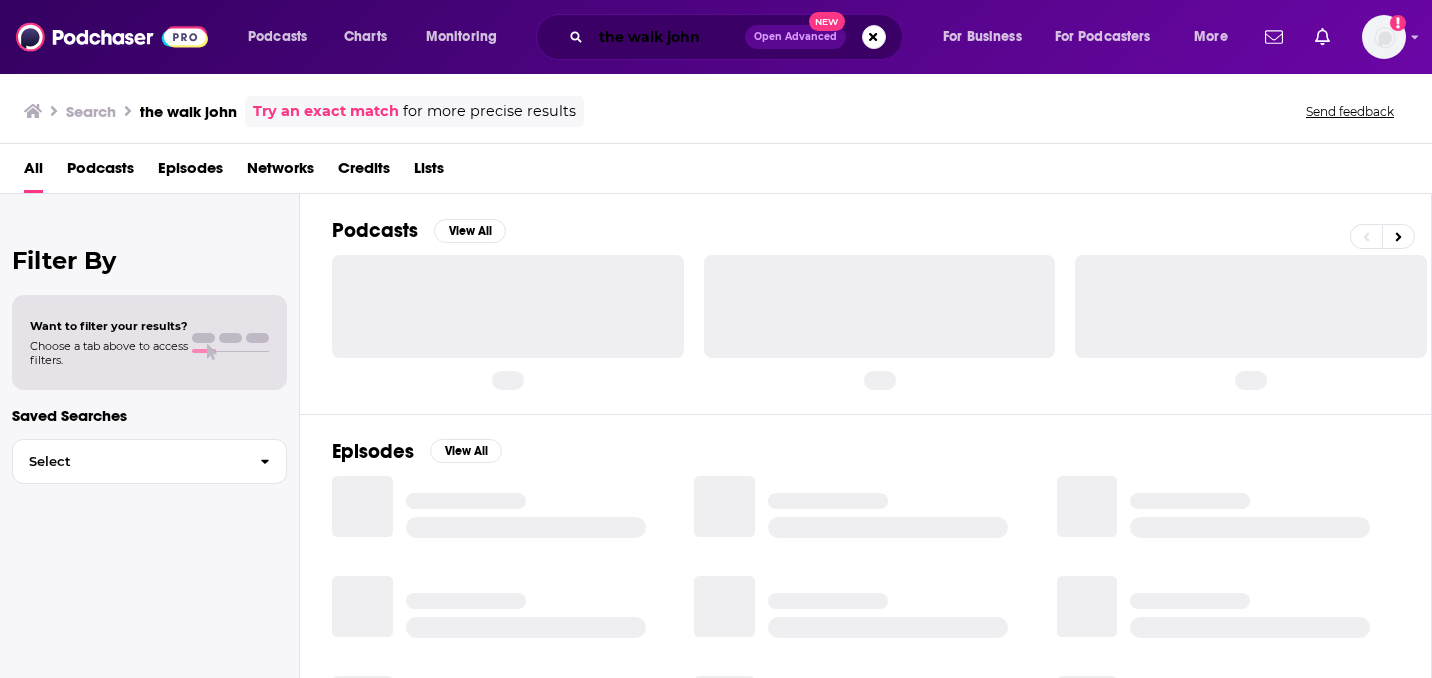 click on "the walk john" at bounding box center (668, 37) 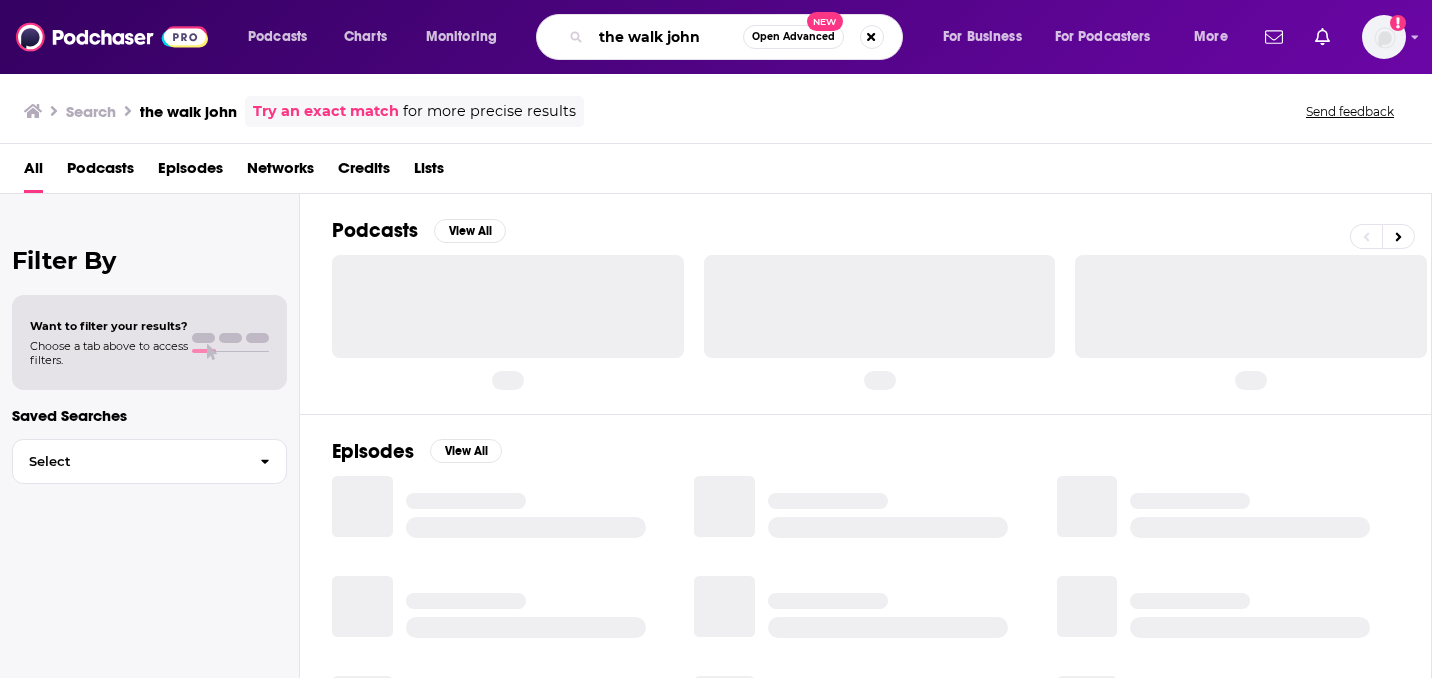 paste on "The Walk Podcast with John I. Snyder" 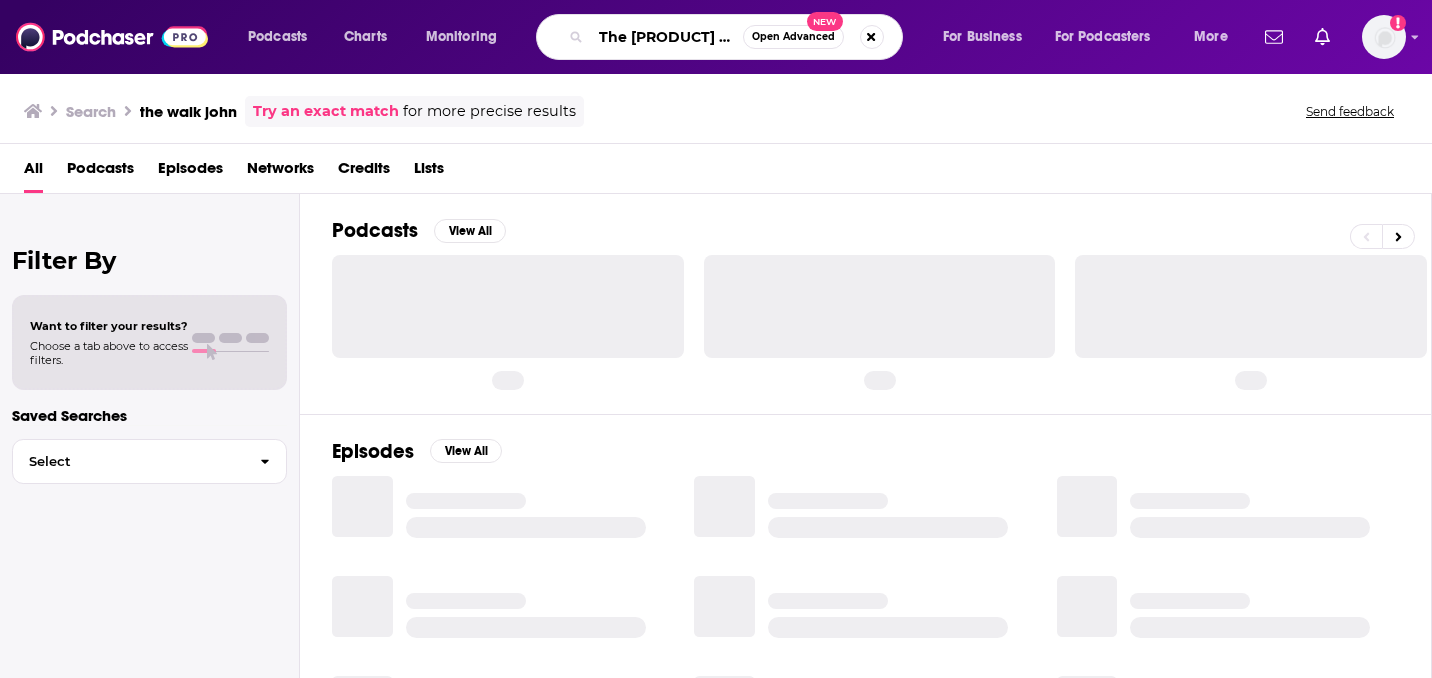 scroll, scrollTop: 0, scrollLeft: 142, axis: horizontal 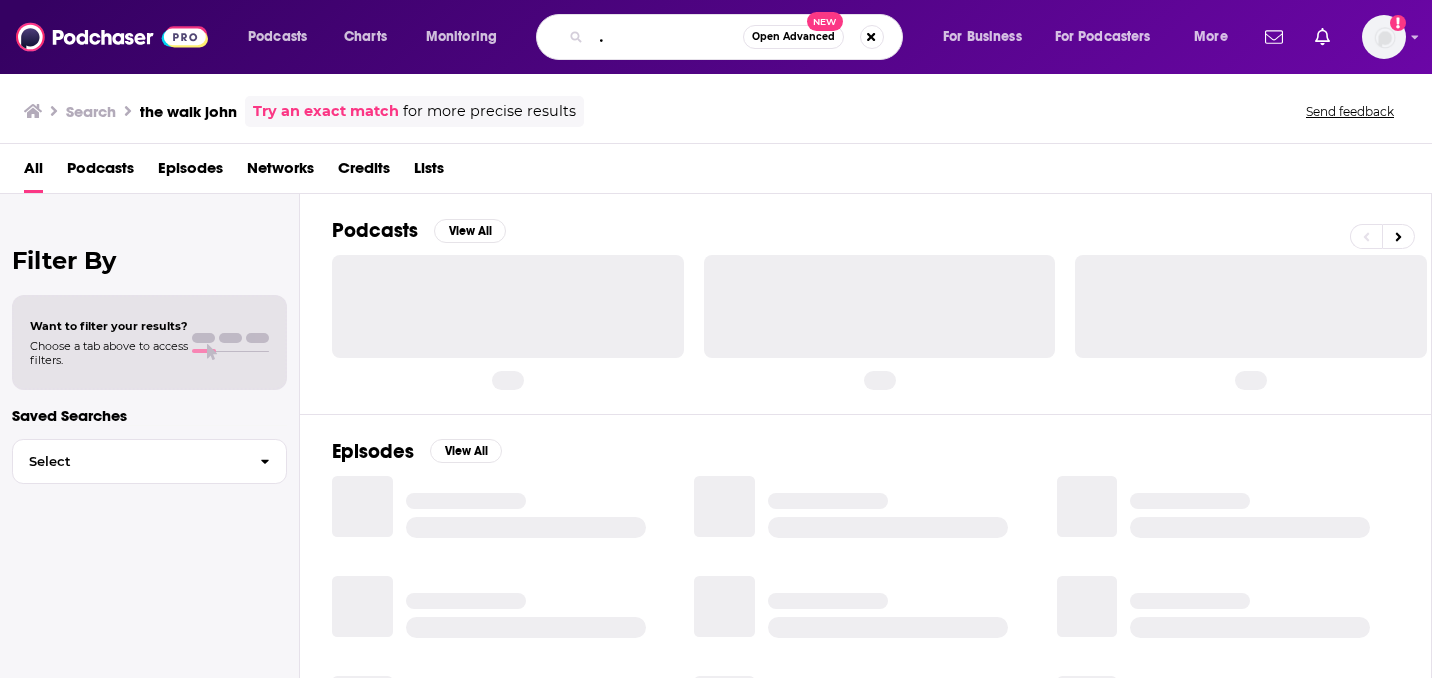 type on "The Walk Podcast with John I. Snyder" 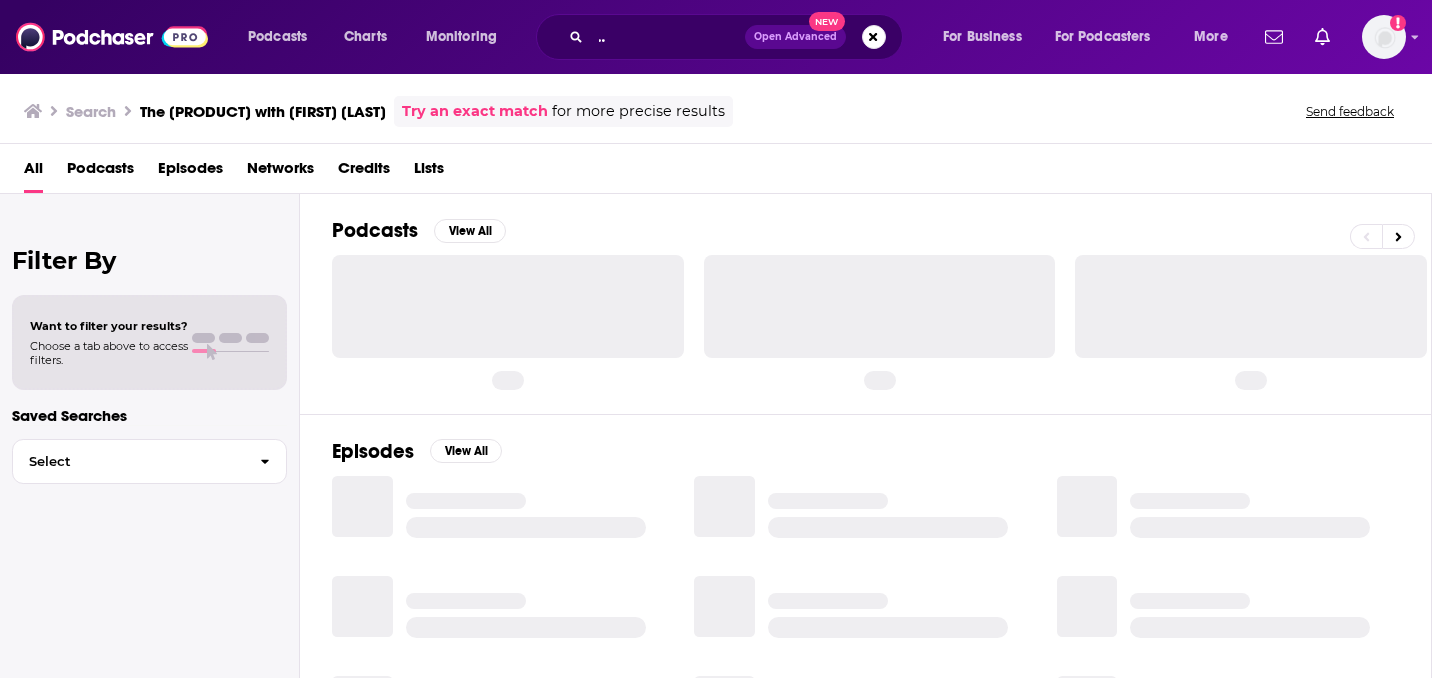 scroll, scrollTop: 0, scrollLeft: 0, axis: both 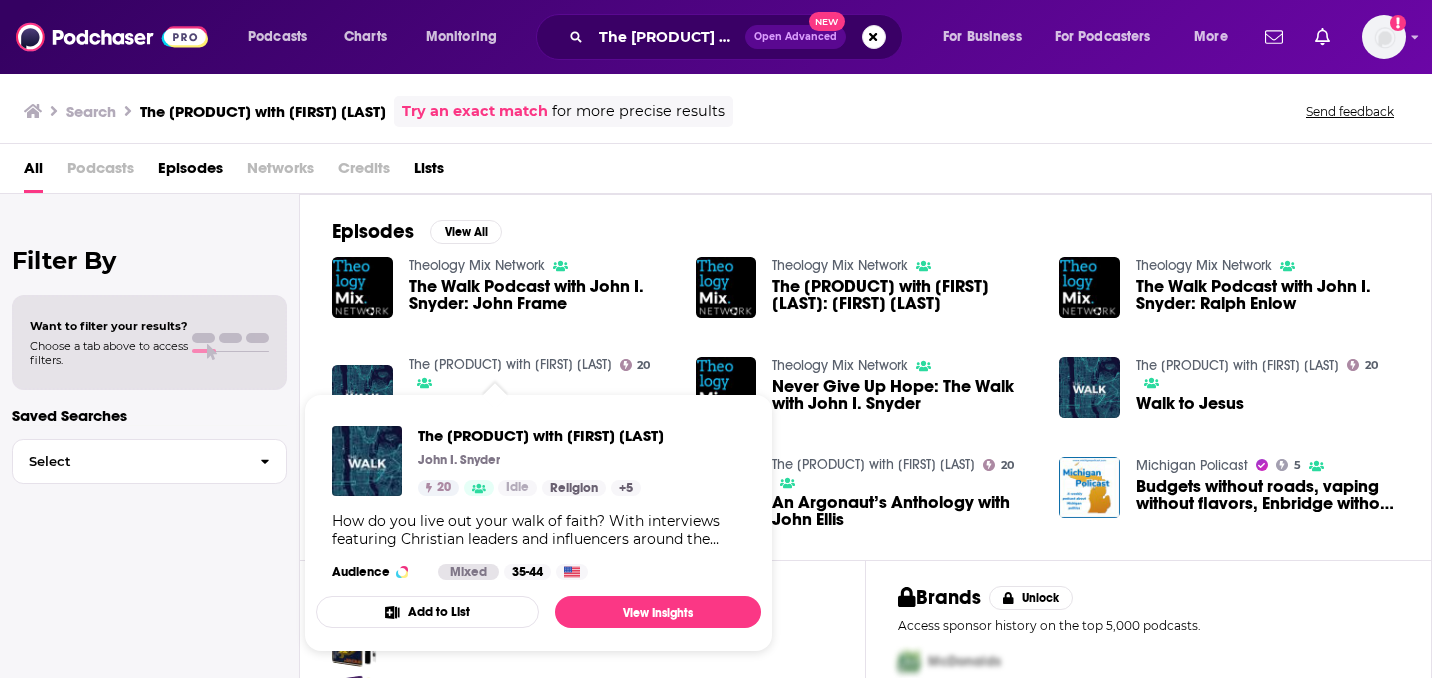 click on "The Walk with John I. Snyder" at bounding box center (510, 364) 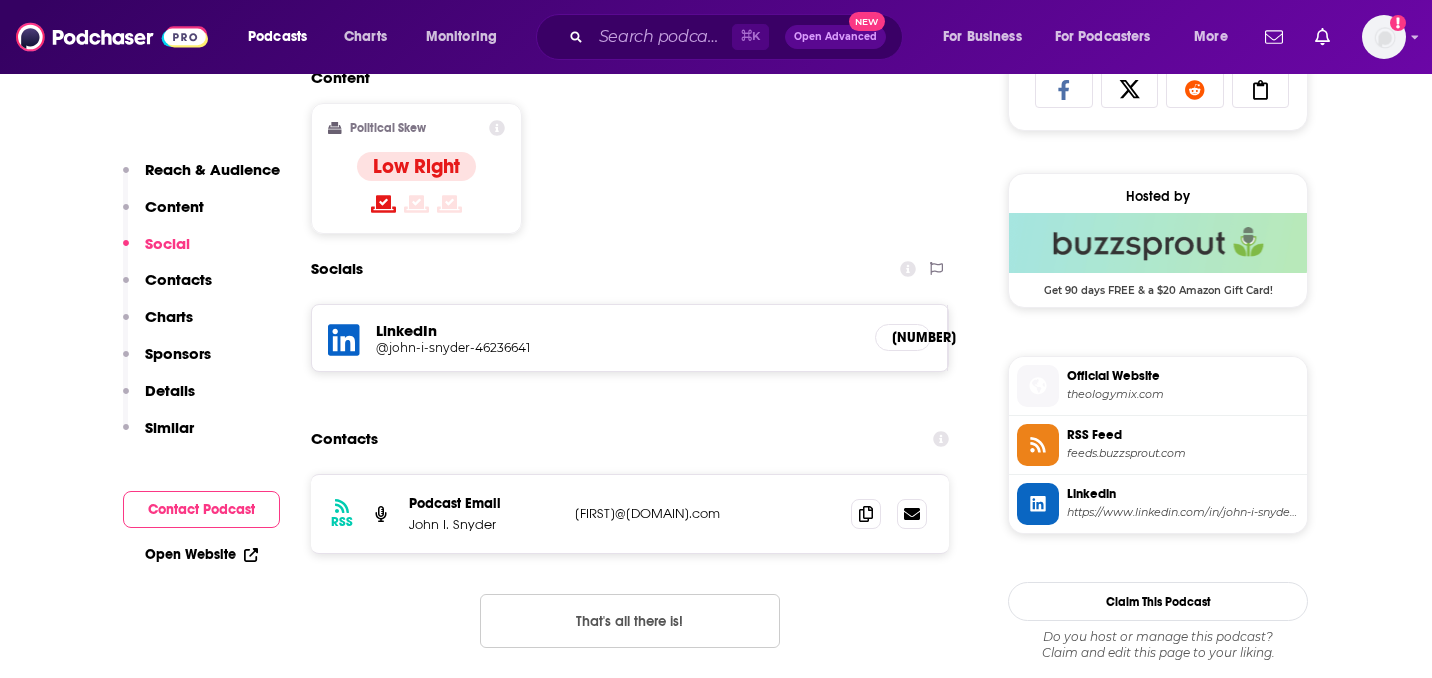 scroll, scrollTop: 1365, scrollLeft: 0, axis: vertical 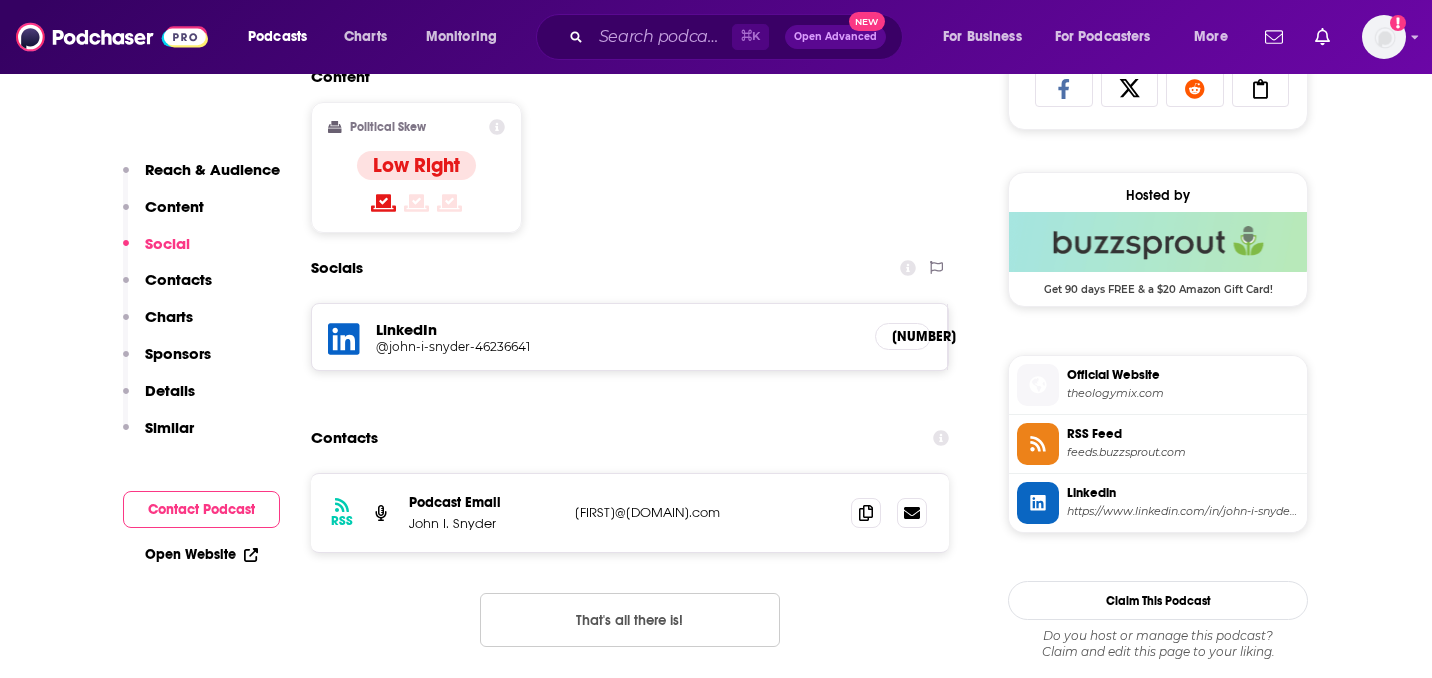 click on "theologymix.com" at bounding box center [1183, 393] 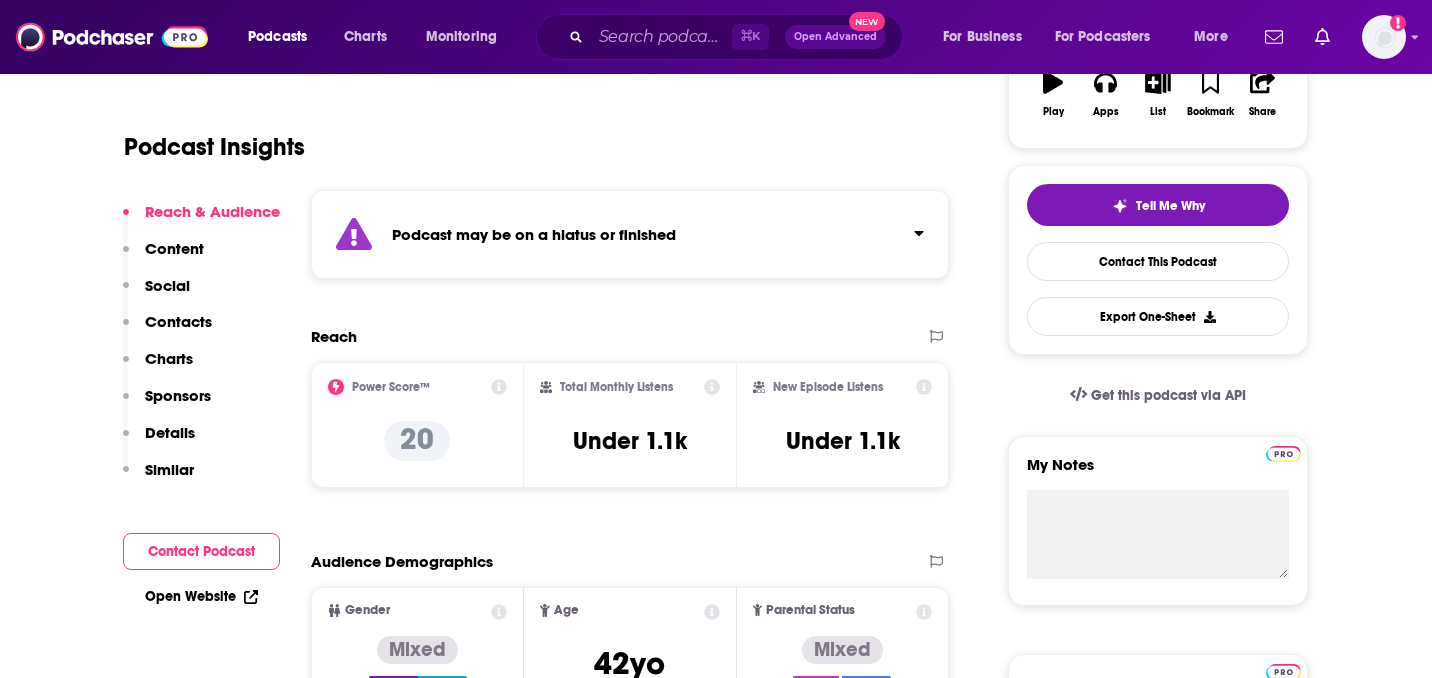 scroll, scrollTop: 378, scrollLeft: 0, axis: vertical 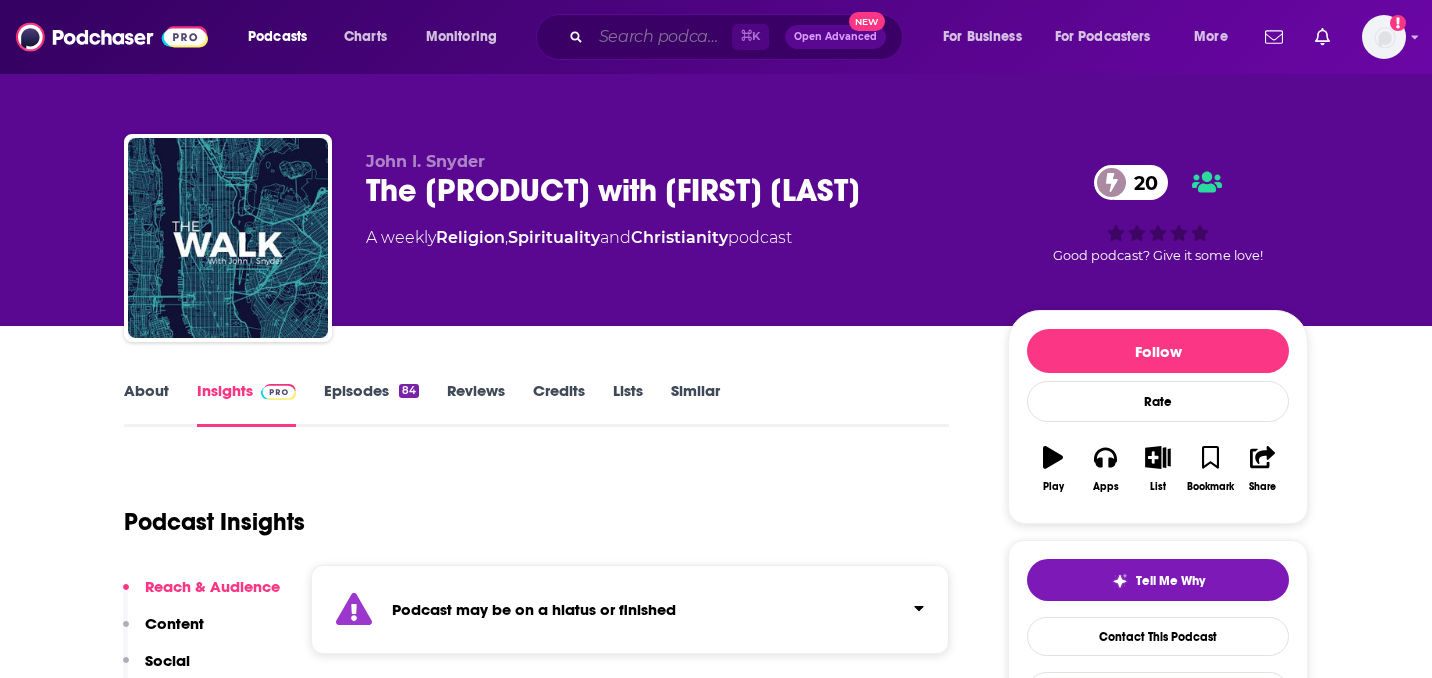 click at bounding box center [661, 37] 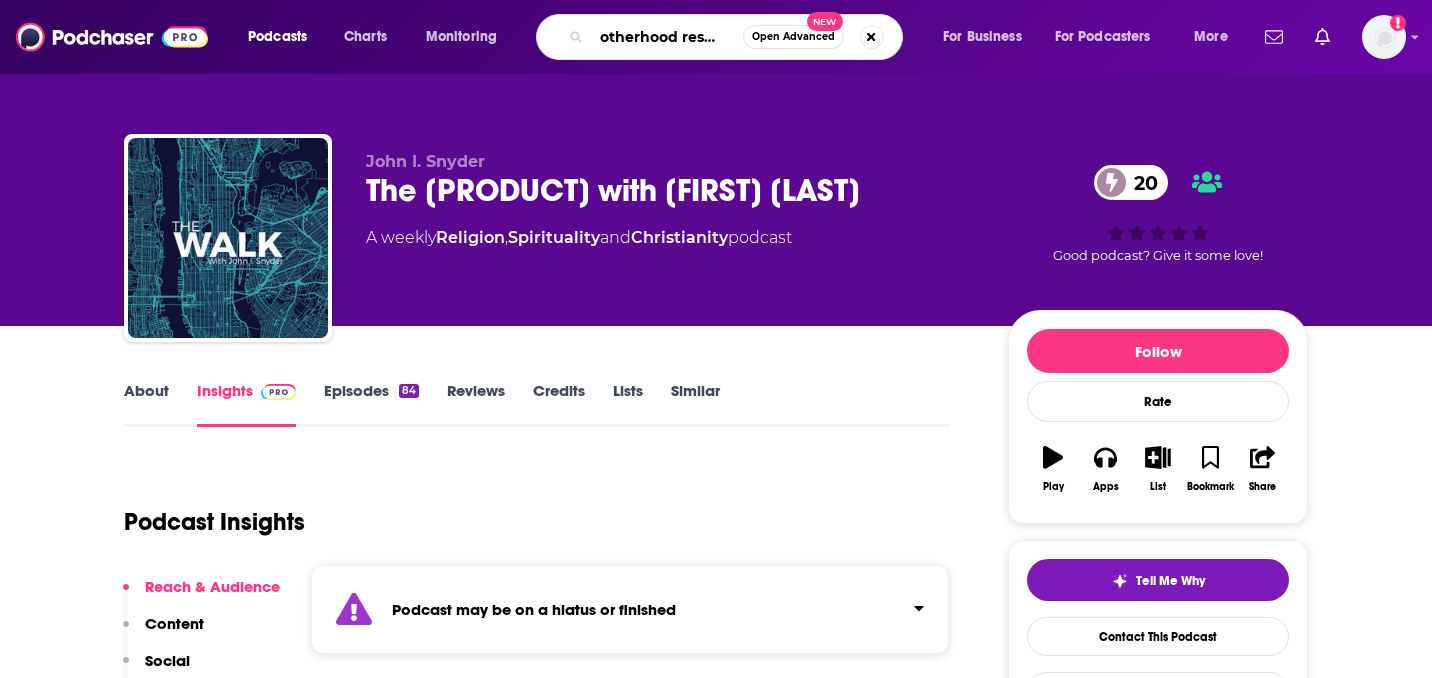 type on "motherhood restored" 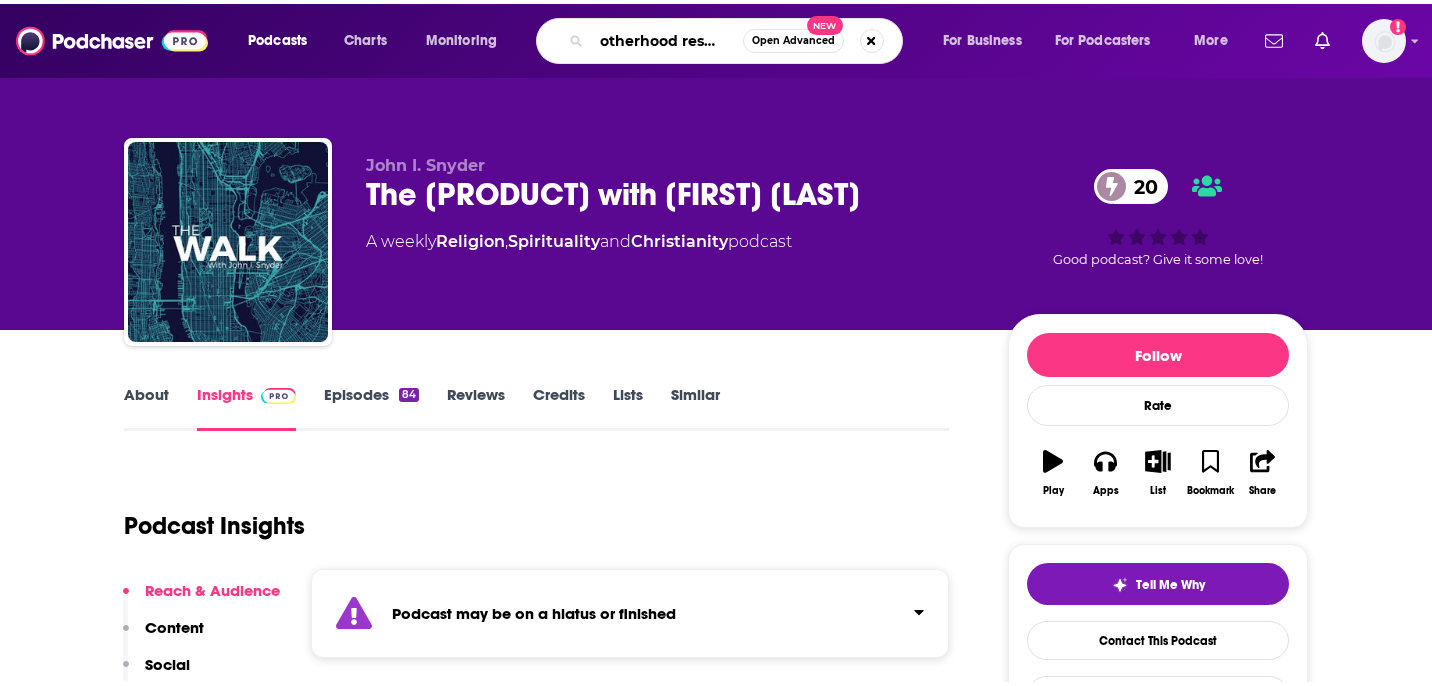 scroll, scrollTop: 0, scrollLeft: 24, axis: horizontal 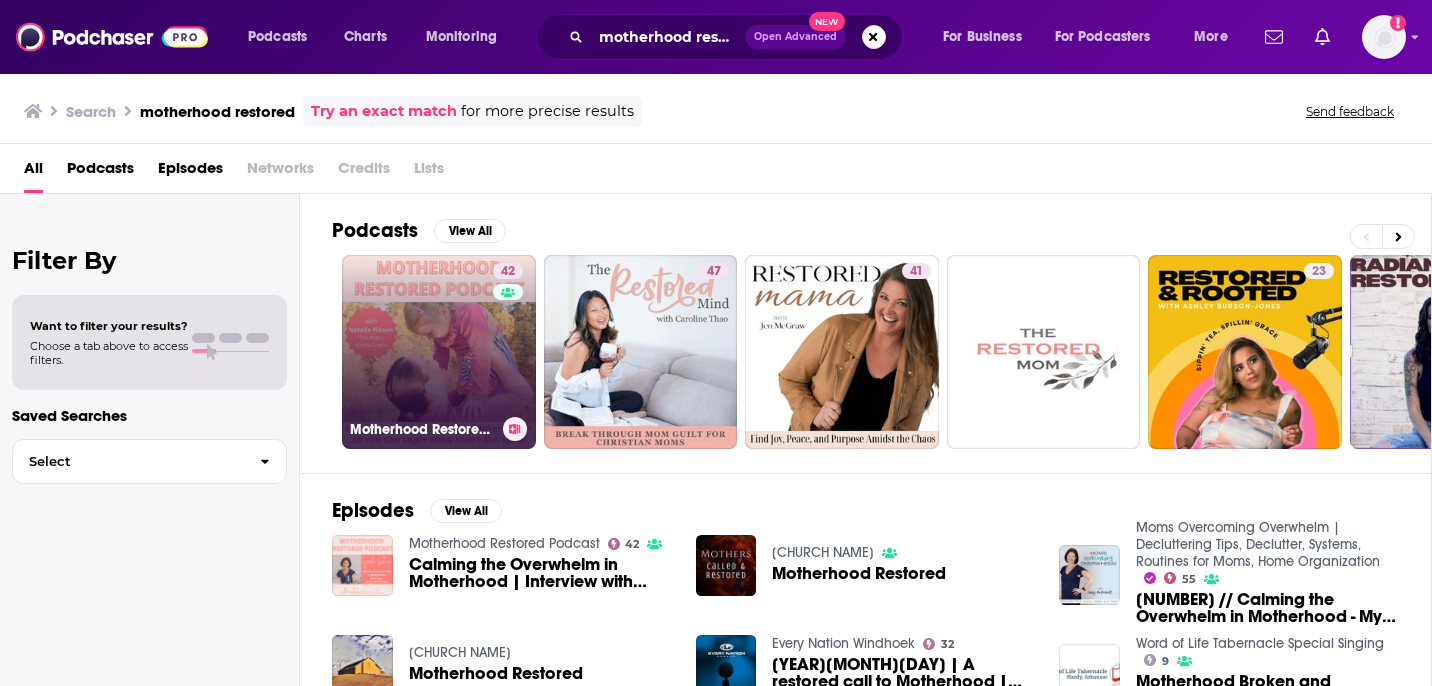 click on "42 Motherhood Restored Podcast" at bounding box center (439, 352) 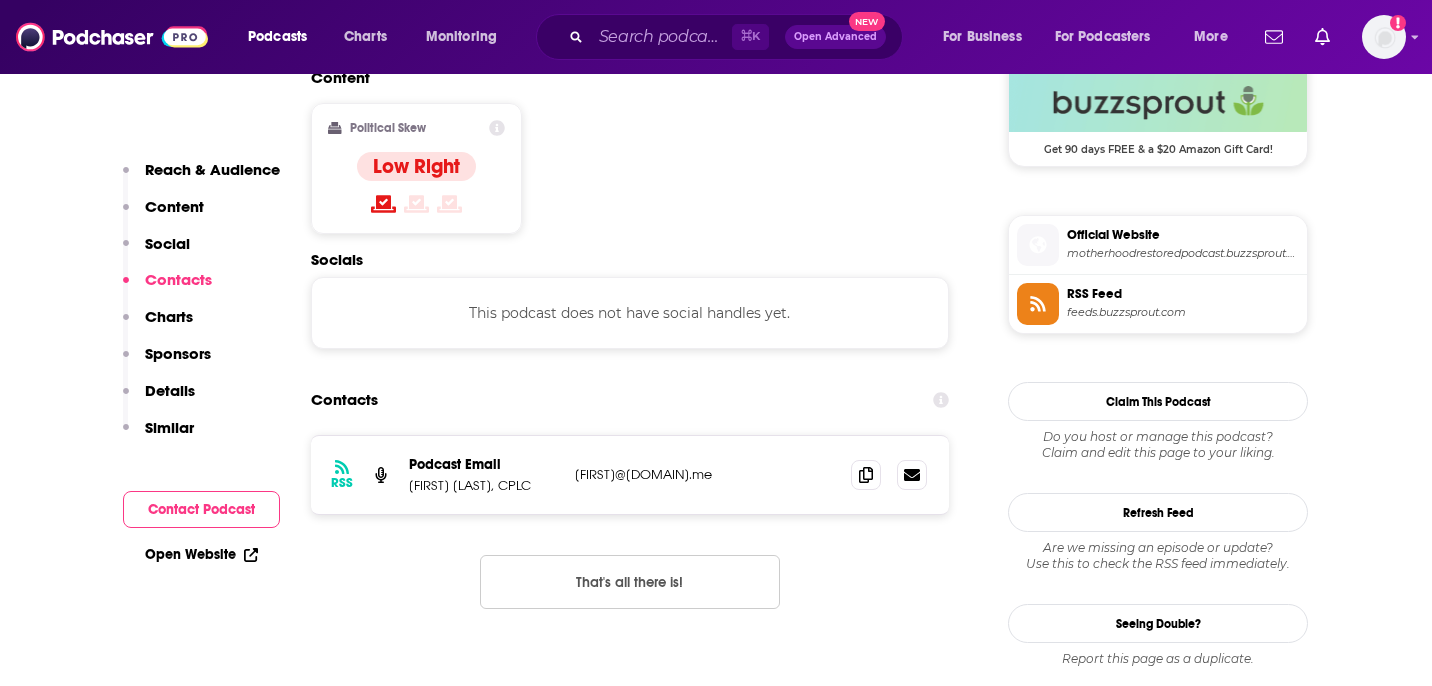 scroll, scrollTop: 1511, scrollLeft: 0, axis: vertical 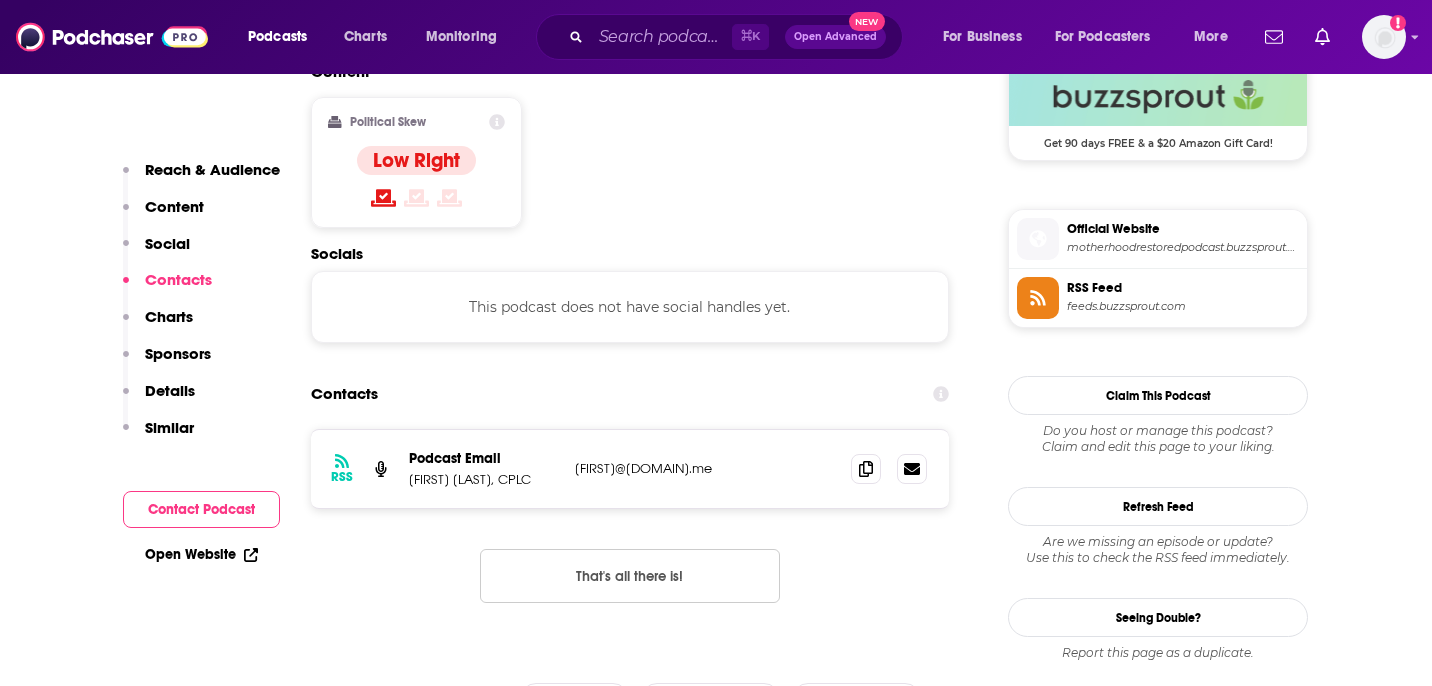 click on "motherhoodrestoredpodcast.buzzsprout.com" at bounding box center (1183, 247) 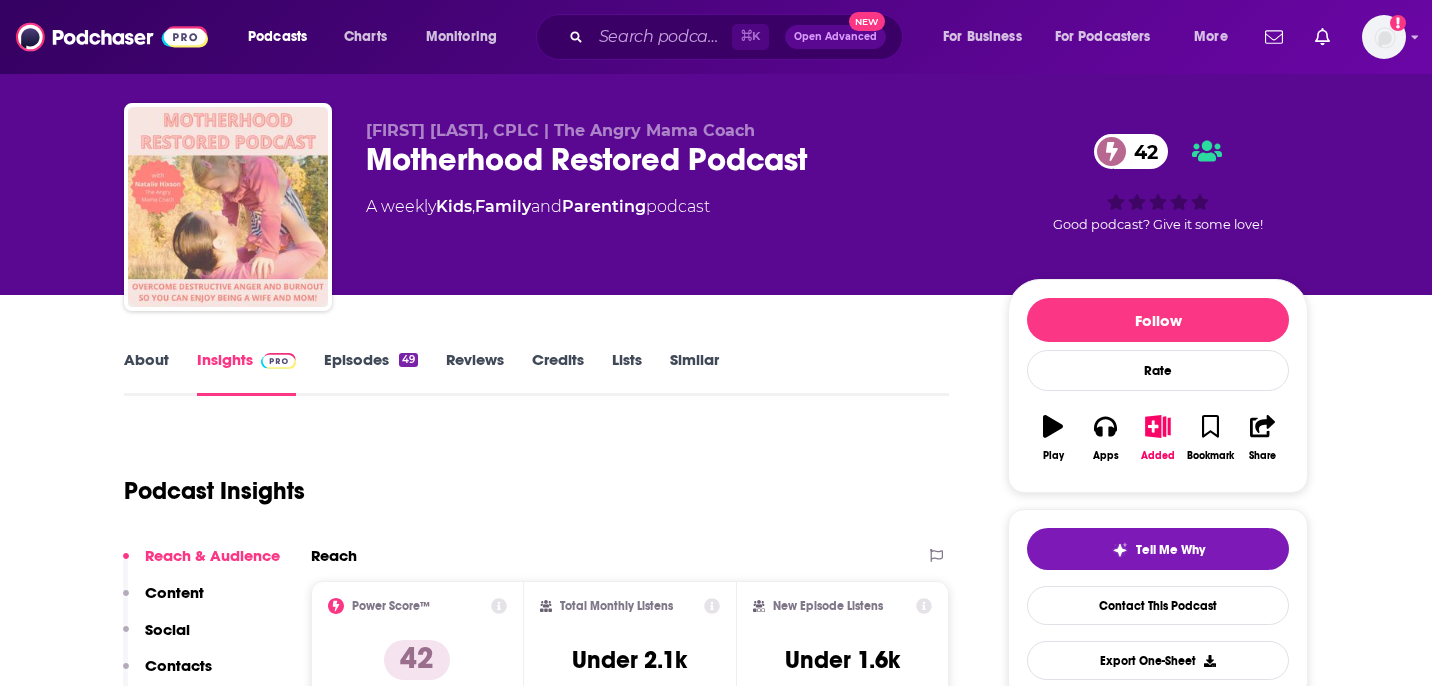 scroll, scrollTop: 0, scrollLeft: 0, axis: both 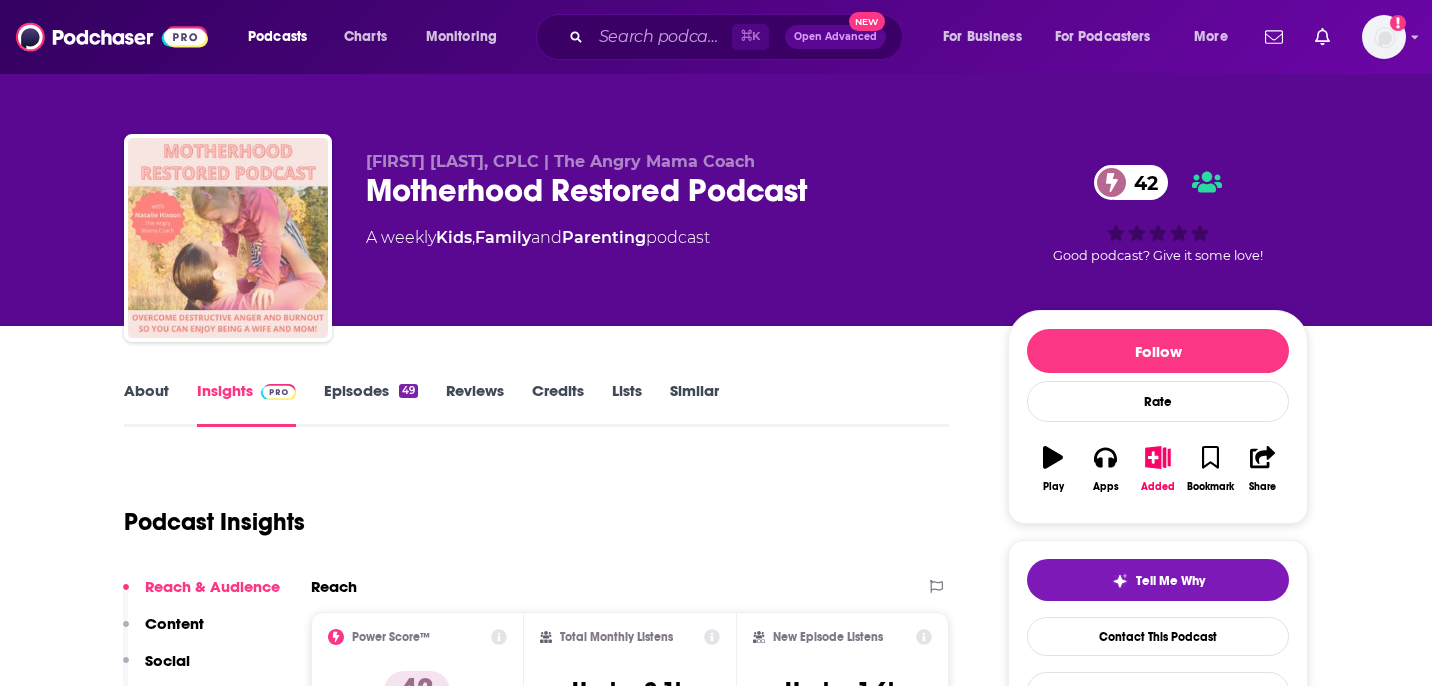 click on "Episodes 49" at bounding box center (371, 404) 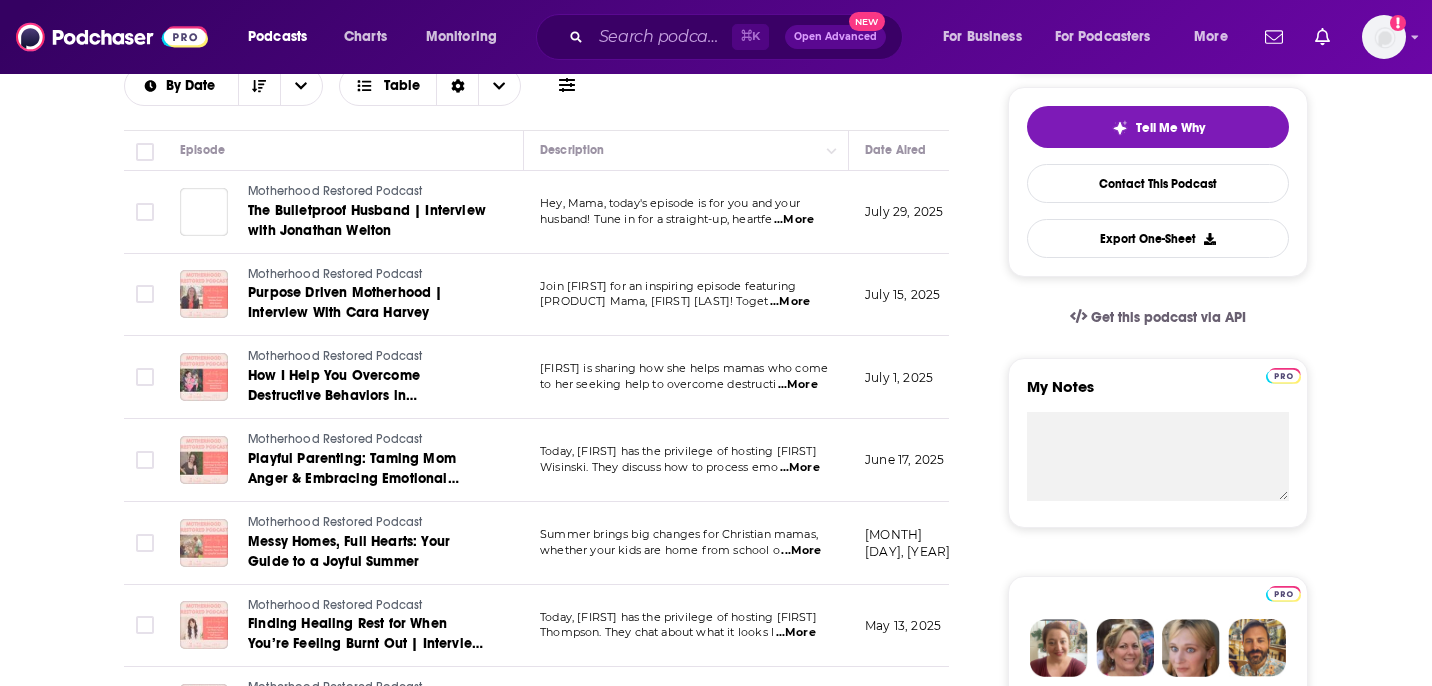 scroll, scrollTop: 451, scrollLeft: 0, axis: vertical 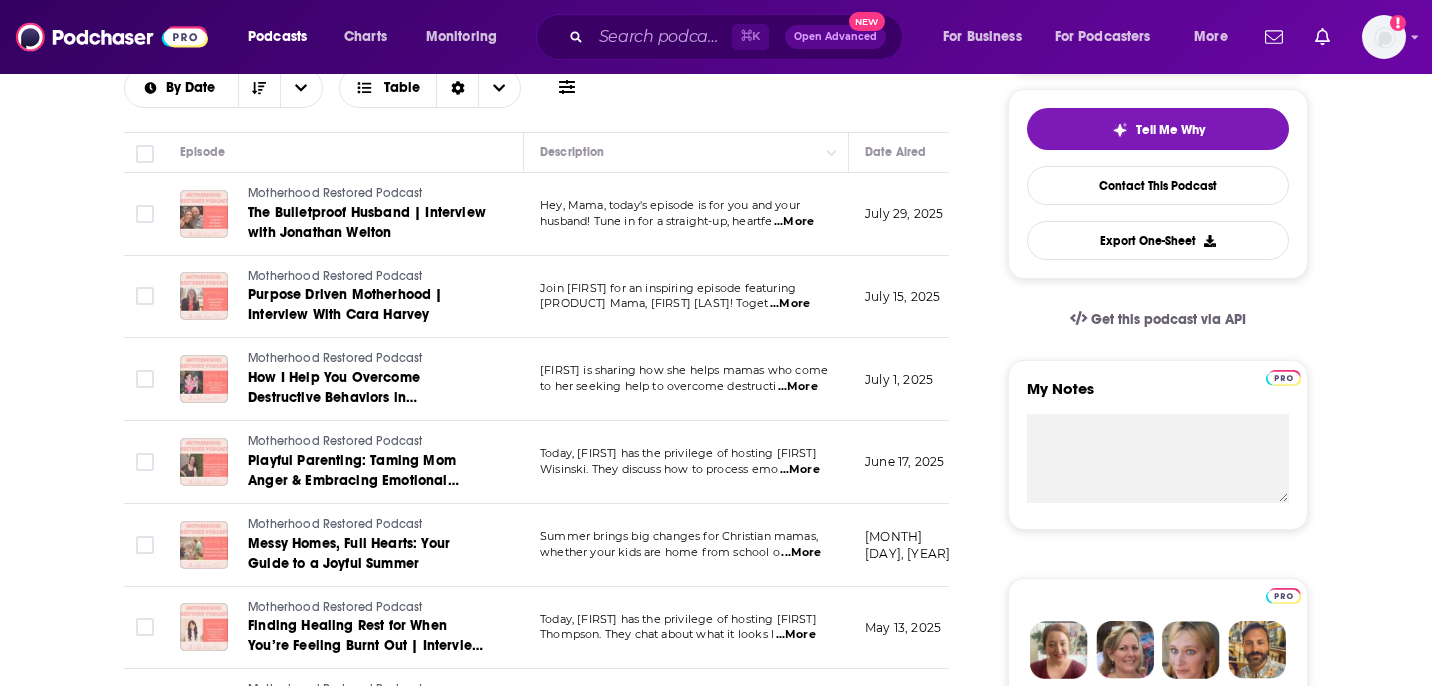 click on "...More" at bounding box center [801, 553] 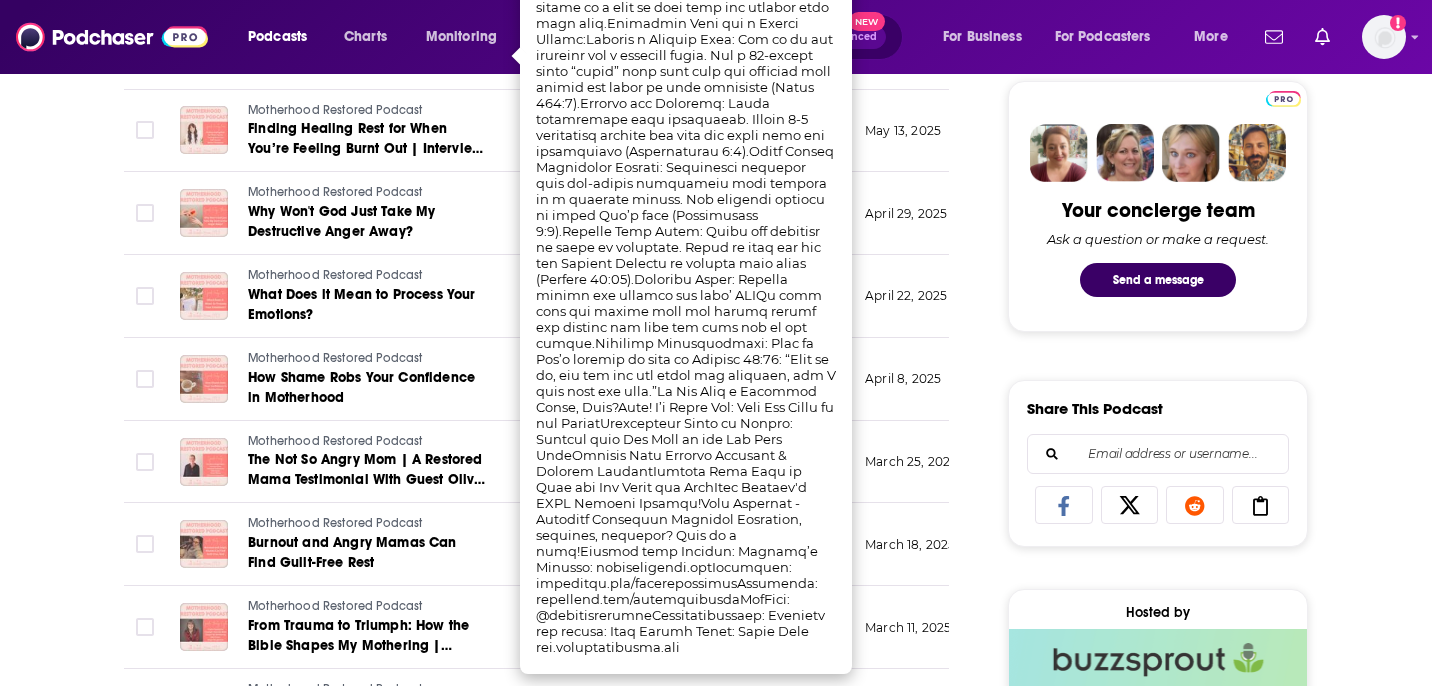 scroll, scrollTop: 950, scrollLeft: 0, axis: vertical 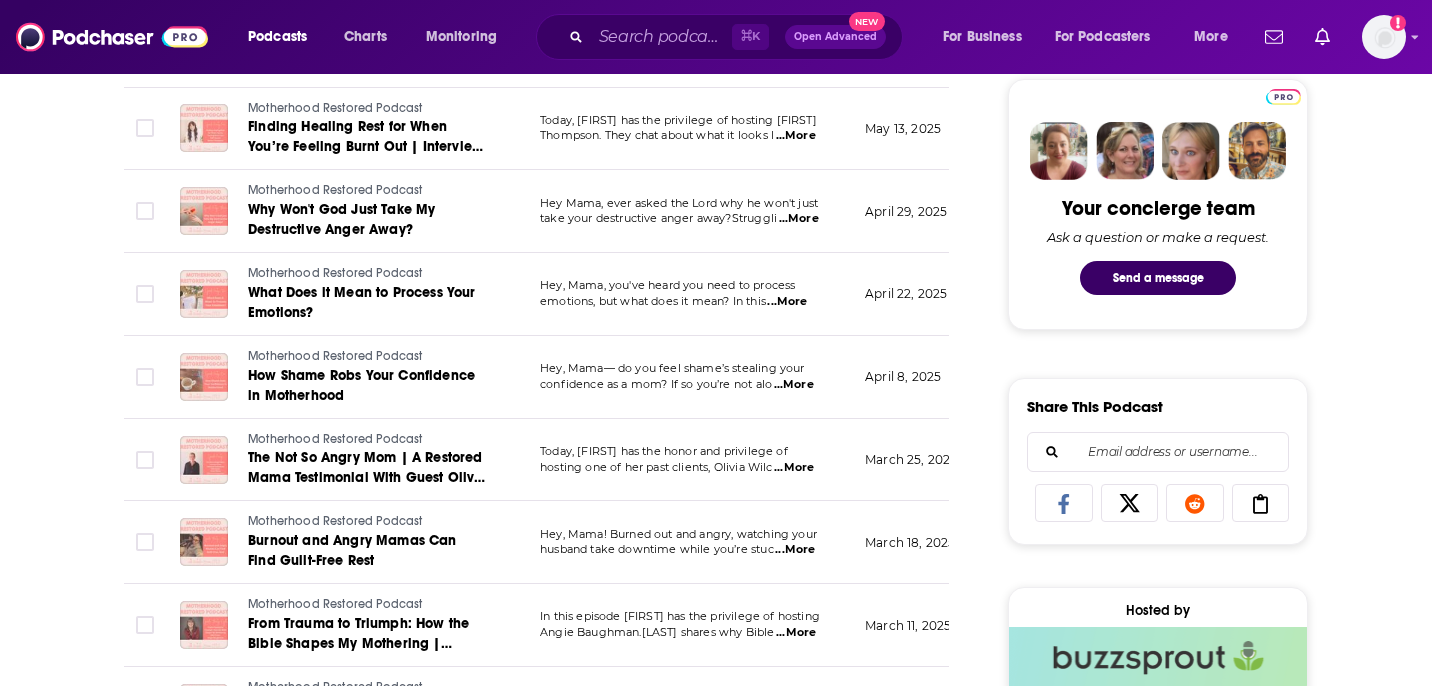 drag, startPoint x: 757, startPoint y: 581, endPoint x: 724, endPoint y: 579, distance: 33.06055 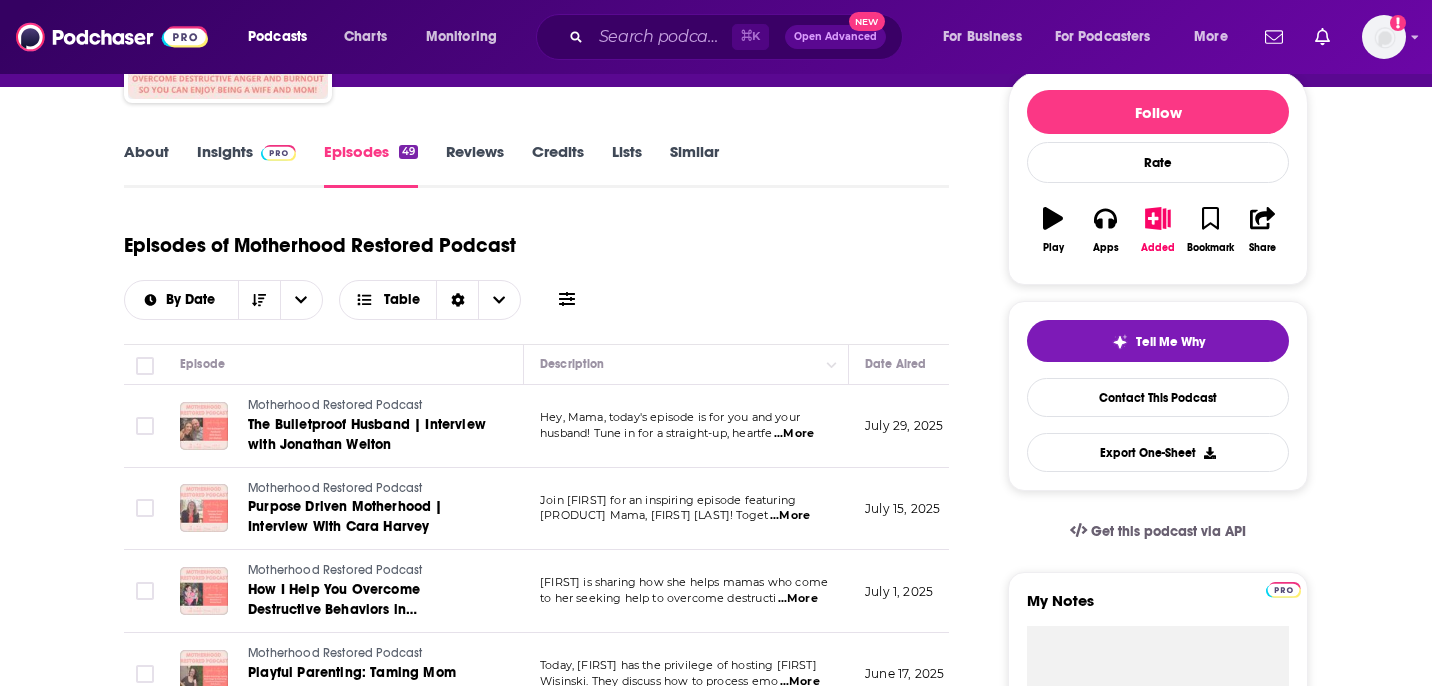 scroll, scrollTop: 222, scrollLeft: 0, axis: vertical 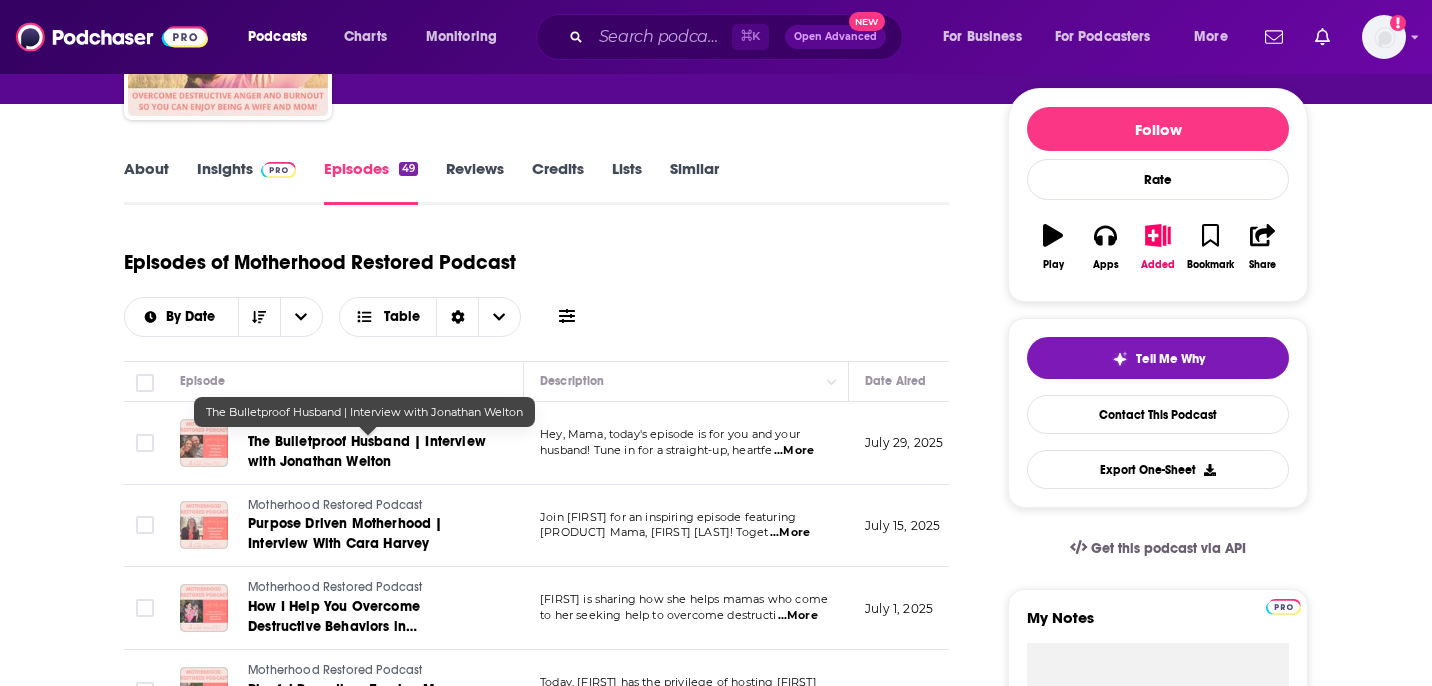 click on "The Bulletproof Husband | Interview with Jonathan Welton" at bounding box center (367, 451) 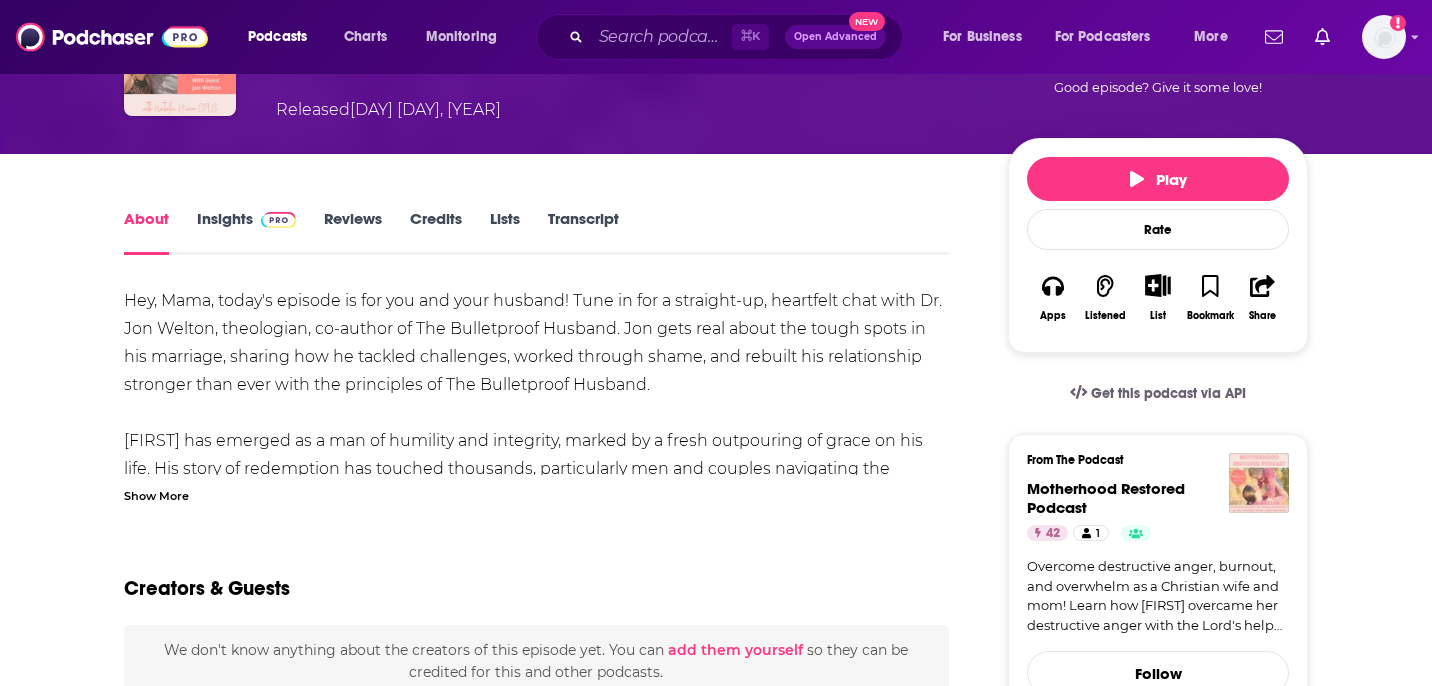scroll, scrollTop: 171, scrollLeft: 0, axis: vertical 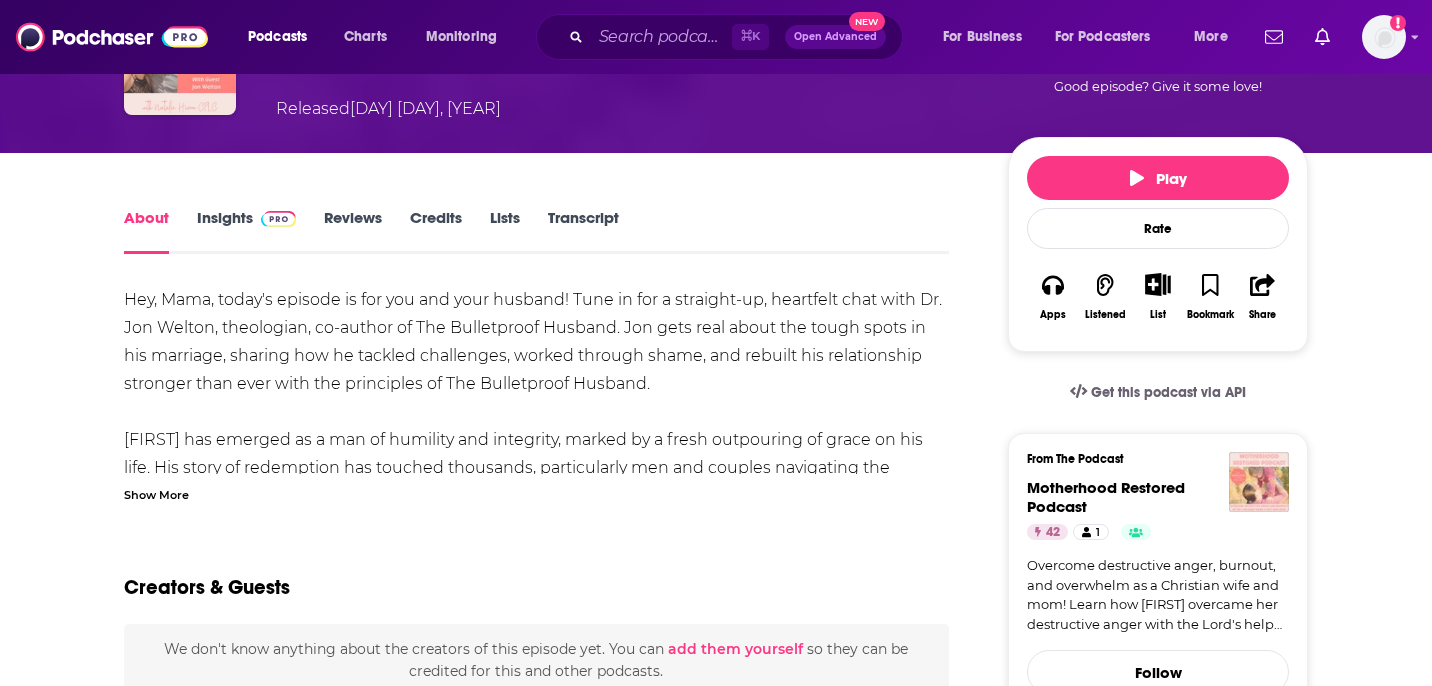 click on "Show More" at bounding box center (536, 493) 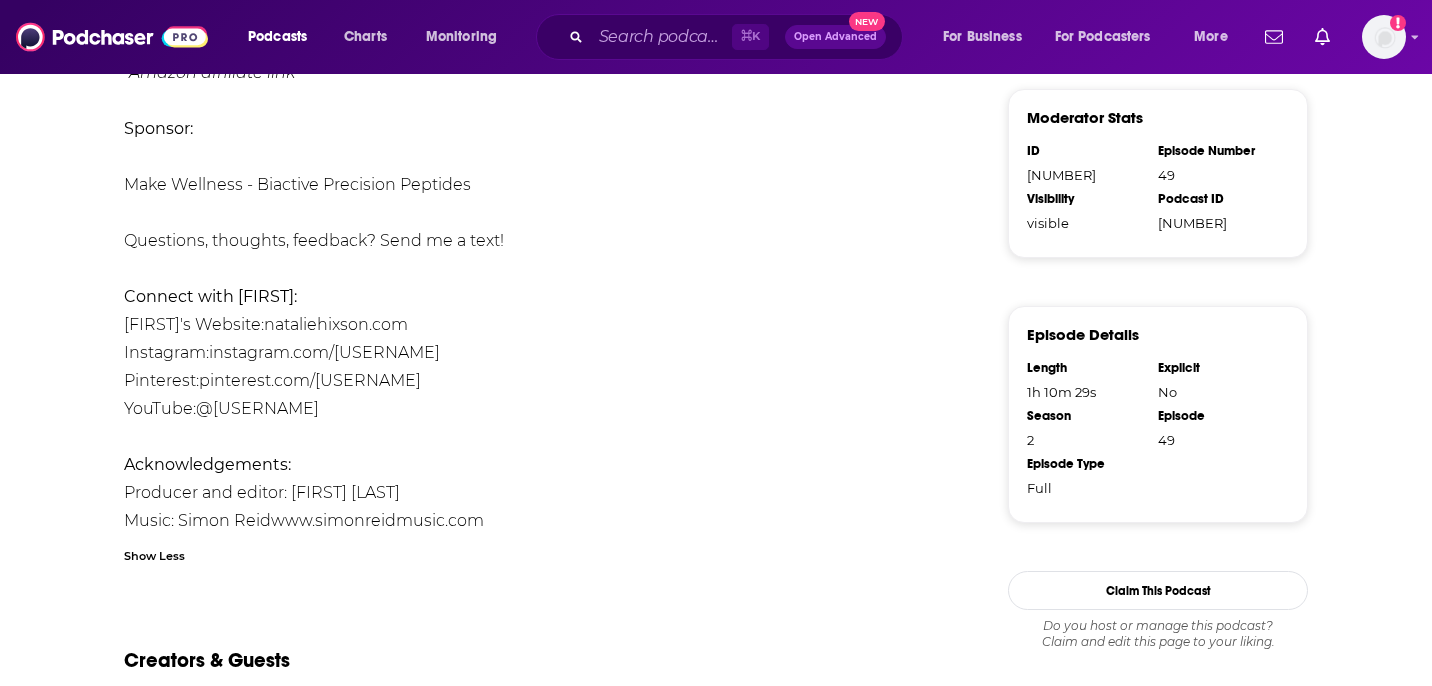 scroll, scrollTop: 1188, scrollLeft: 0, axis: vertical 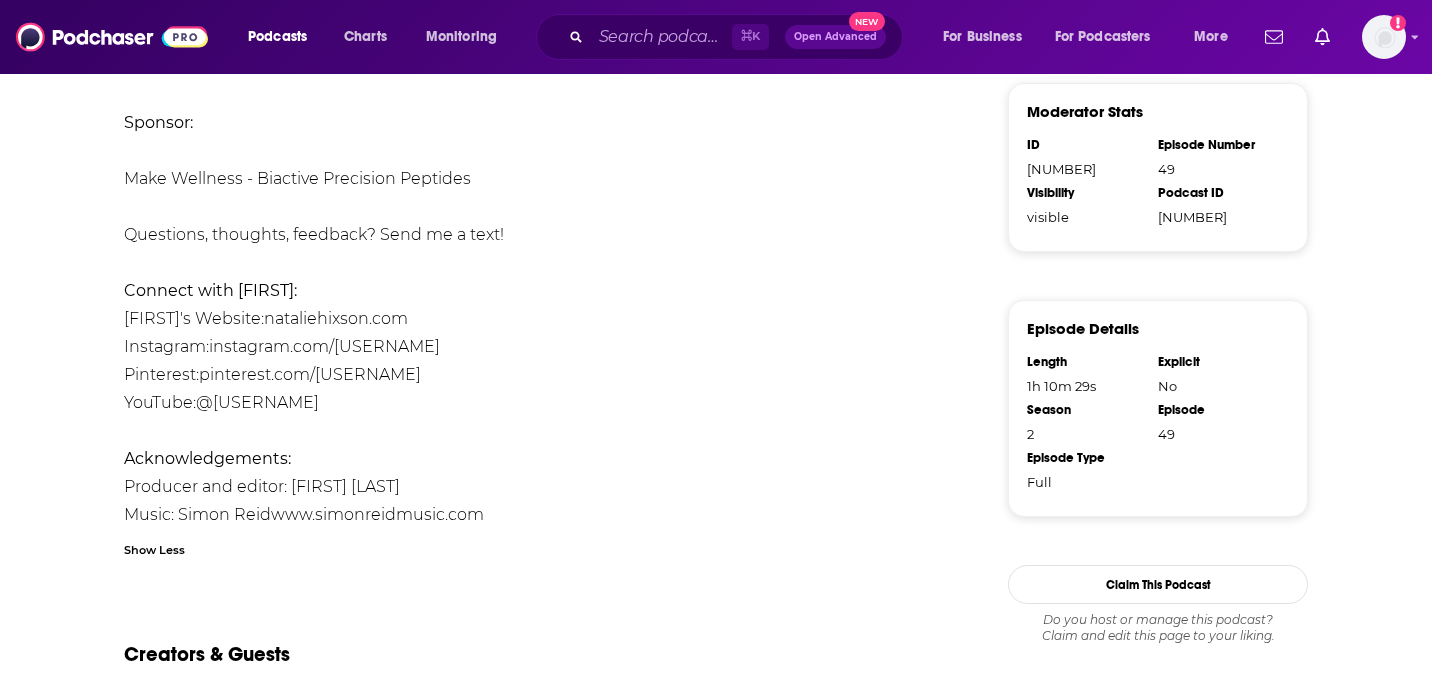 drag, startPoint x: 505, startPoint y: 342, endPoint x: 212, endPoint y: 344, distance: 293.00684 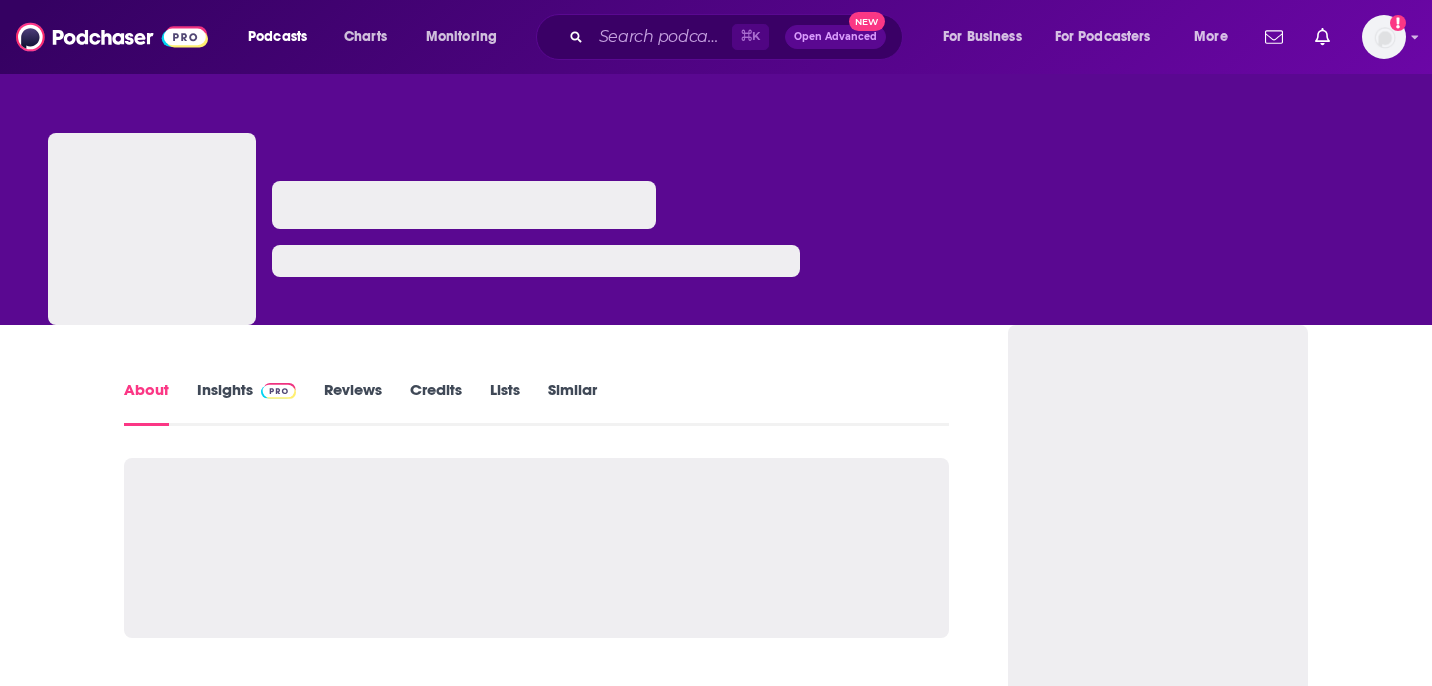 scroll, scrollTop: 0, scrollLeft: 0, axis: both 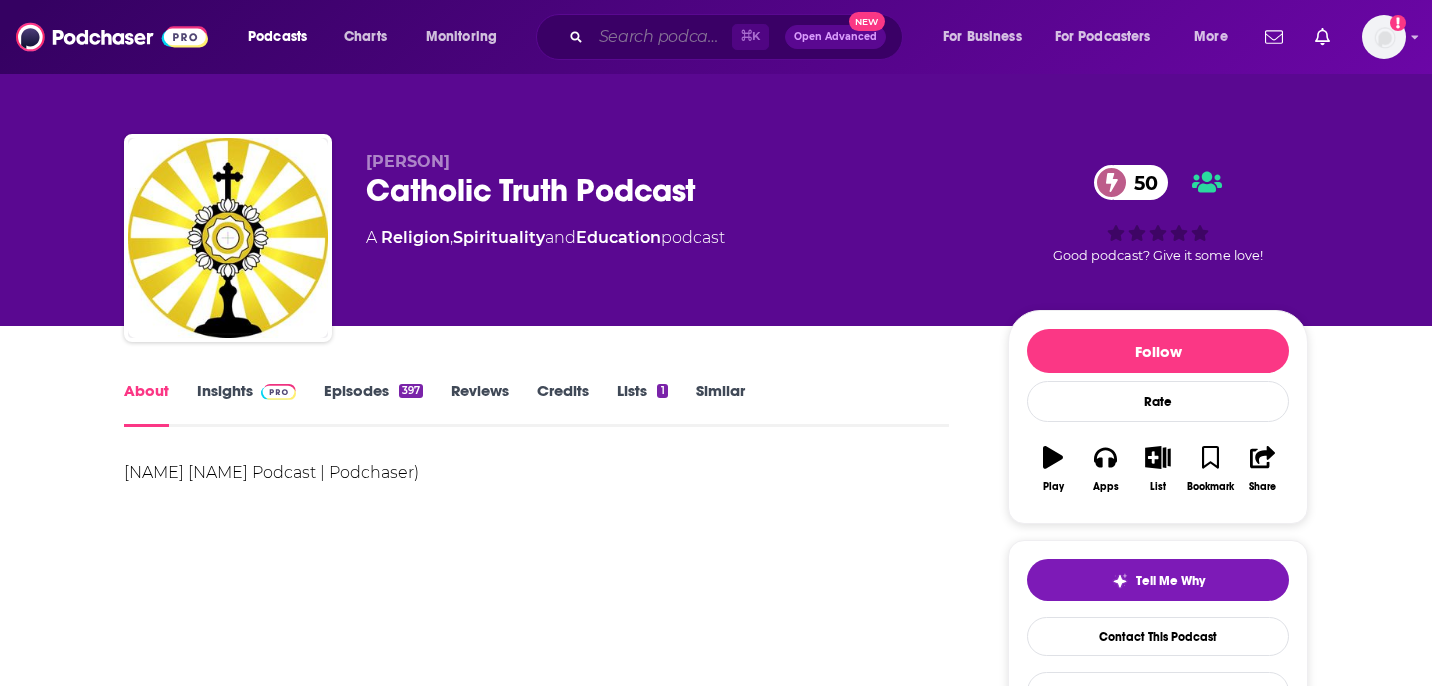 click at bounding box center (661, 37) 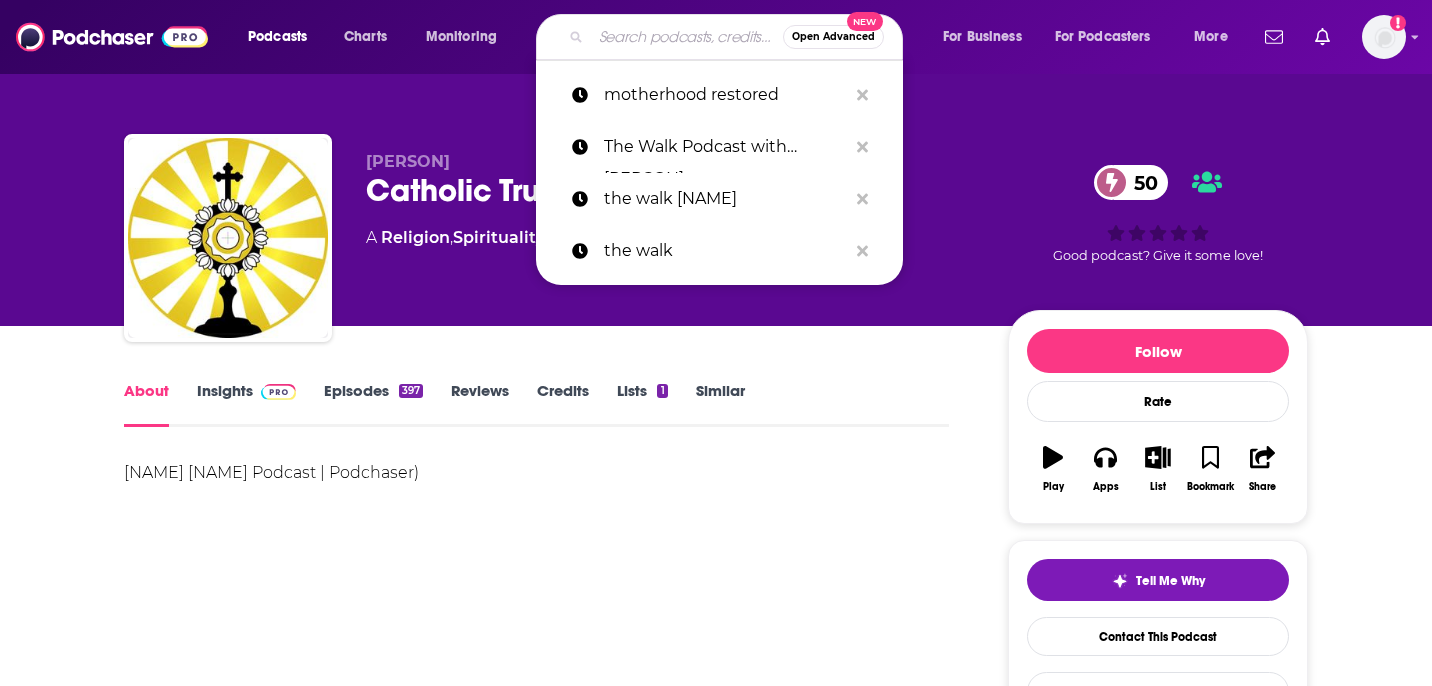 paste on "Your Biggest Breakthrough" 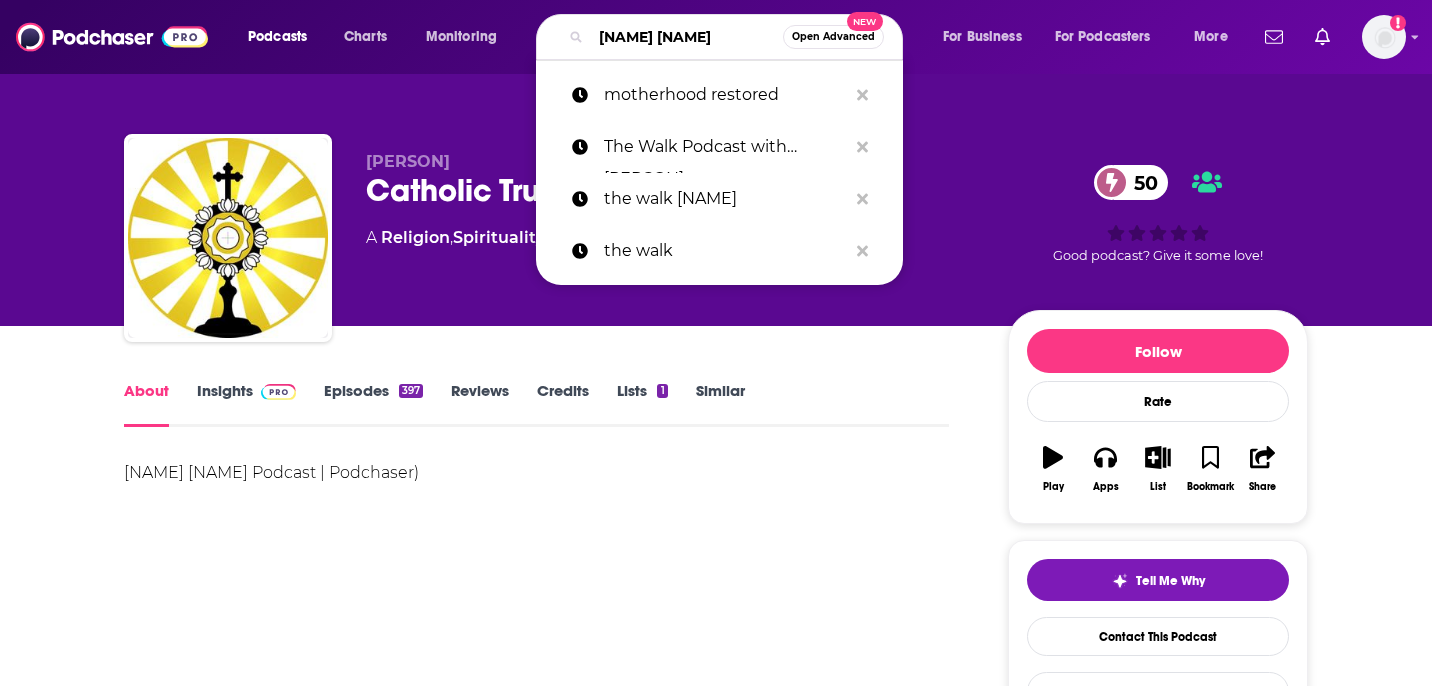 scroll, scrollTop: 0, scrollLeft: 67, axis: horizontal 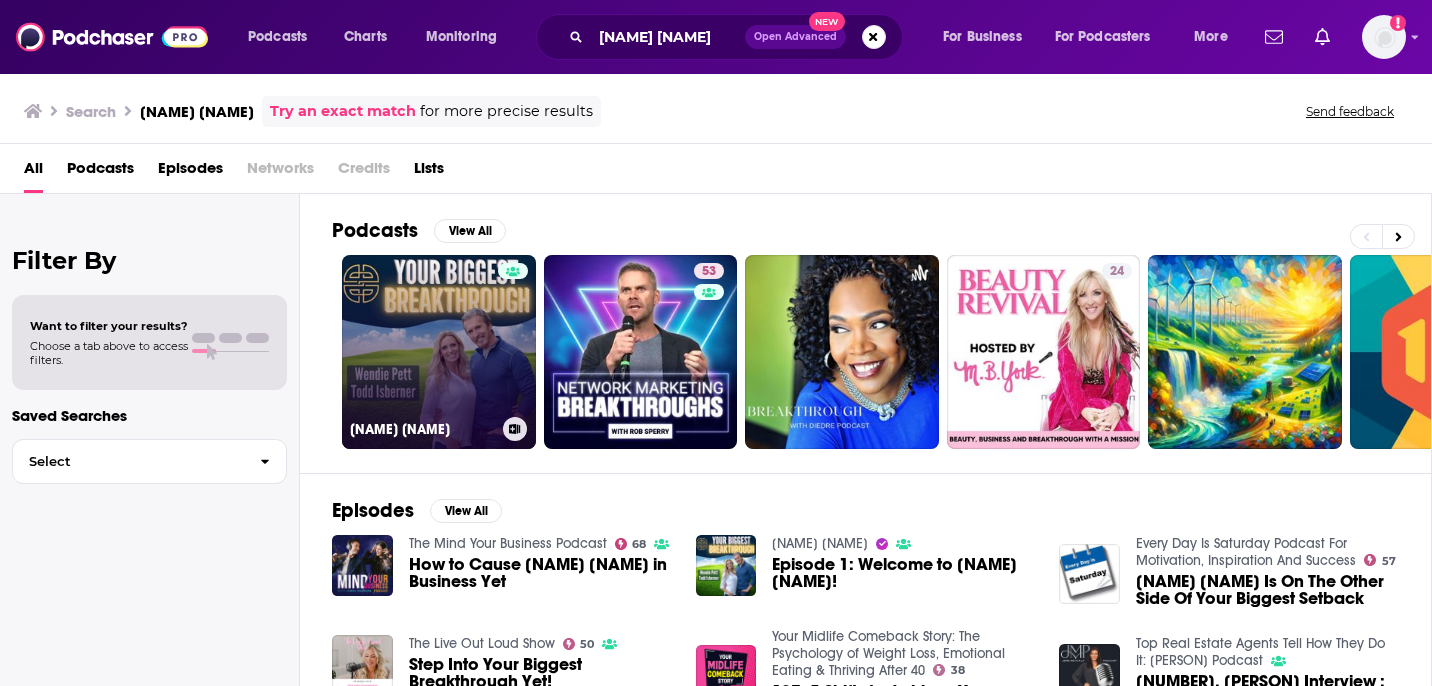 click on "Your Biggest Breakthrough" at bounding box center [439, 352] 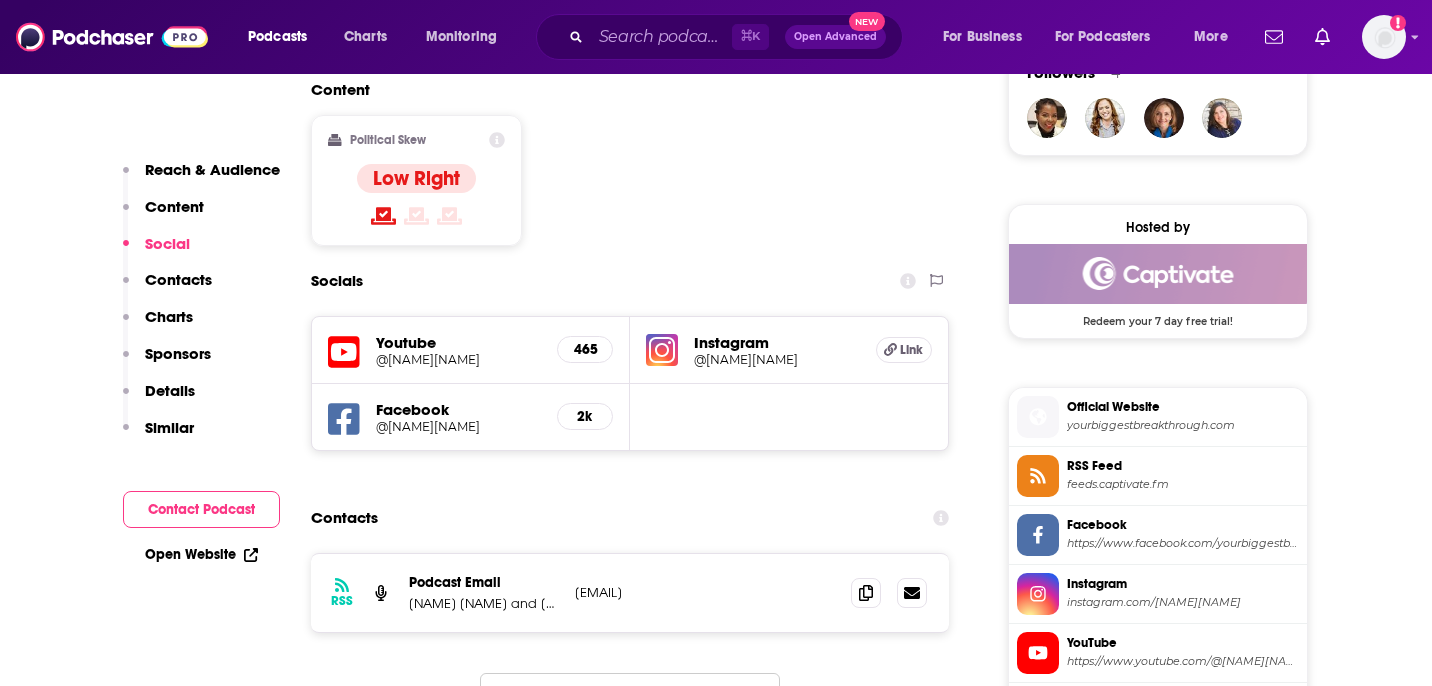 scroll, scrollTop: 1509, scrollLeft: 0, axis: vertical 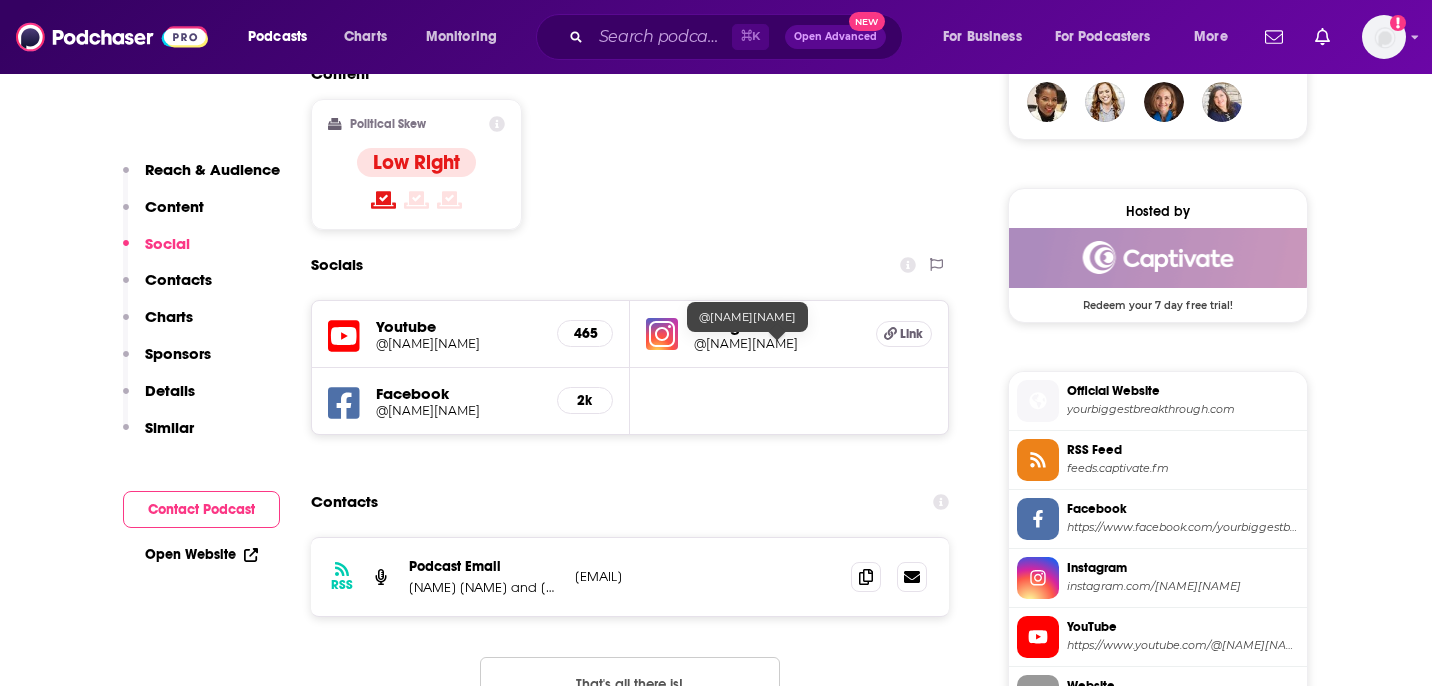 click on "@yourbiggestbreakthrough" at bounding box center (777, 343) 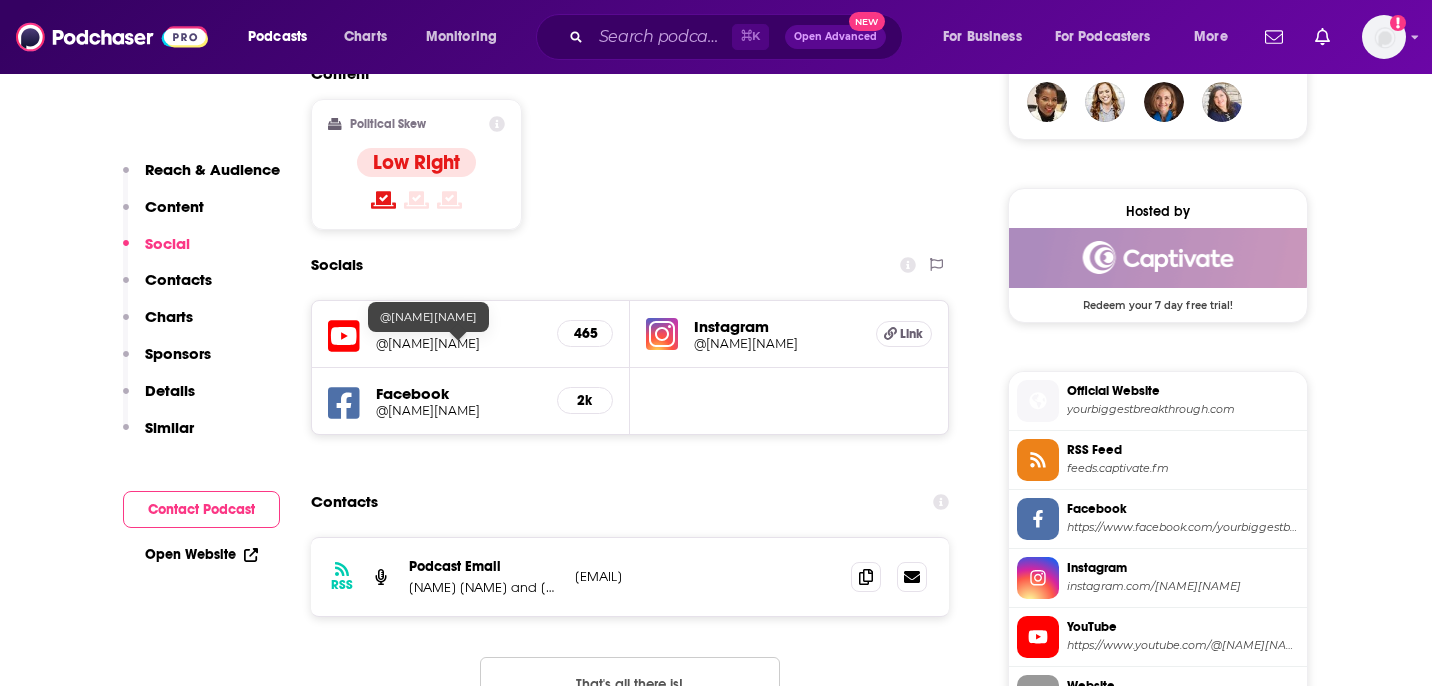 click on "@YourBiggestBreakthrough" at bounding box center [458, 343] 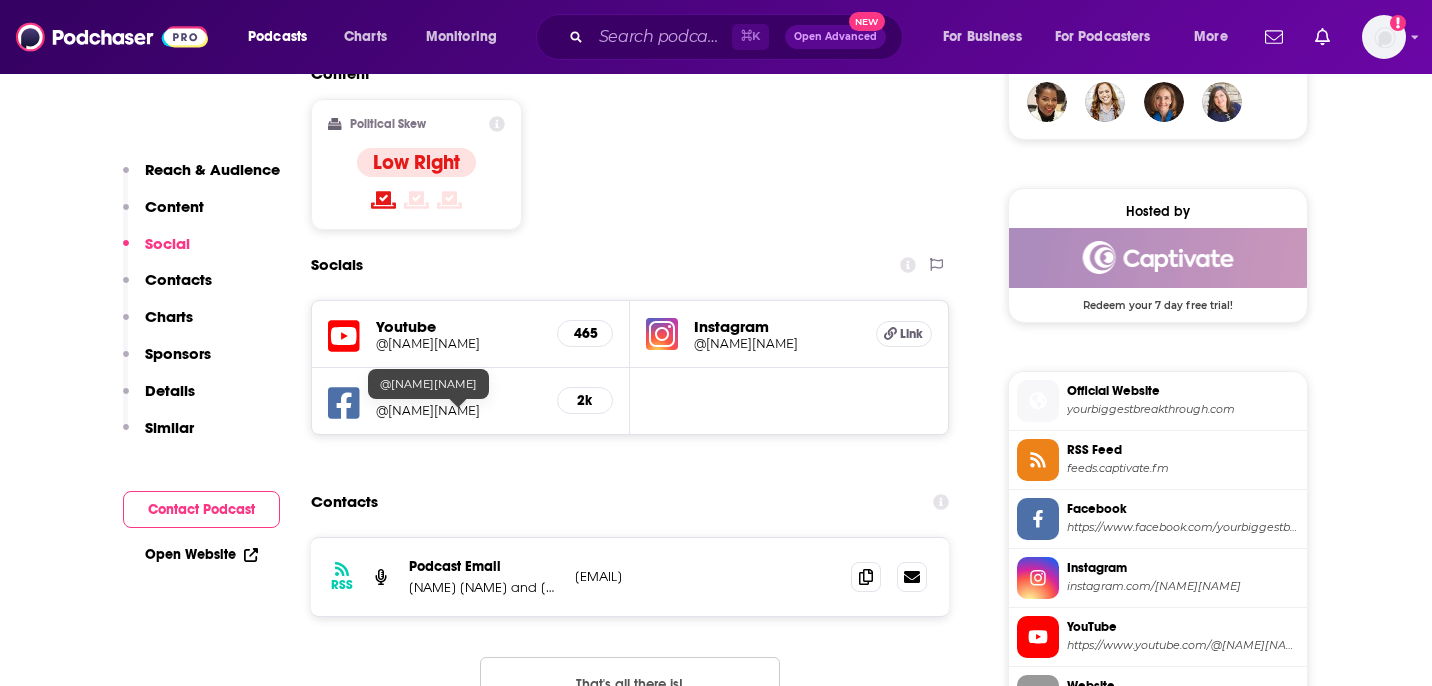 click on "@yourbiggestbreakthrough" at bounding box center [458, 410] 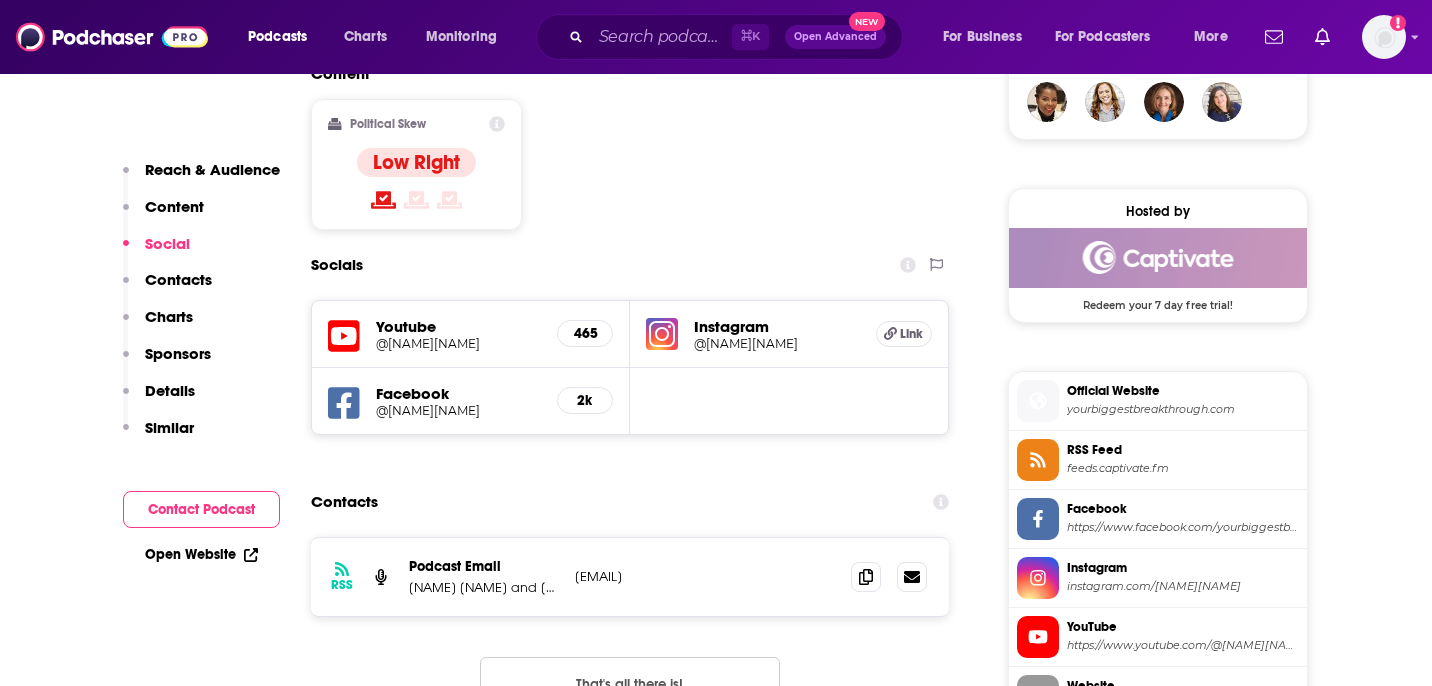 click on "yourbiggestbreakthrough.com" at bounding box center [1183, 409] 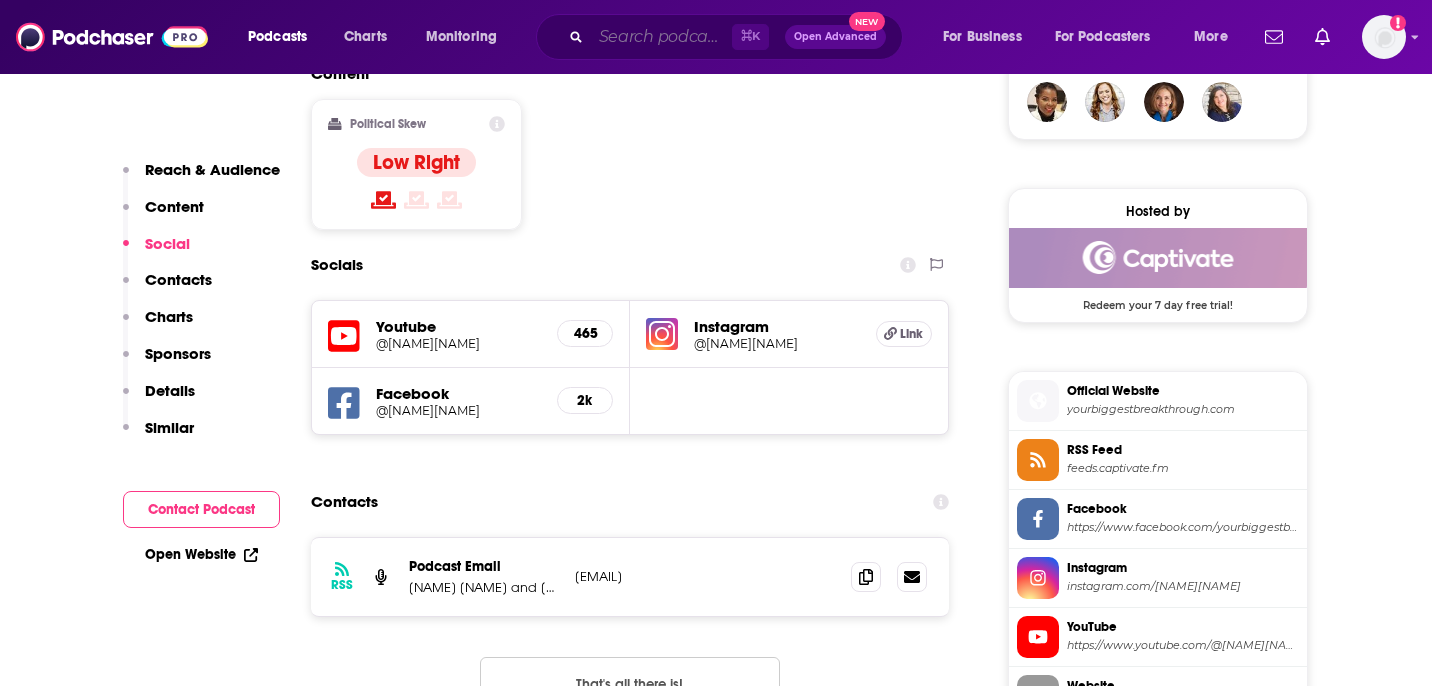 click at bounding box center [661, 37] 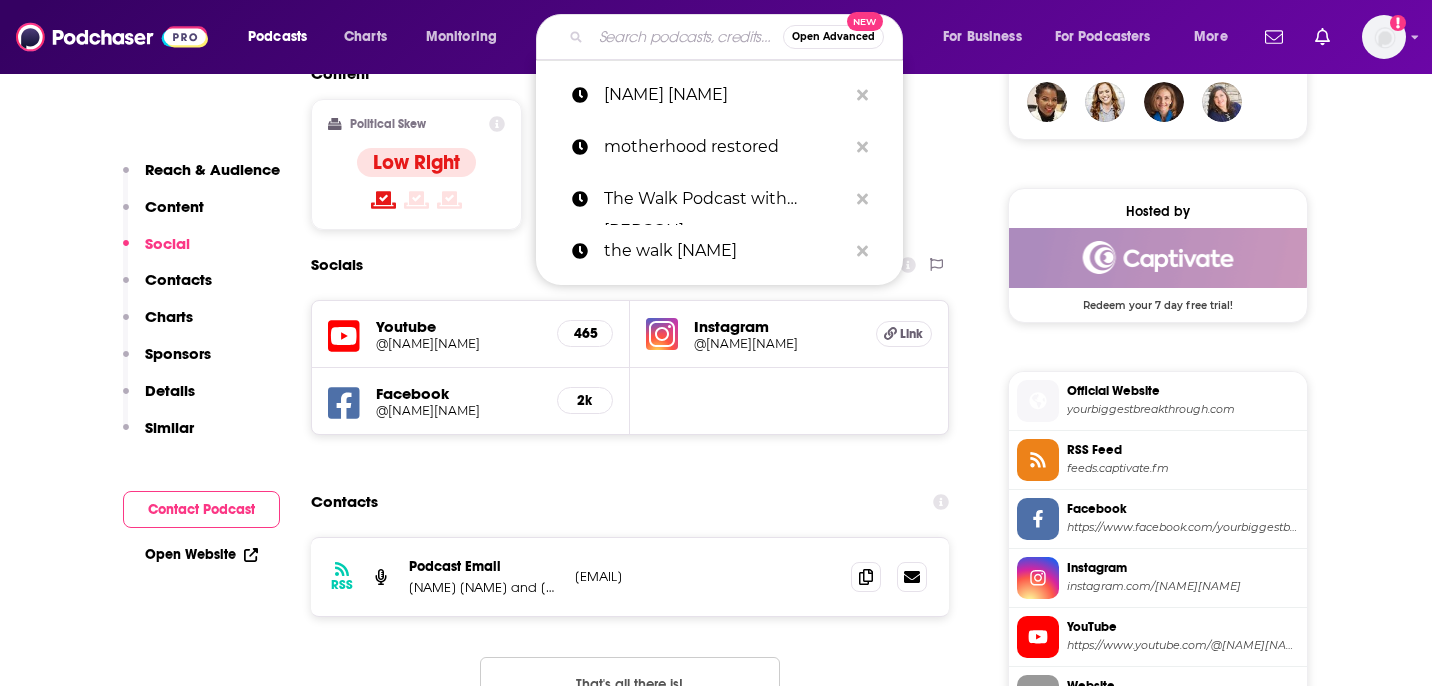 paste on "Empowering the Working Mom Podcast with Latika Vines" 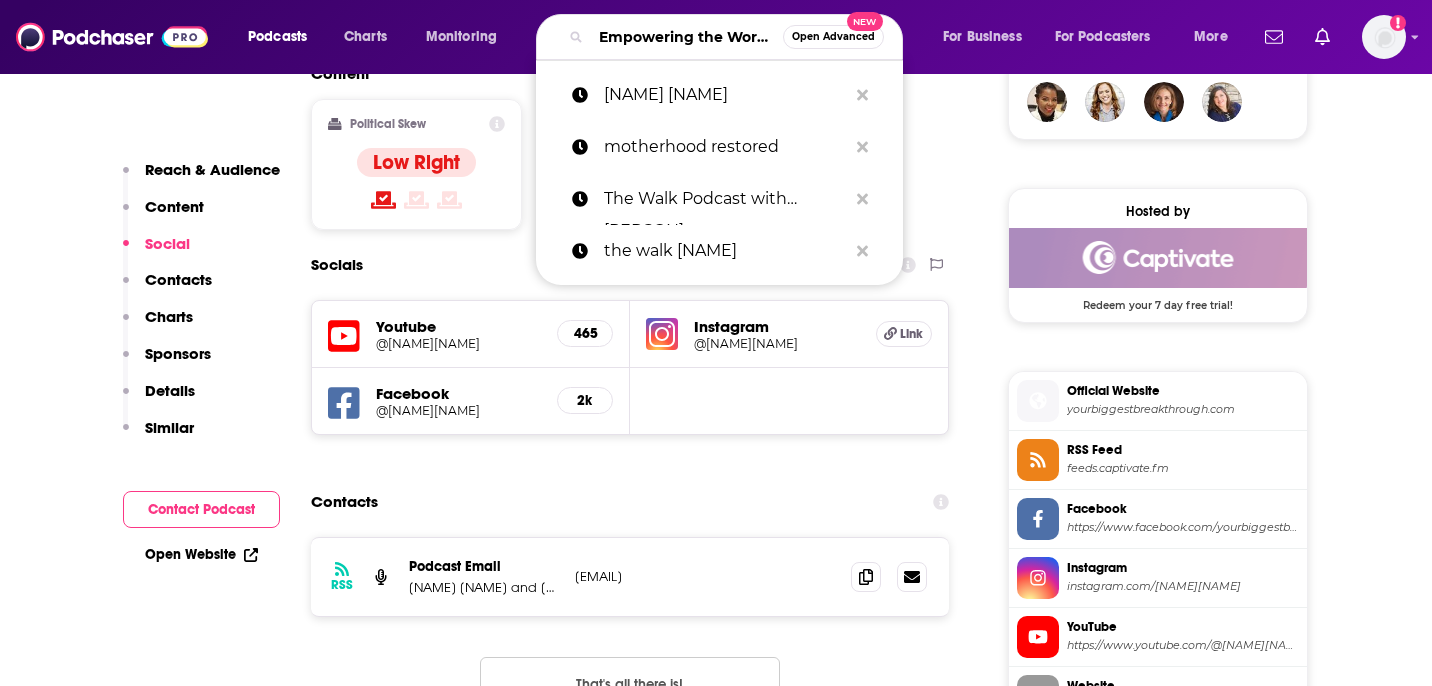 scroll, scrollTop: 0, scrollLeft: 292, axis: horizontal 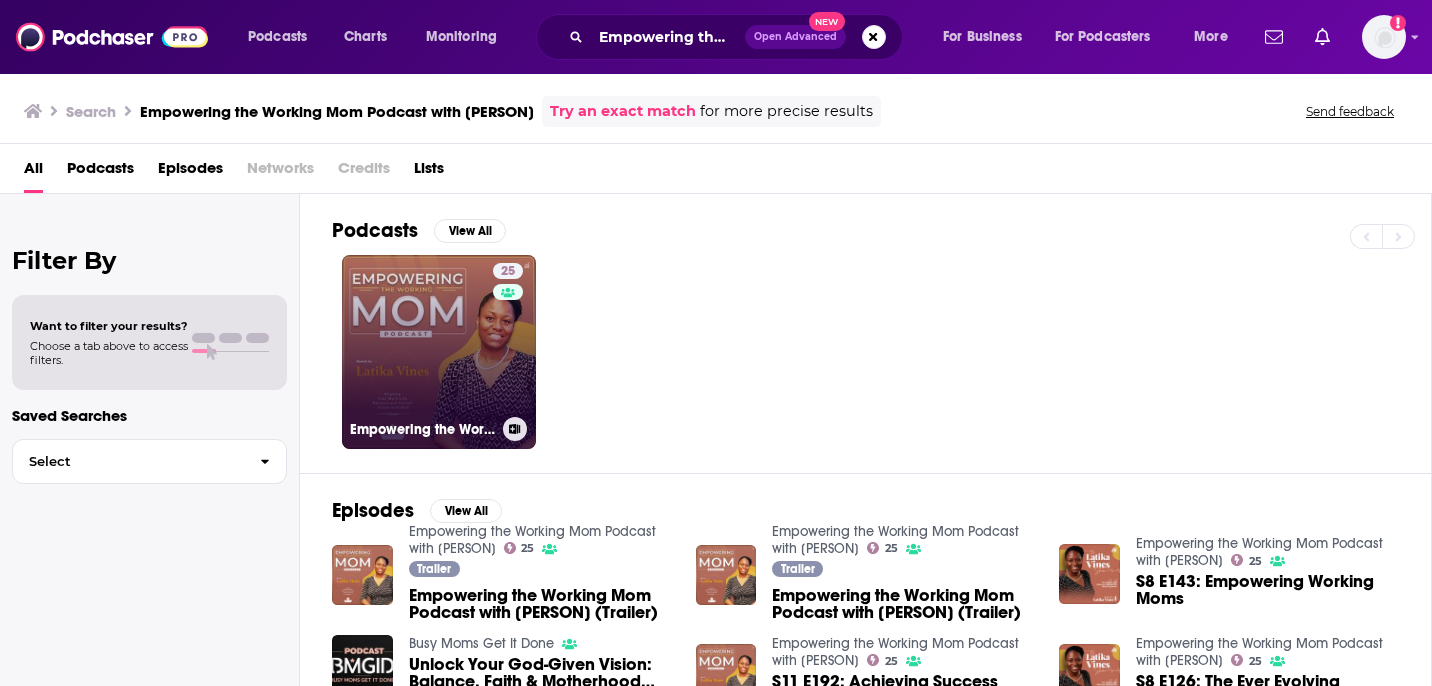 click on "25 Empowering the Working Mom Podcast with Latika Vines" at bounding box center [439, 352] 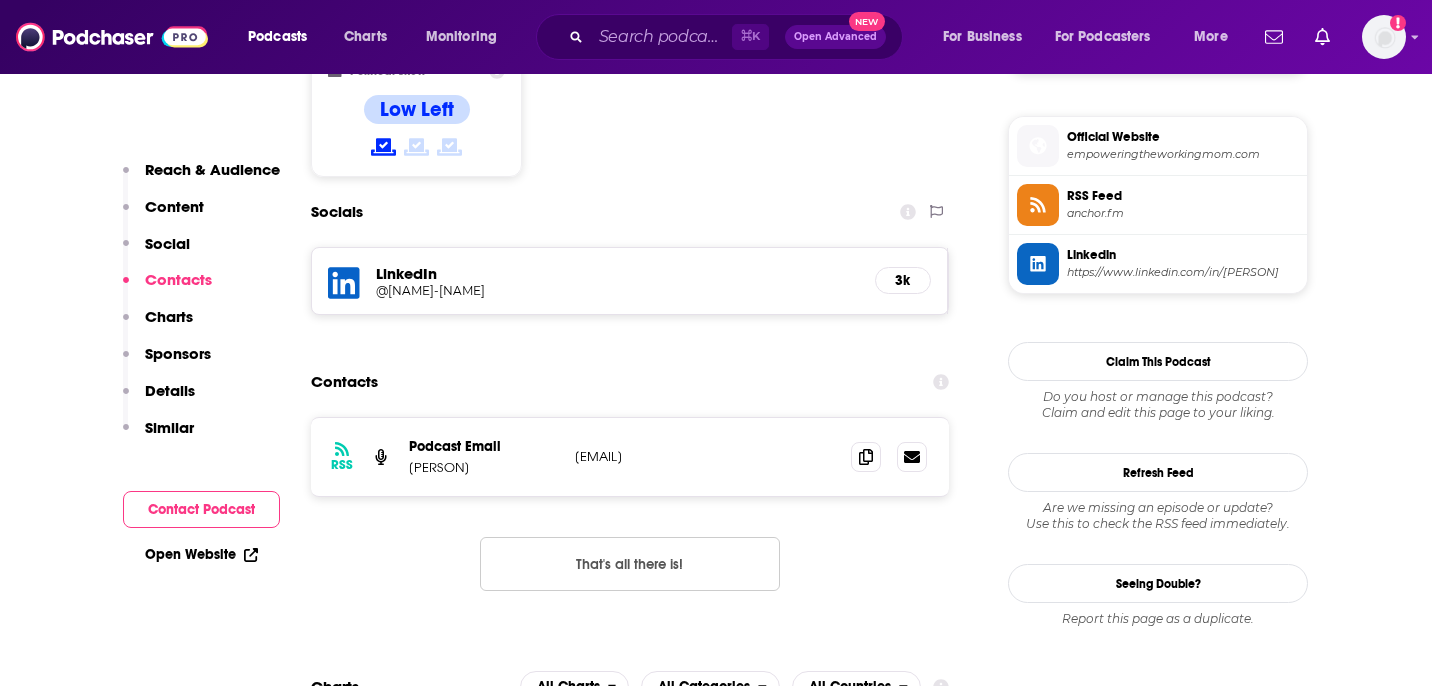 scroll, scrollTop: 1429, scrollLeft: 0, axis: vertical 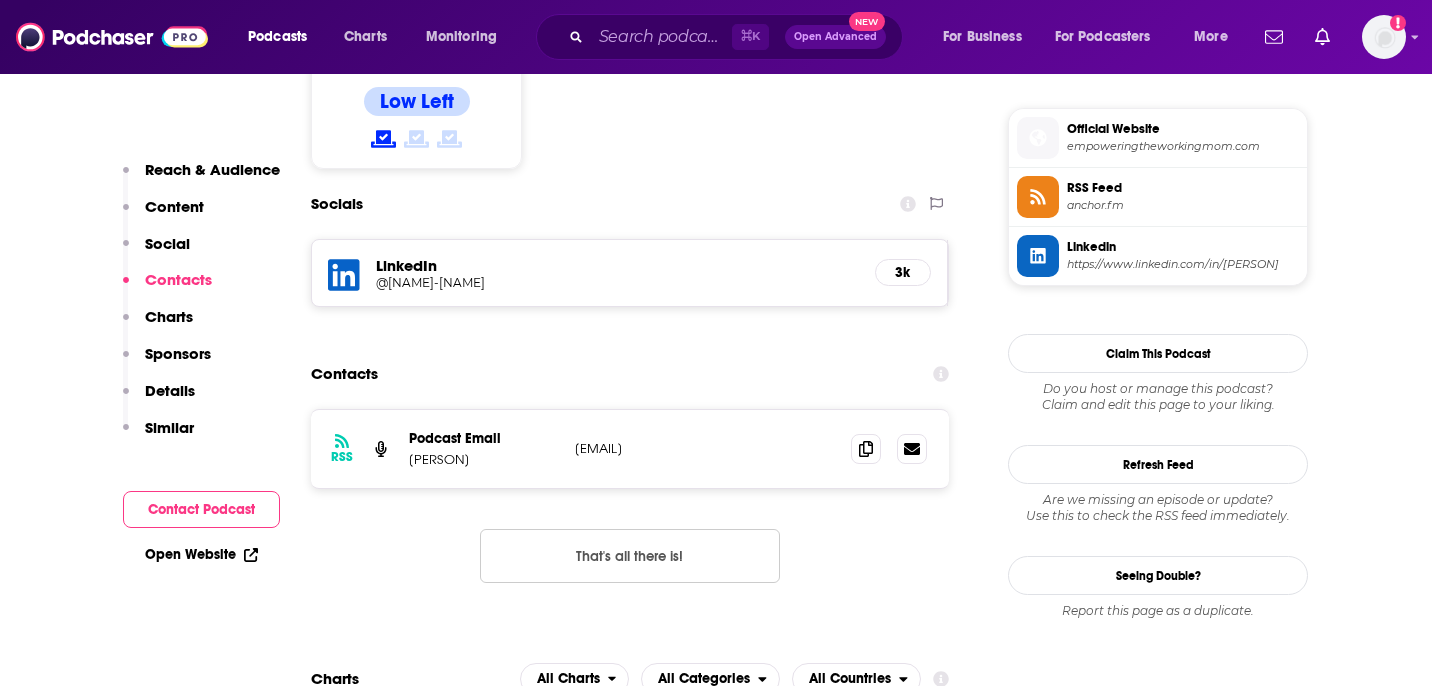 click on "empoweringtheworkingmom.com" at bounding box center (1183, 146) 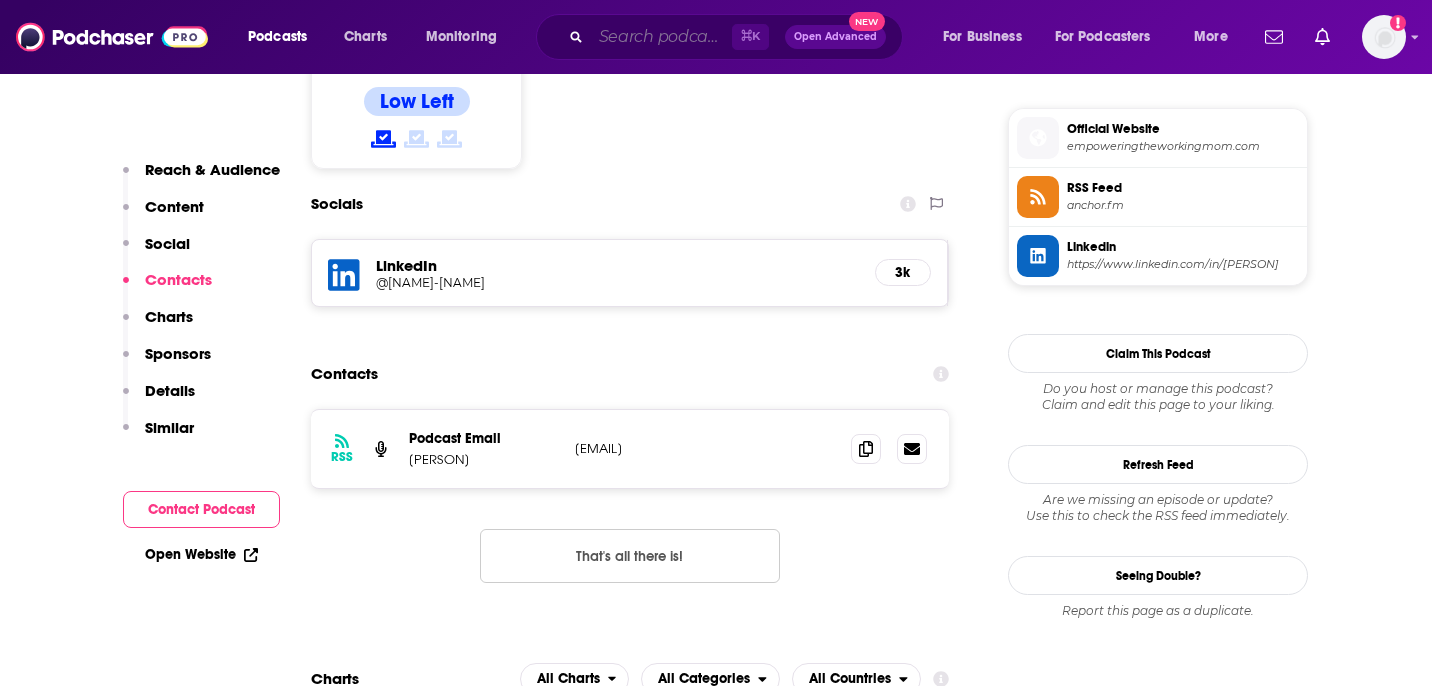 click at bounding box center [661, 37] 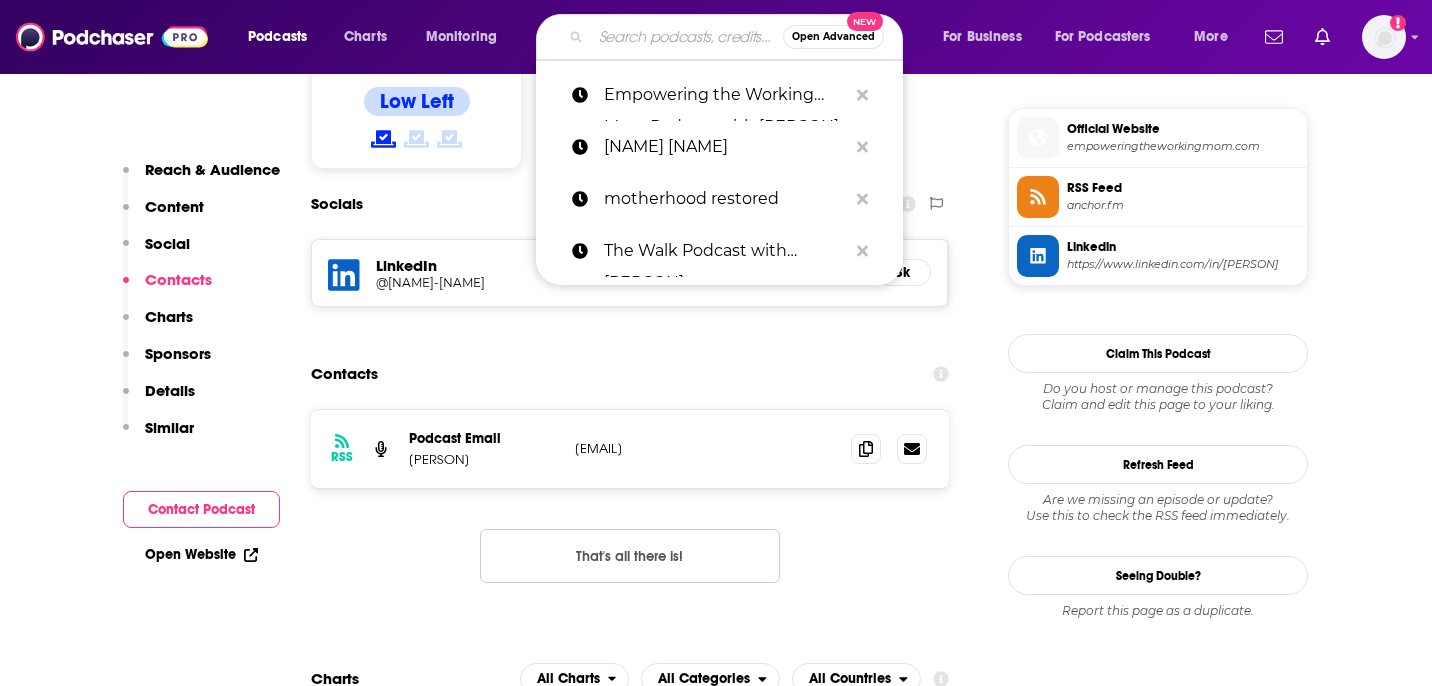 paste on "UncommonTEEN: The Podcast for Christian Teen Girls" 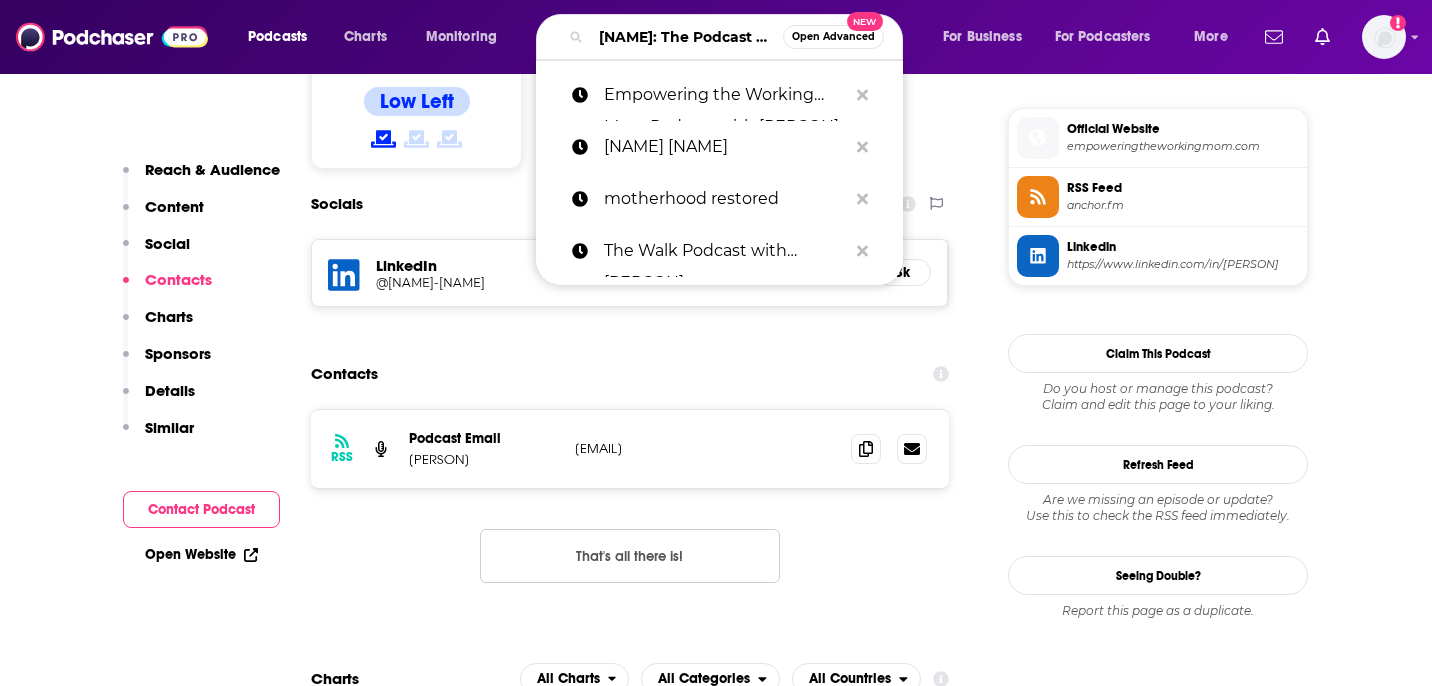scroll, scrollTop: 0, scrollLeft: 260, axis: horizontal 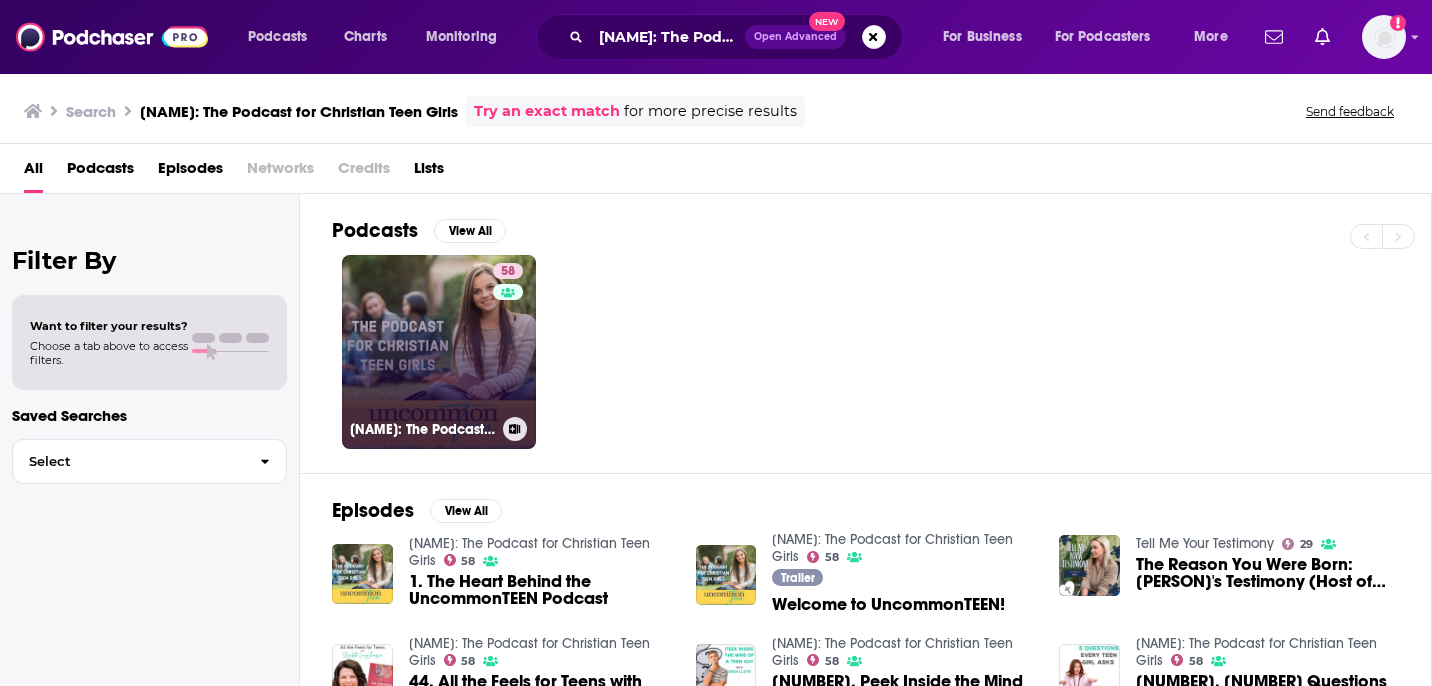 click on "58 UncommonTEEN: The Podcast for Christian Teen Girls" at bounding box center (439, 352) 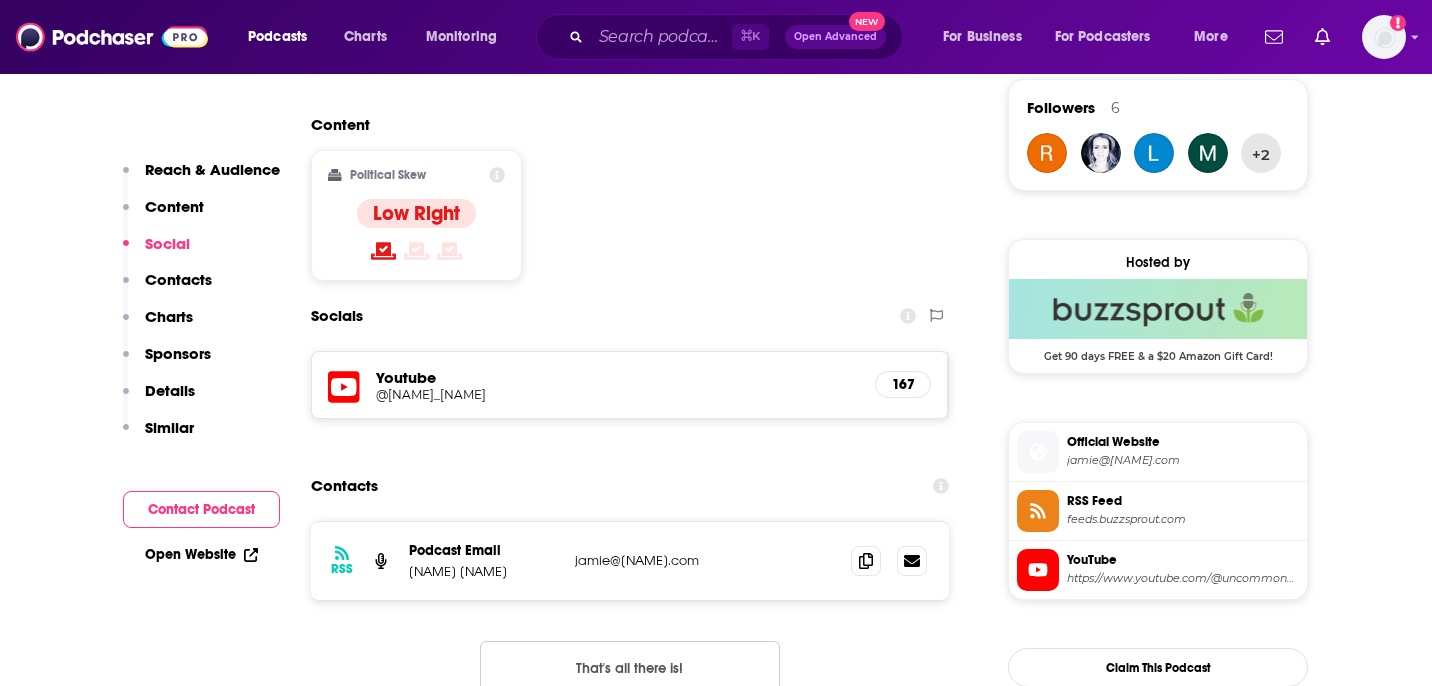 scroll, scrollTop: 1468, scrollLeft: 0, axis: vertical 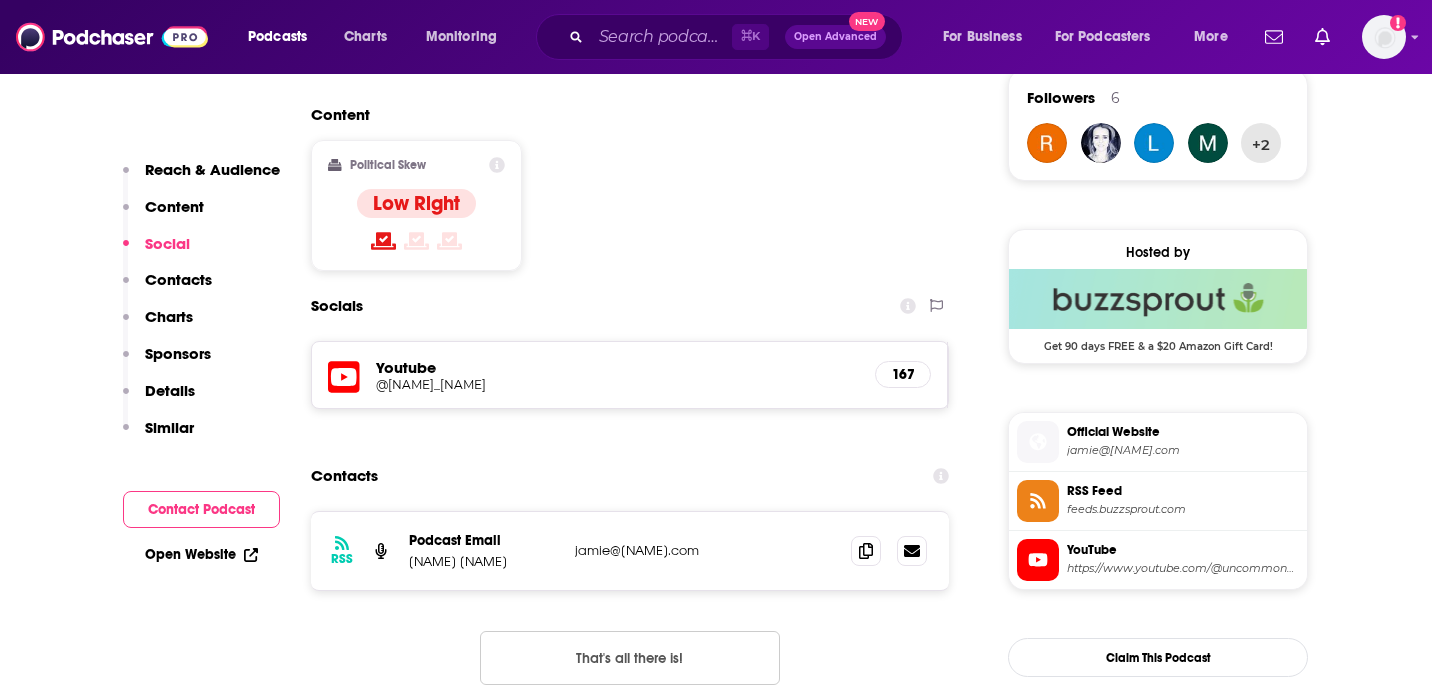 click on "@uncommon_teen" at bounding box center (536, 384) 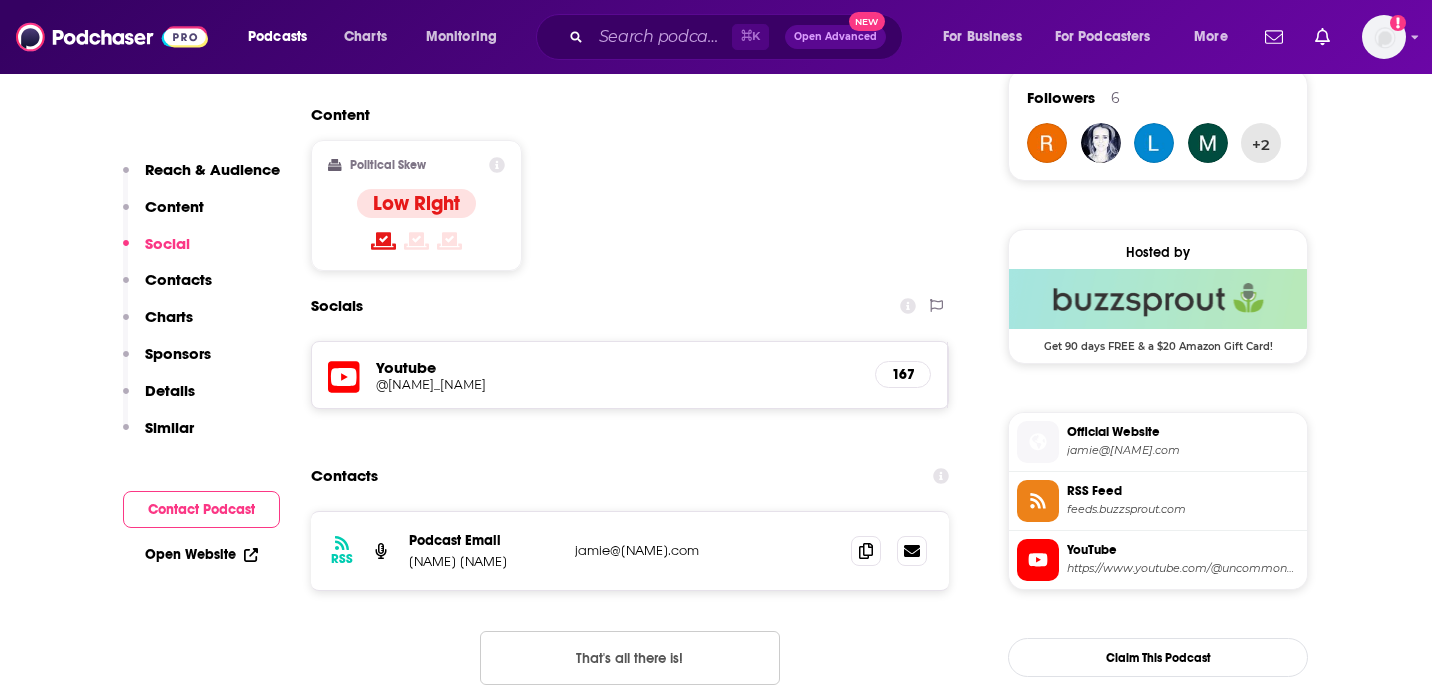 click on "uncommonteen.com" at bounding box center (1183, 450) 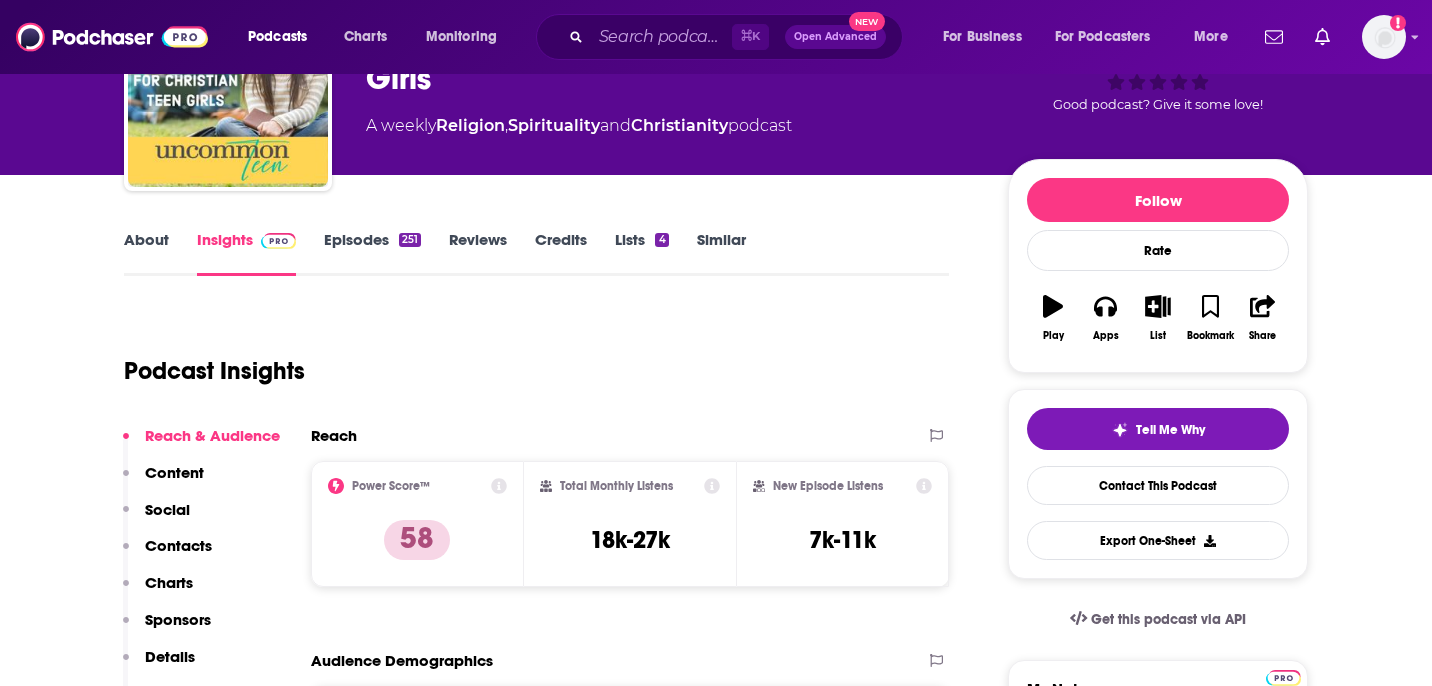 scroll, scrollTop: 136, scrollLeft: 0, axis: vertical 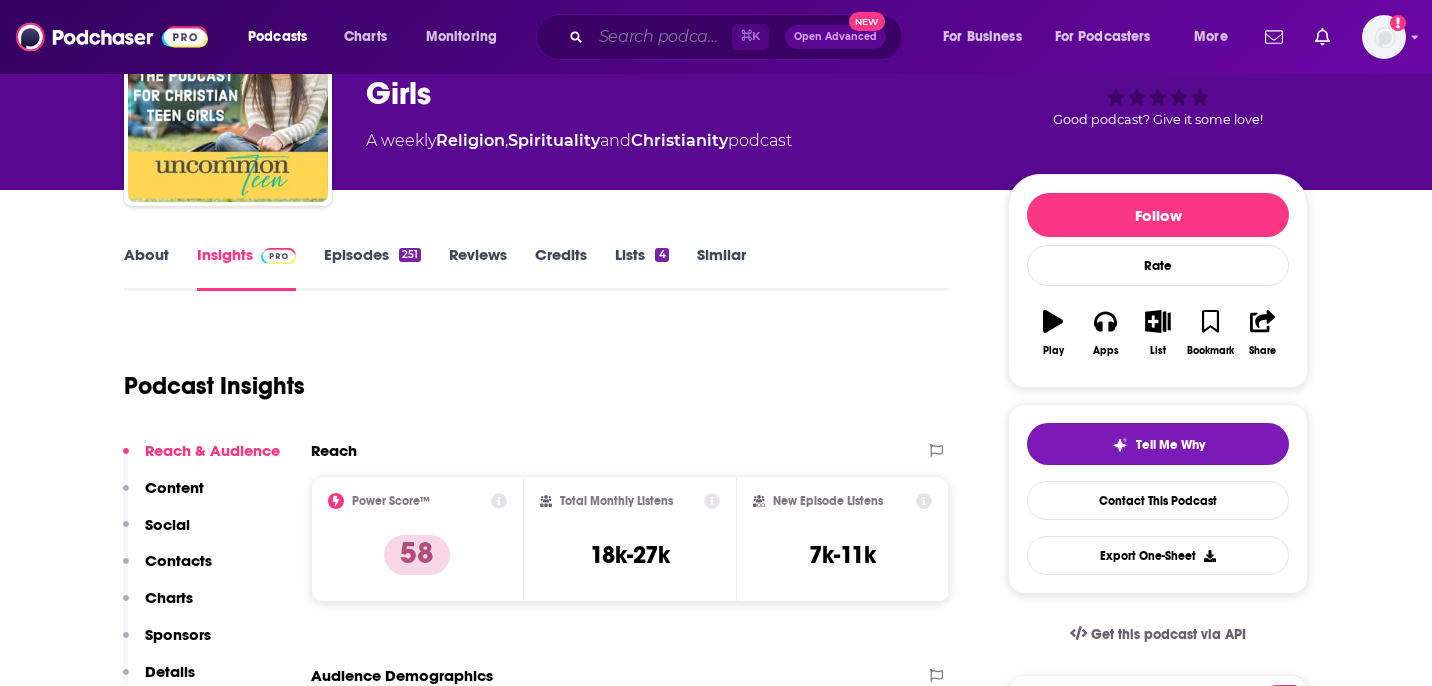 click at bounding box center (661, 37) 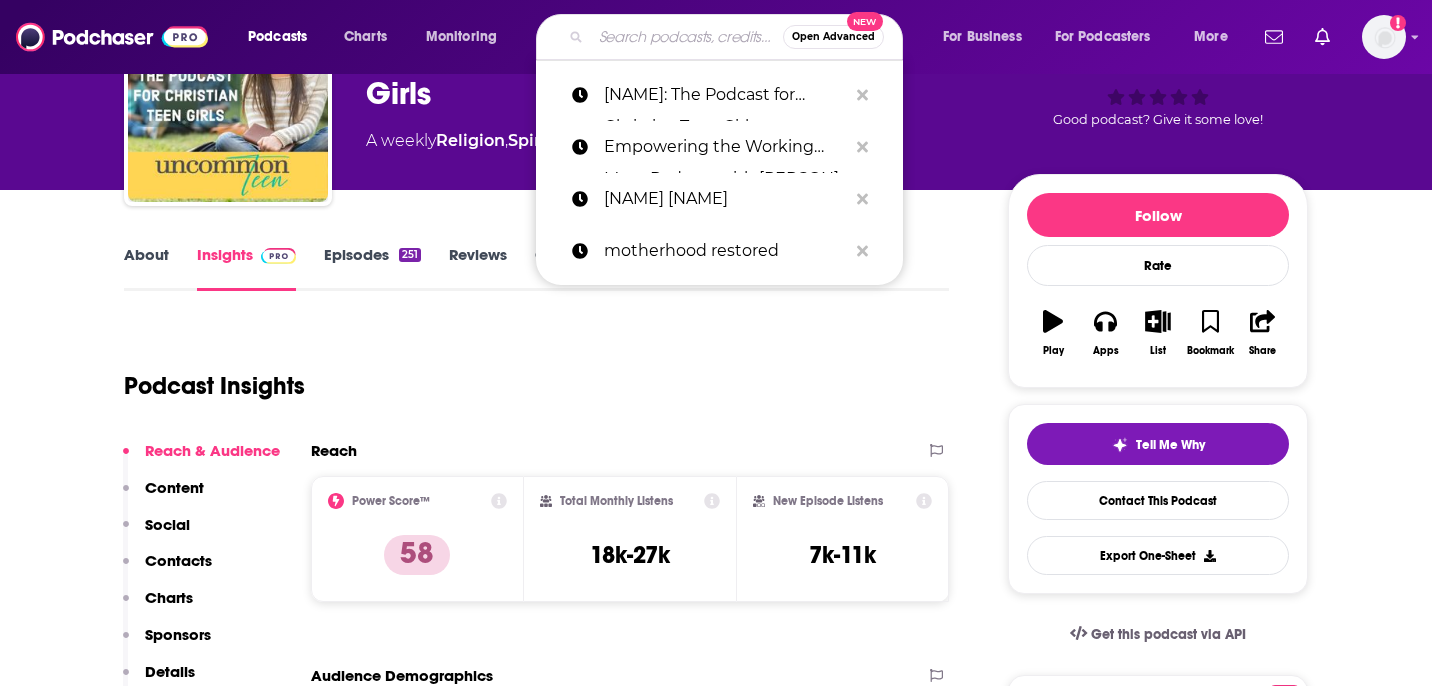 paste on "Faith City Outreach podcast and radio program" 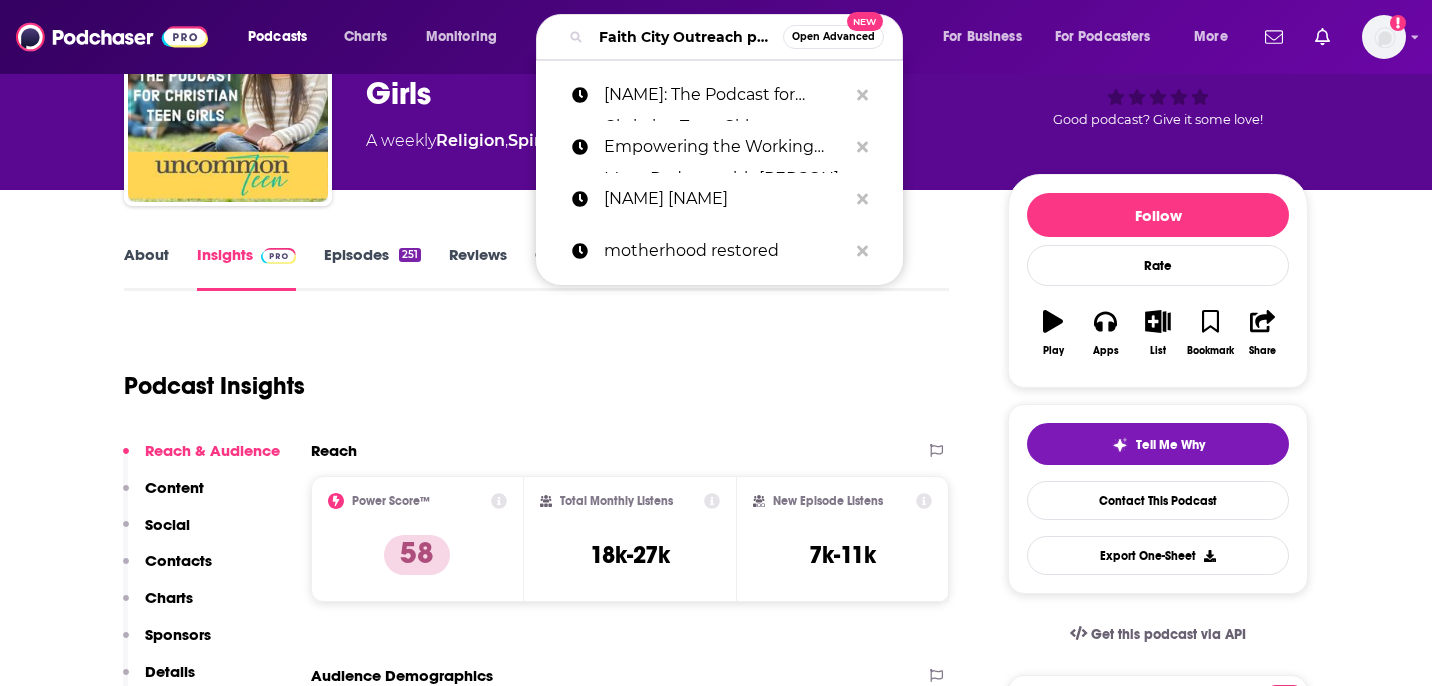 scroll, scrollTop: 0, scrollLeft: 213, axis: horizontal 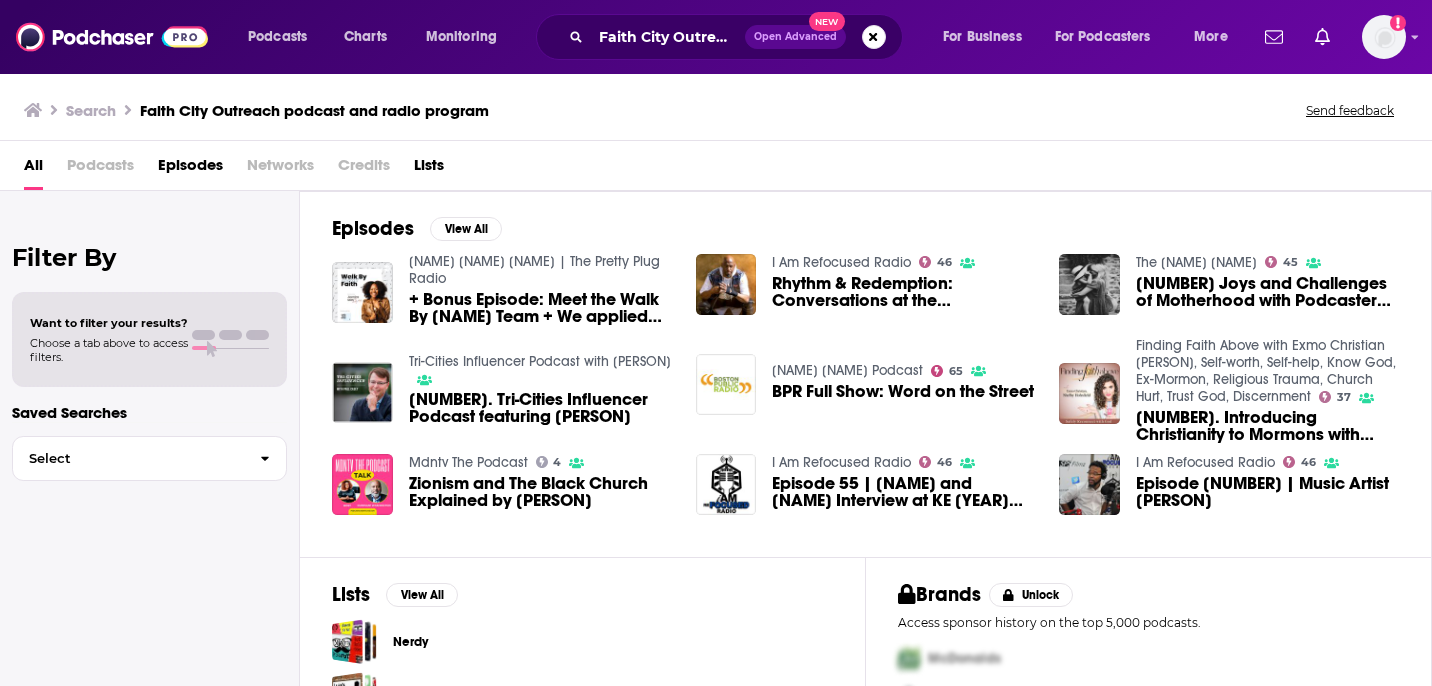 click on "Podcasts" at bounding box center (100, 169) 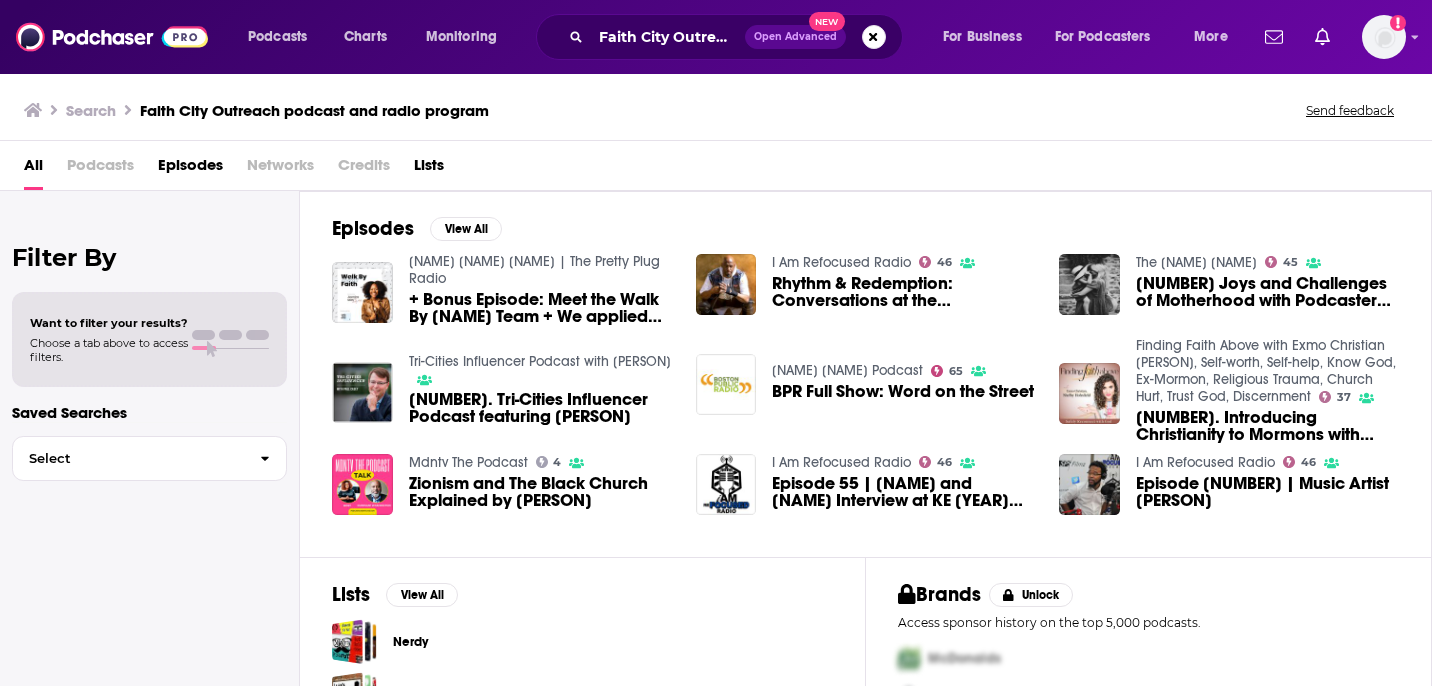 click on "Podcasts" at bounding box center [100, 169] 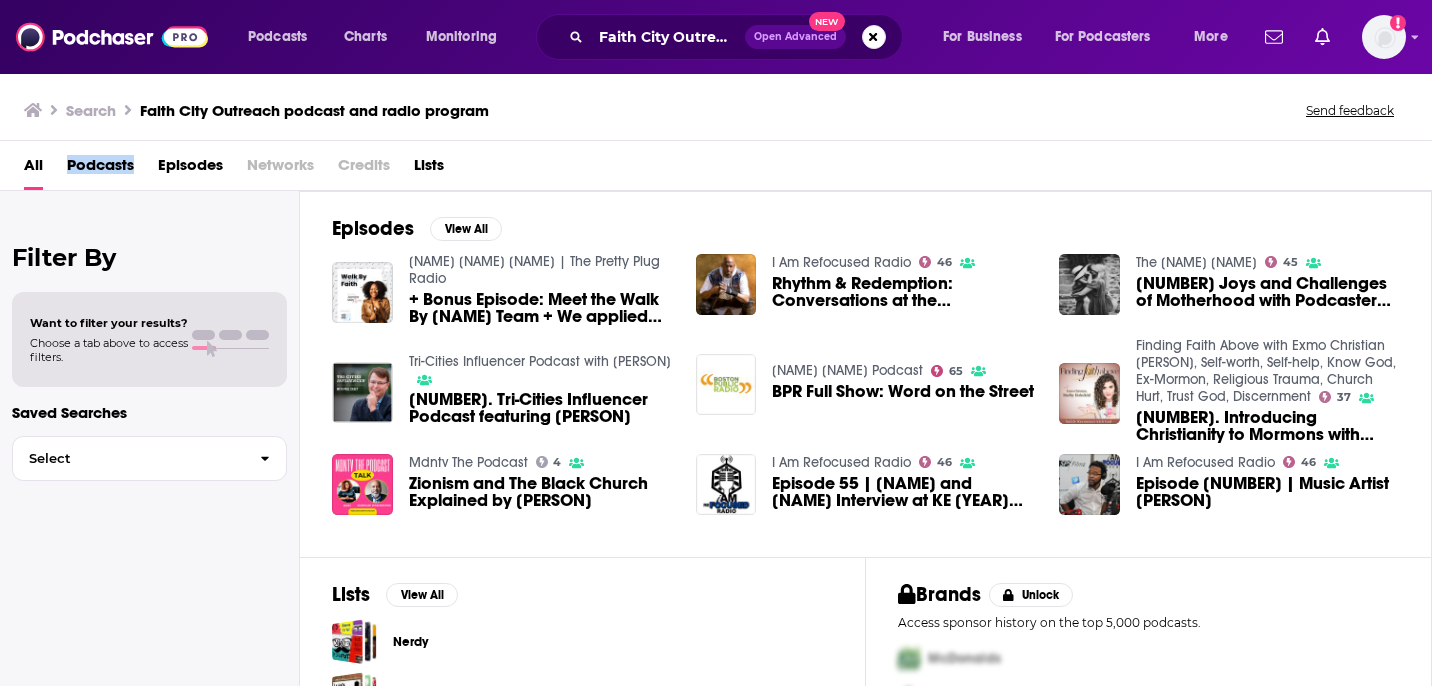 click on "Podcasts" at bounding box center (100, 169) 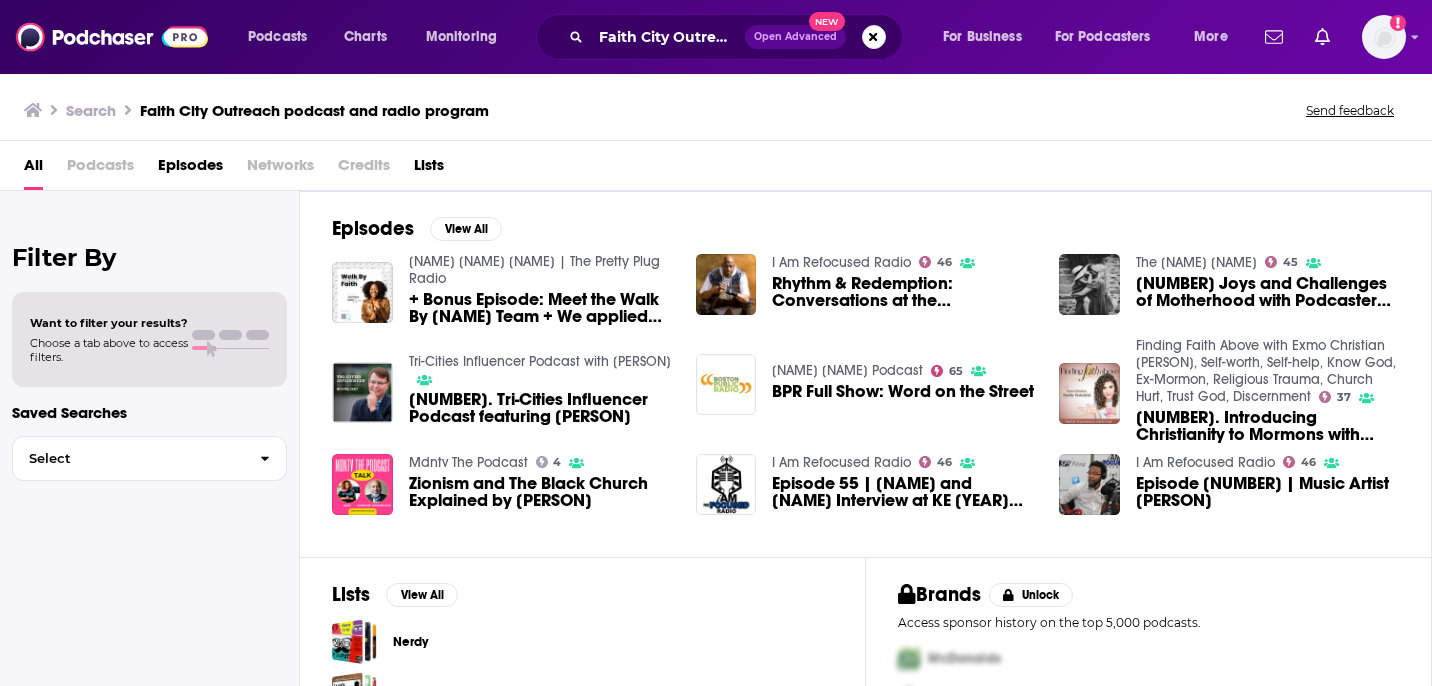 click on "Filter By Want to filter your results? Choose a tab above to access filters. Saved Searches Select" at bounding box center [150, 534] 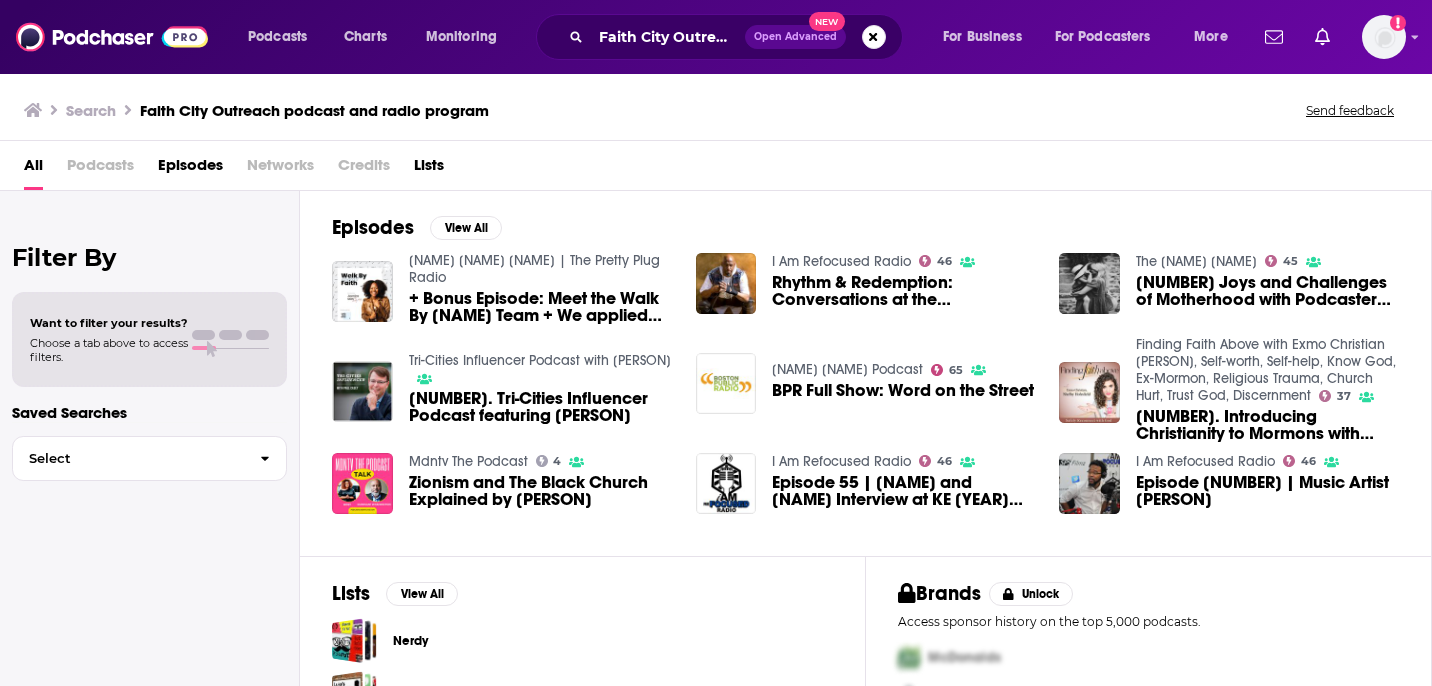 scroll, scrollTop: 0, scrollLeft: 0, axis: both 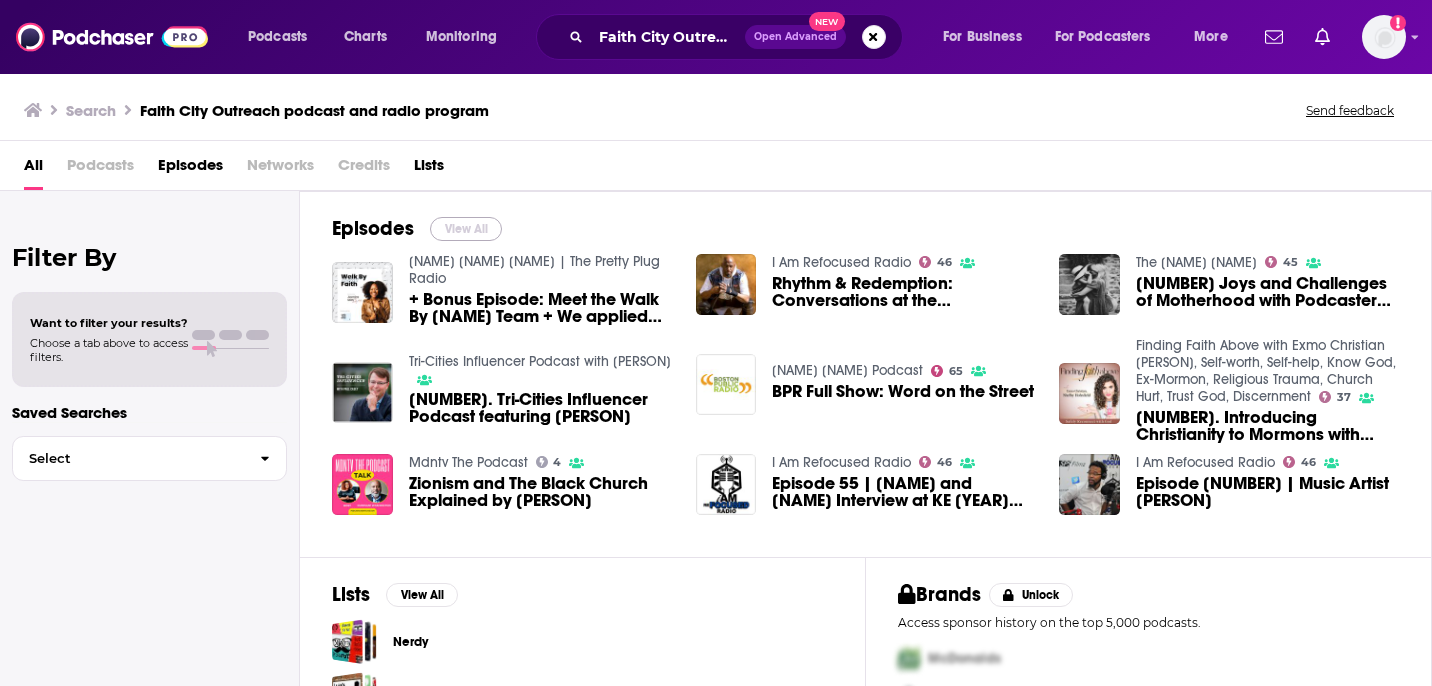 click on "View All" at bounding box center (466, 229) 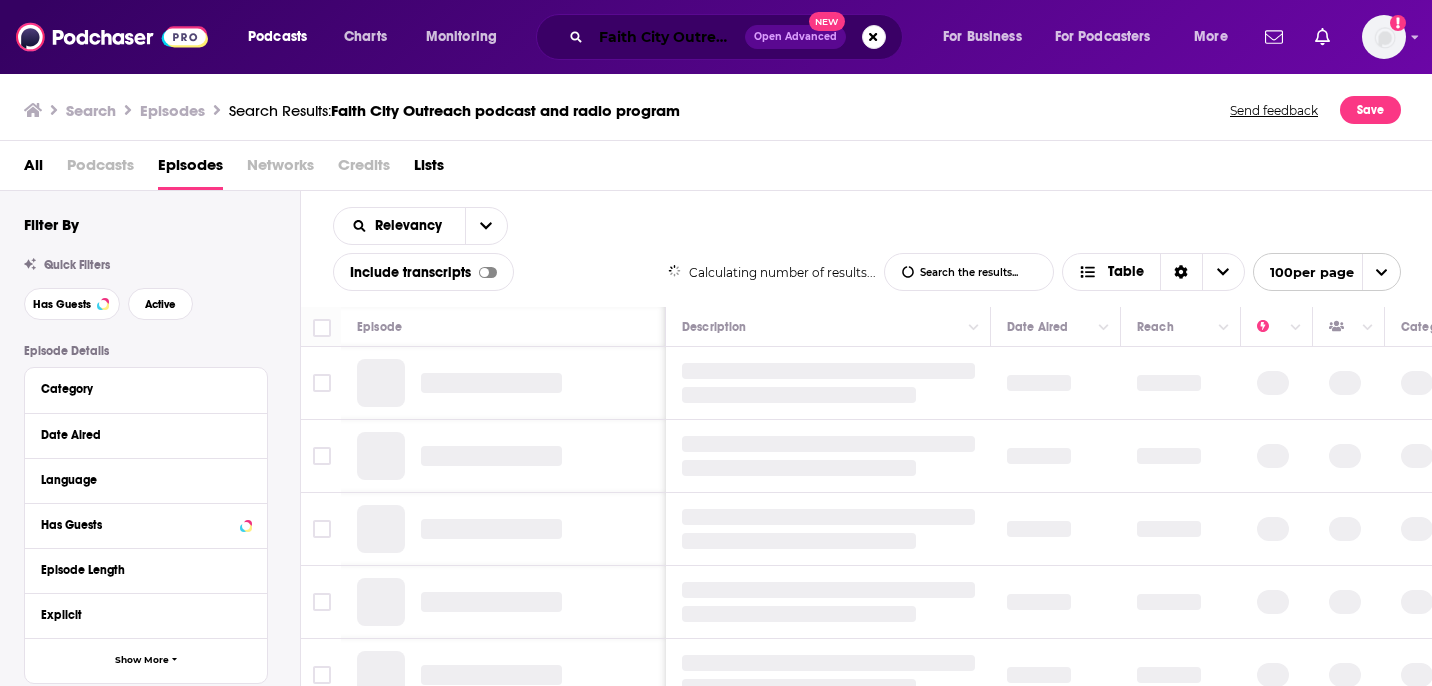 click on "Faith City Outreach podcast and radio program" at bounding box center [668, 37] 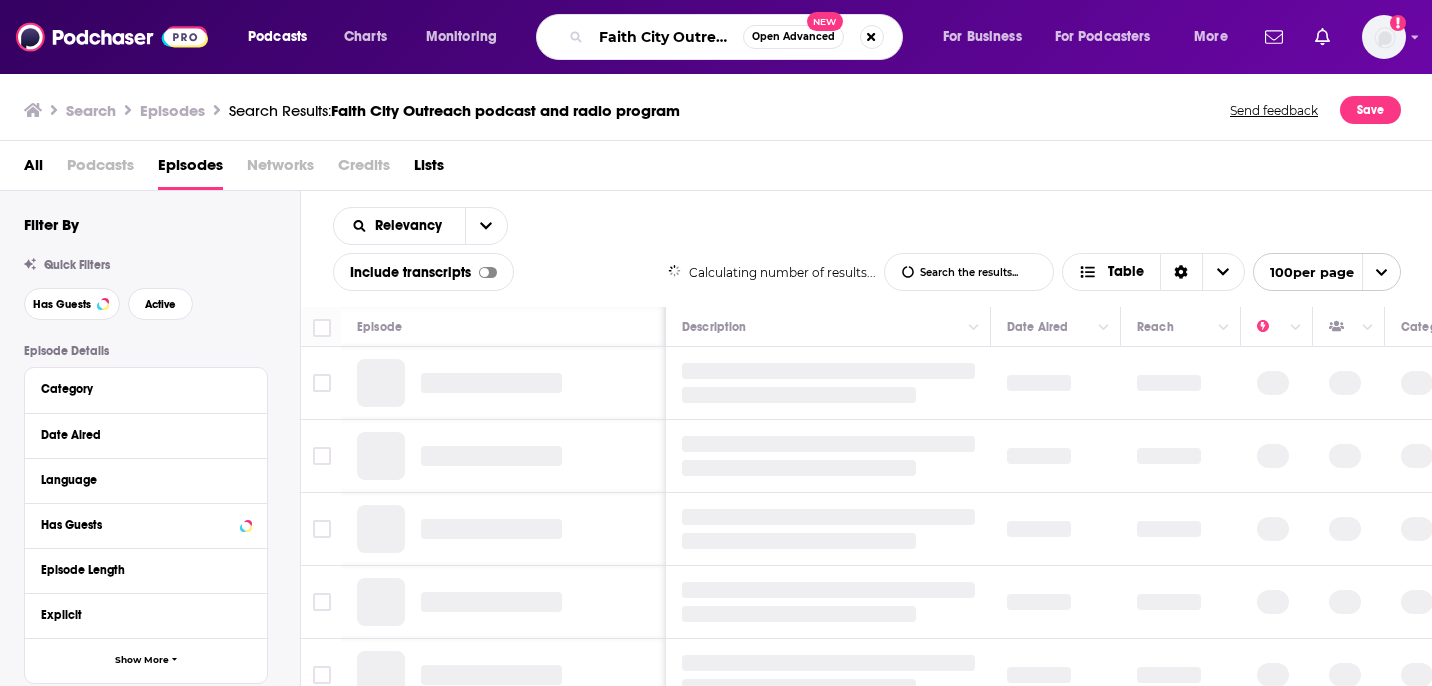 click on "Faith City Outreach podcast and radio program" at bounding box center [667, 37] 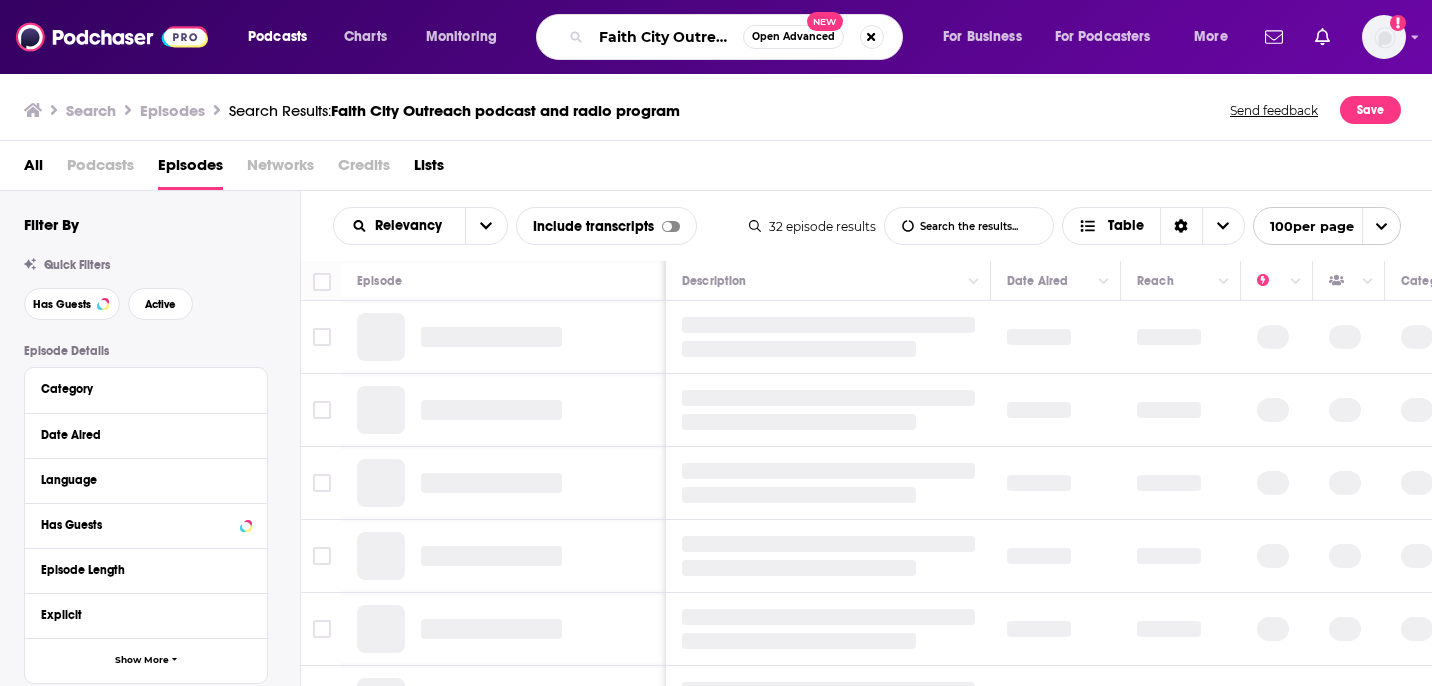 click on "Faith City Outreach podcast and radio program" at bounding box center (667, 37) 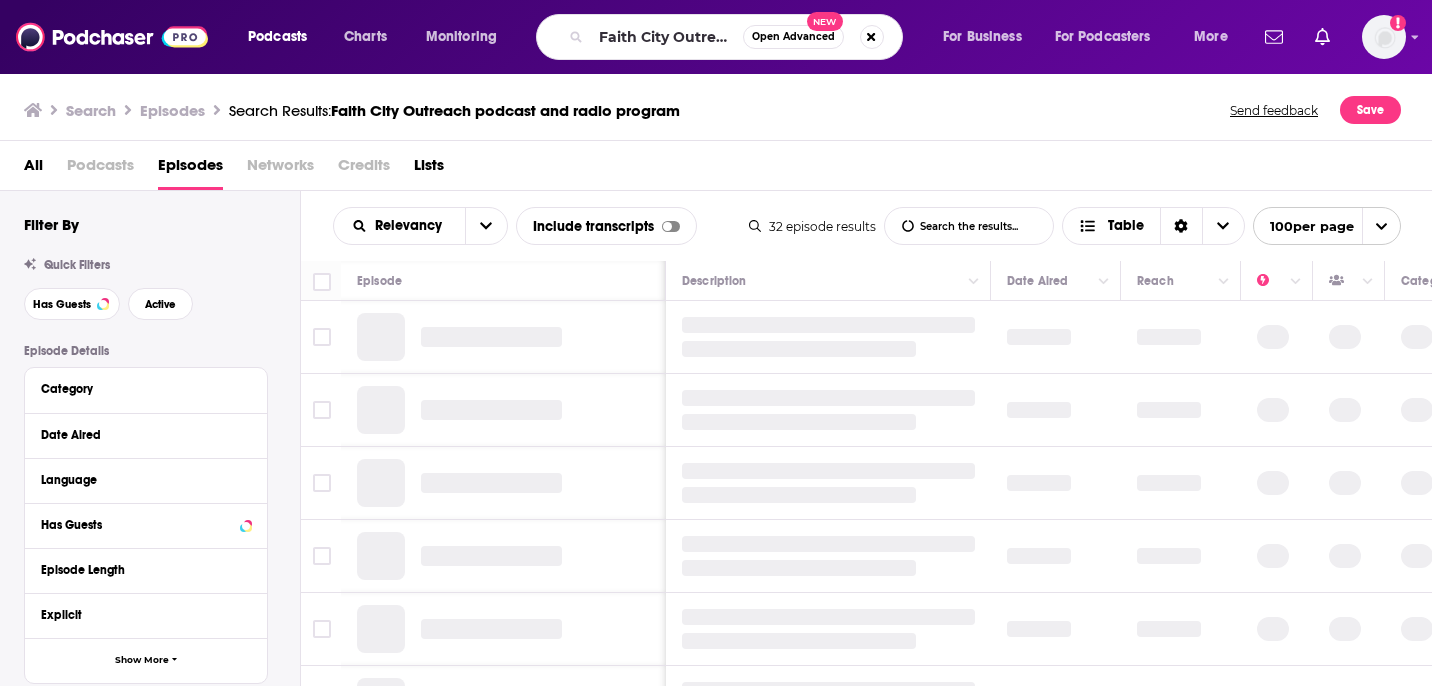 click on "Search Episodes Search Results:   Faith City Outreach podcast and radio program Send feedback Save" at bounding box center [712, 110] 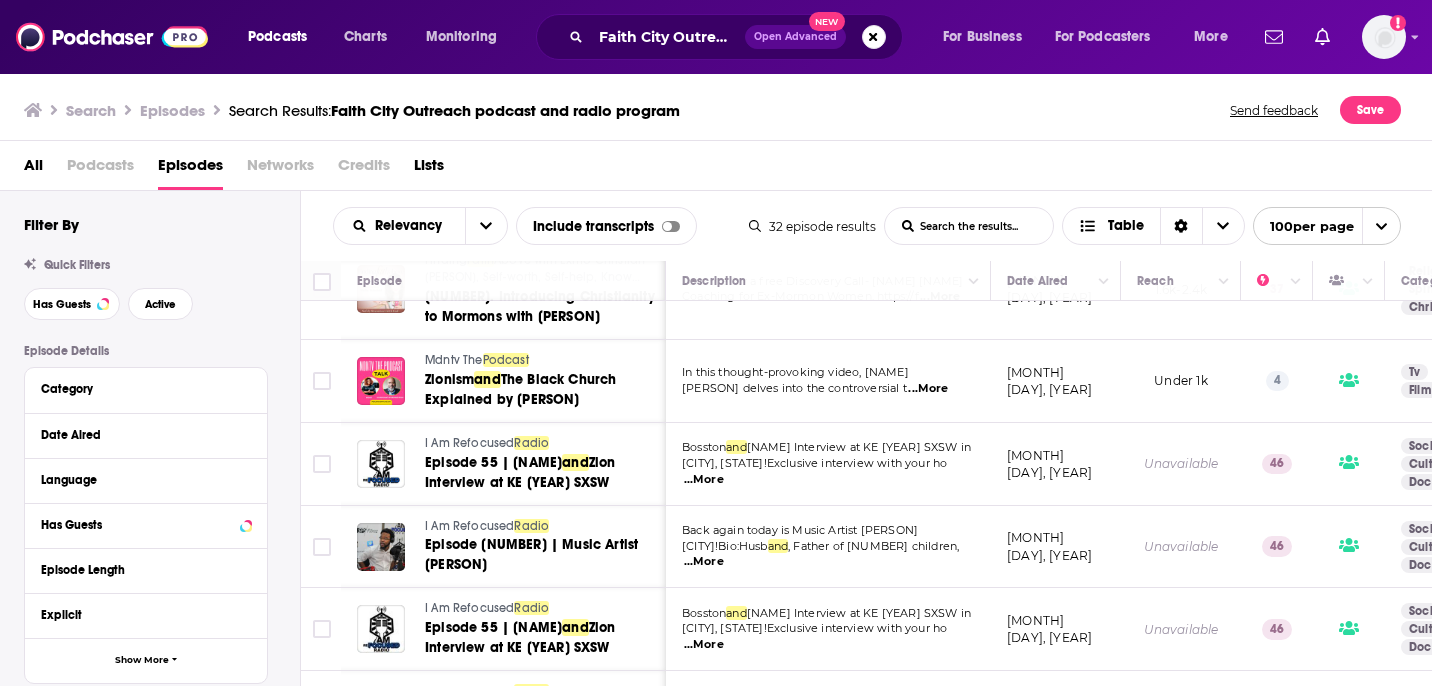 scroll, scrollTop: 475, scrollLeft: 0, axis: vertical 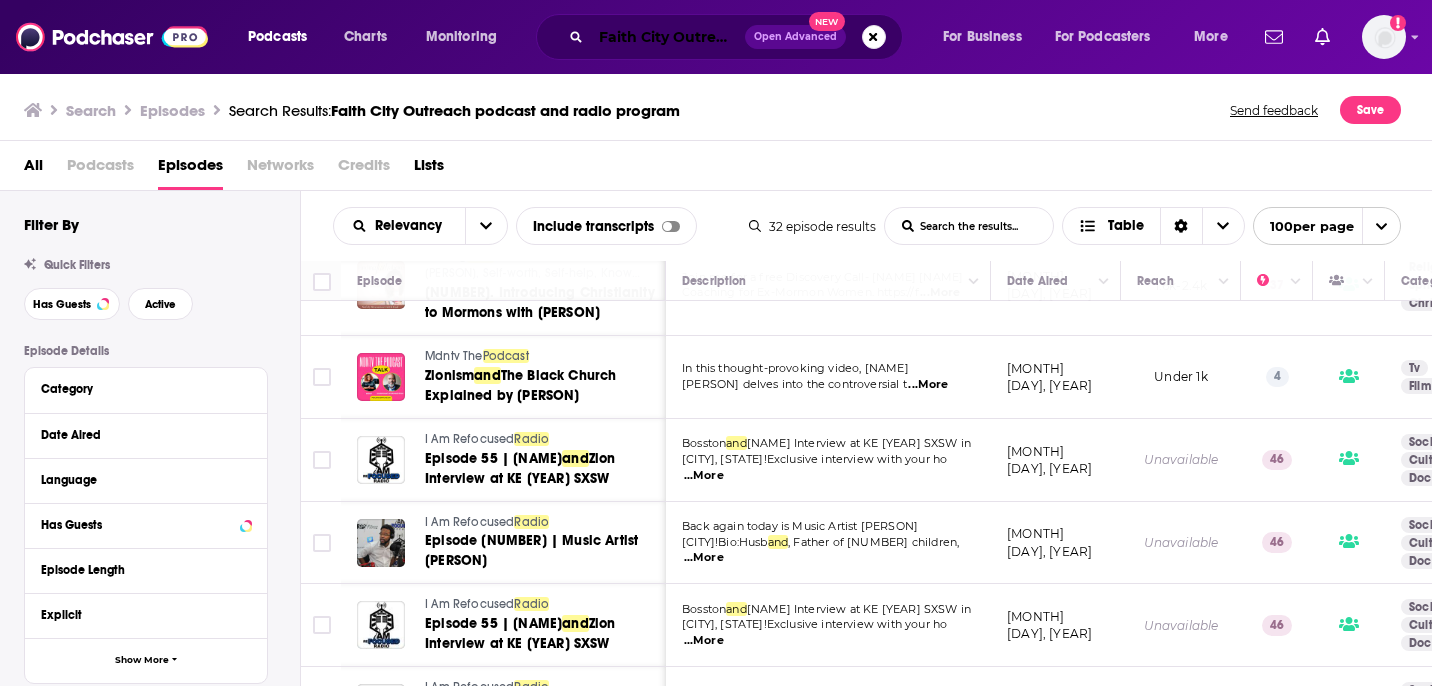 click on "Faith City Outreach podcast and radio program" at bounding box center [668, 37] 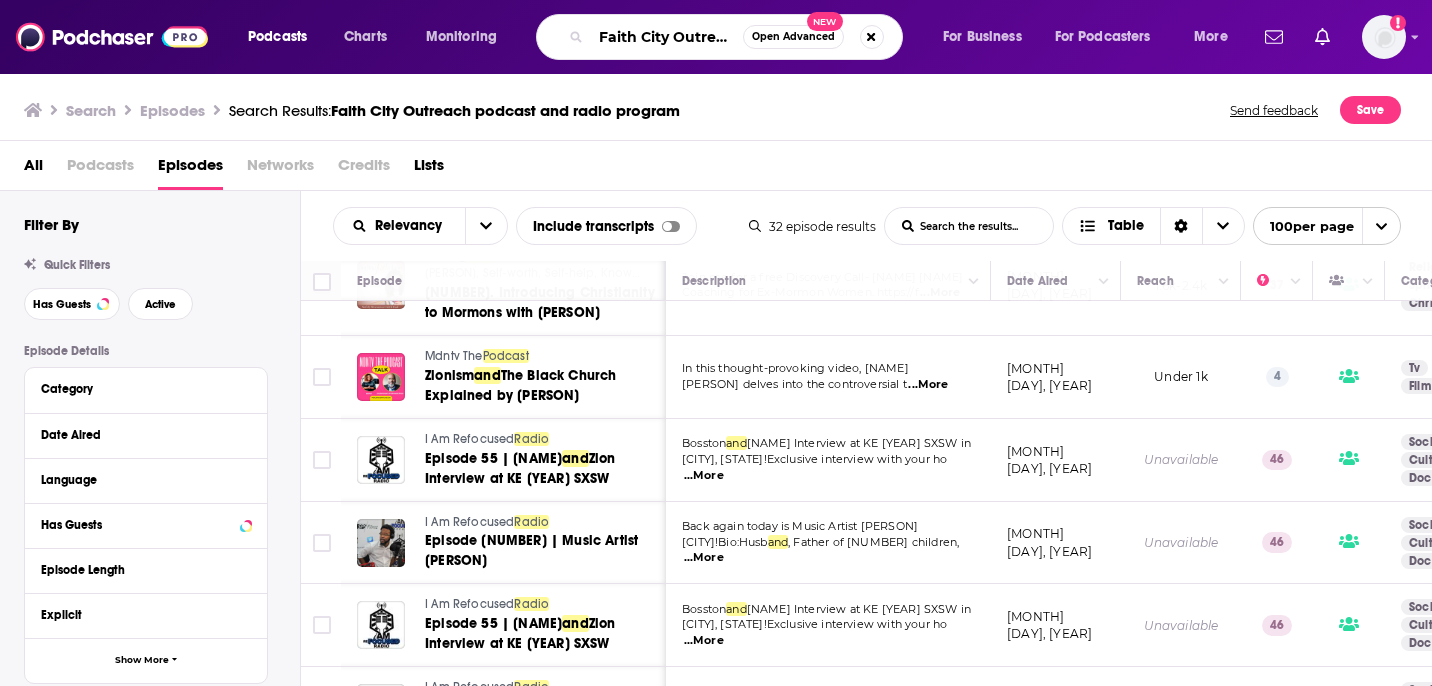 paste on "Faith City Outreach" 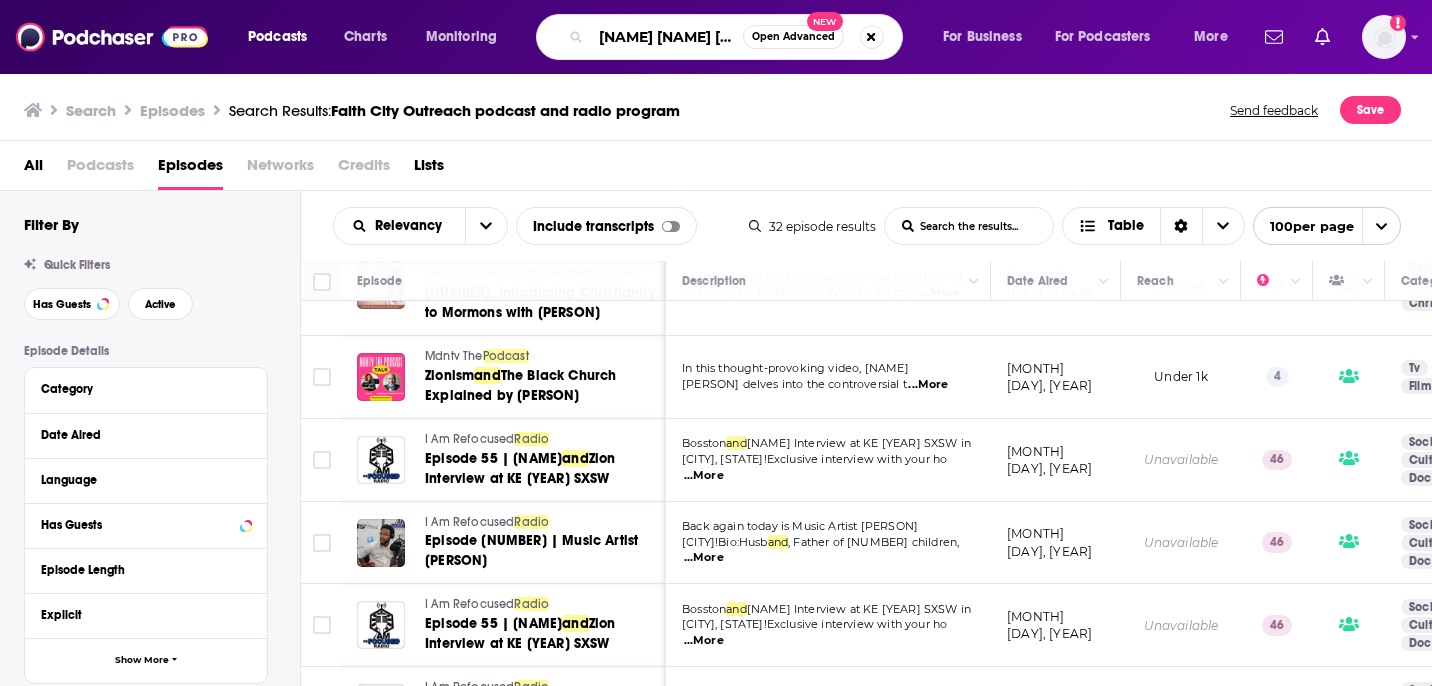 scroll, scrollTop: 0, scrollLeft: 84, axis: horizontal 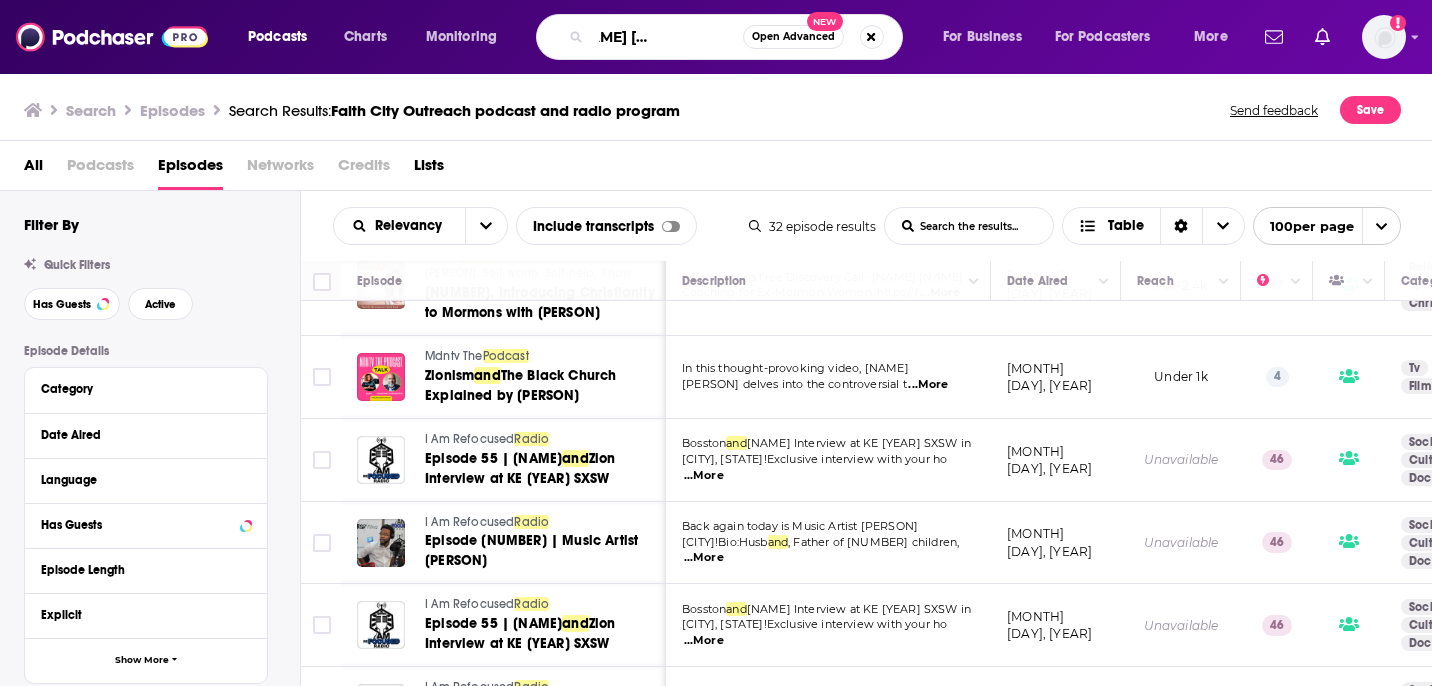 type on "Faith City Faith City OutreachOutreach podcast and radio program" 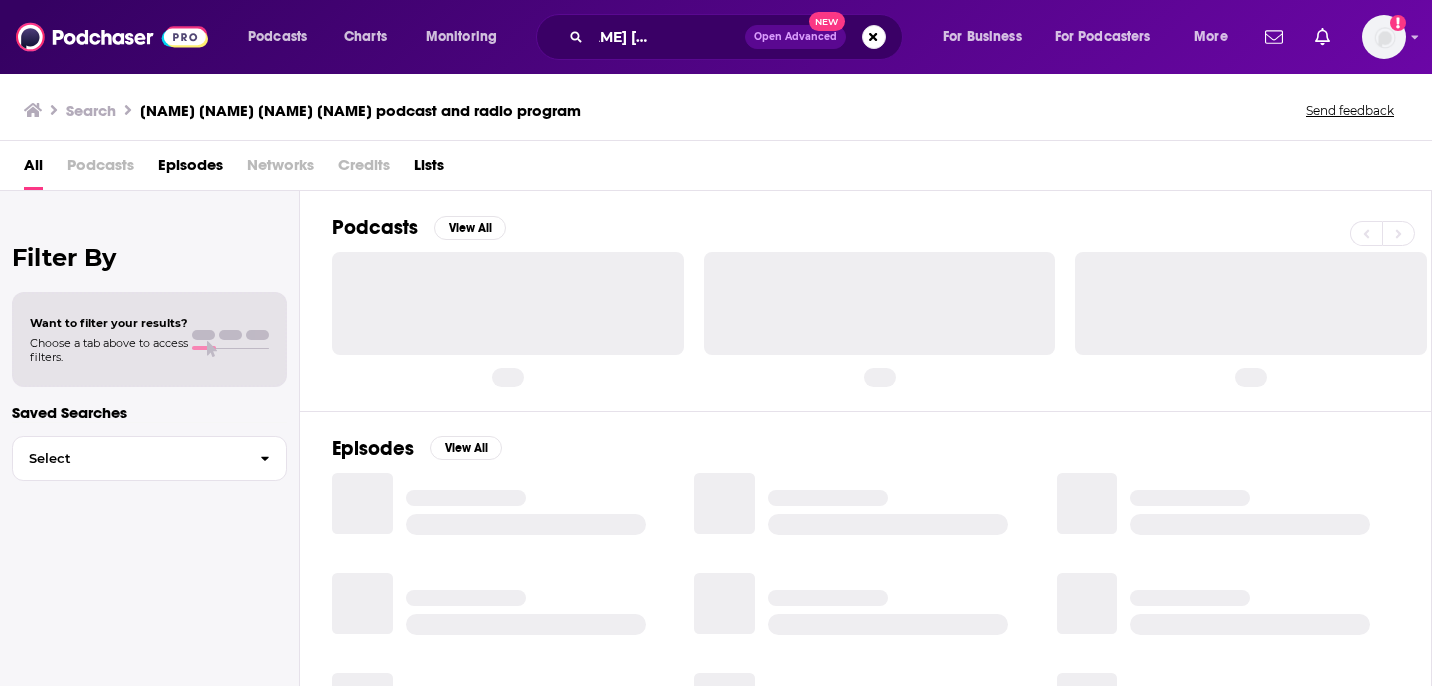 scroll, scrollTop: 0, scrollLeft: 0, axis: both 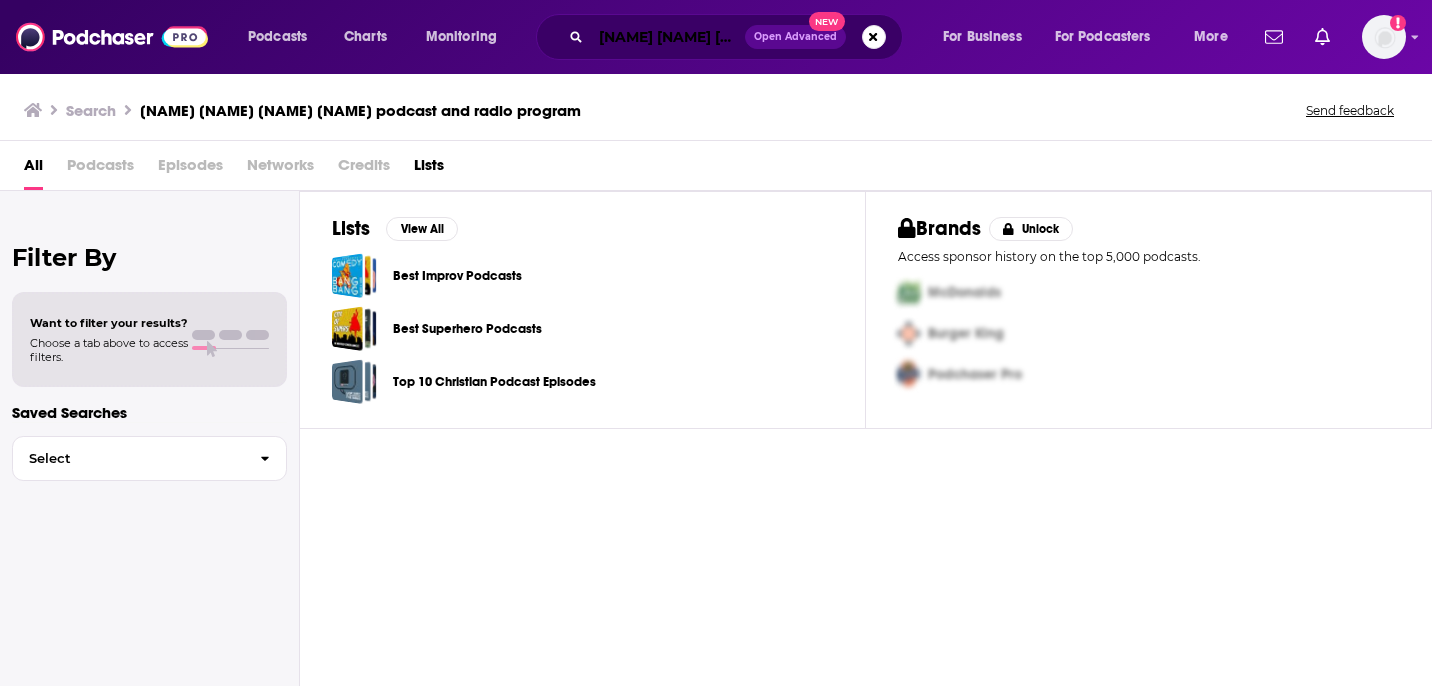 click on "Faith City Faith City OutreachOutreach podcast and radio program" at bounding box center (668, 37) 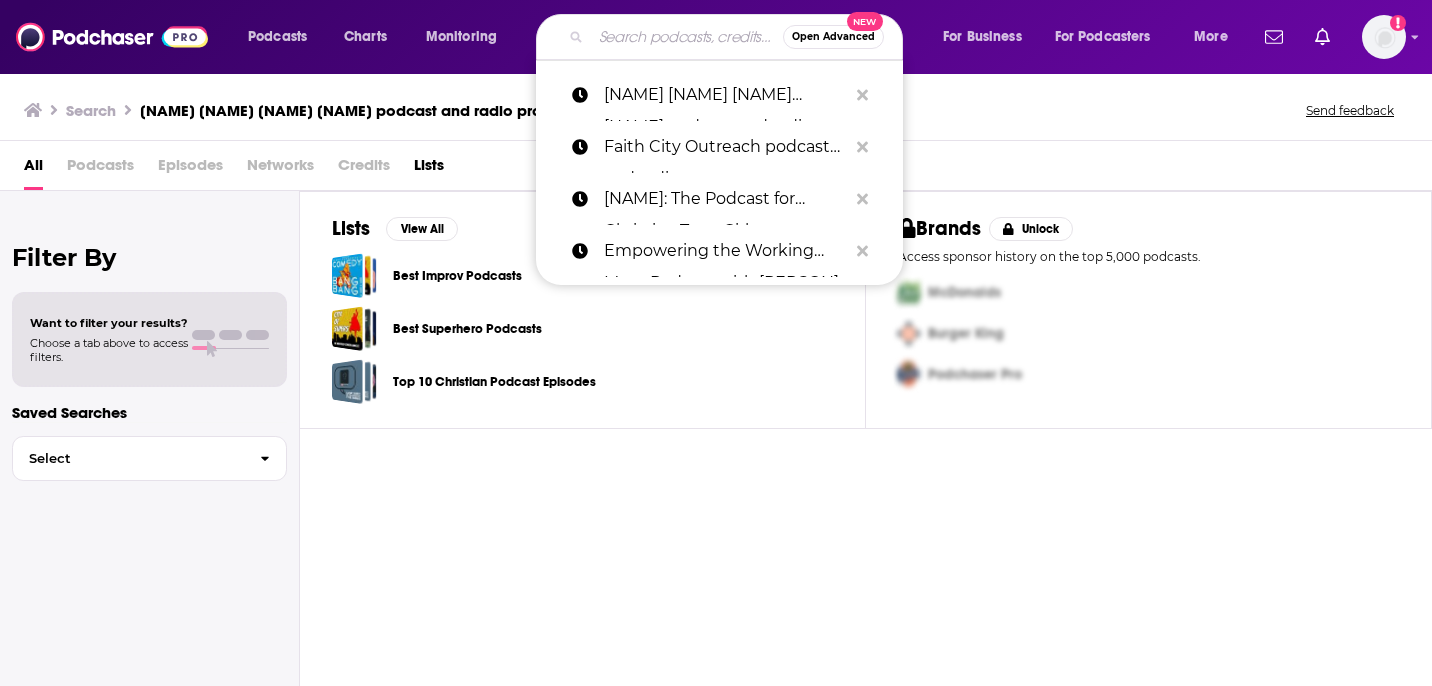 paste on "Faith City Outreach" 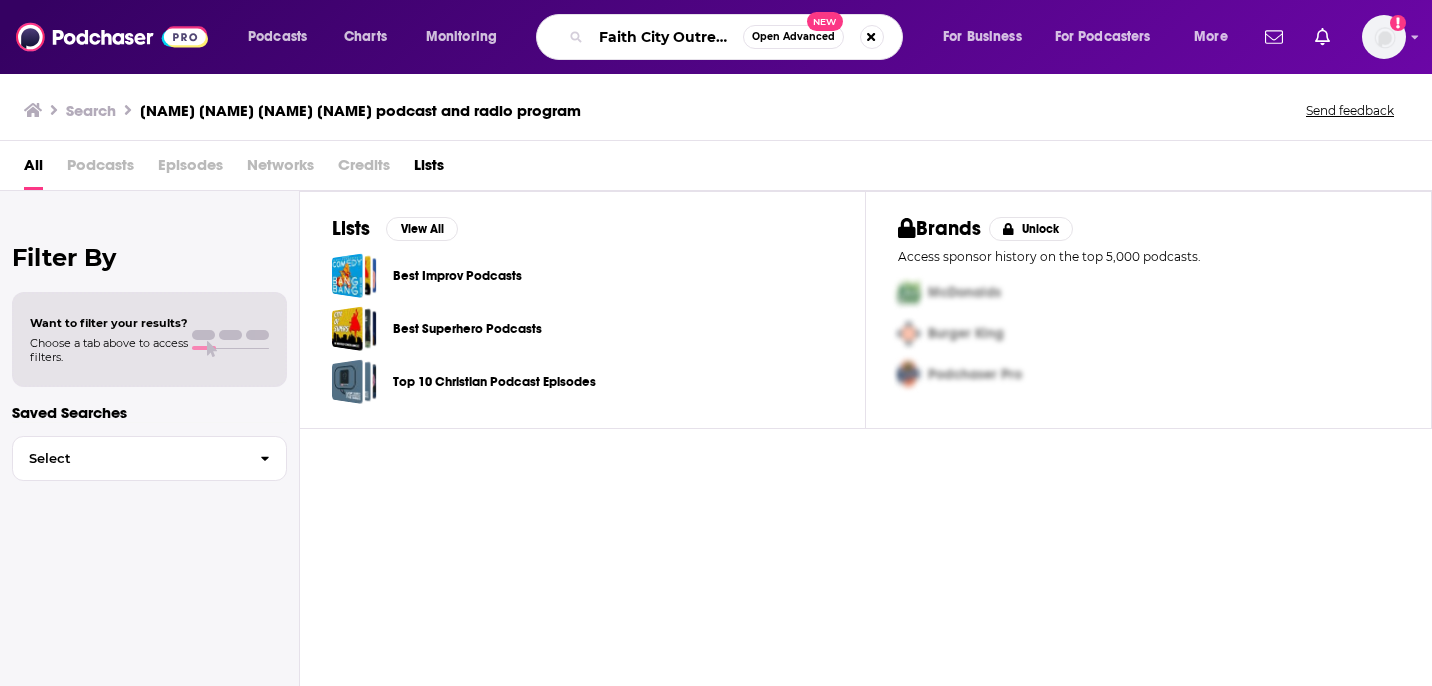 scroll, scrollTop: 0, scrollLeft: 9, axis: horizontal 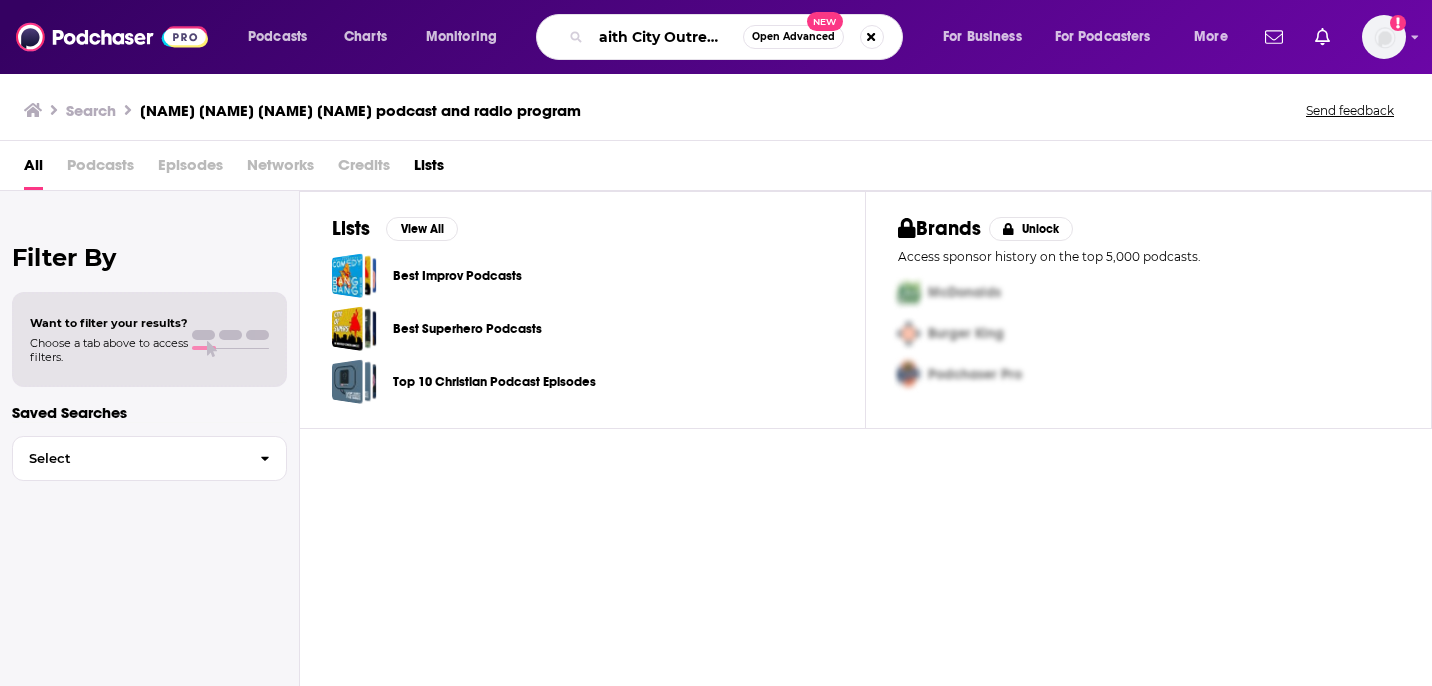 type on "Faith City Outreach" 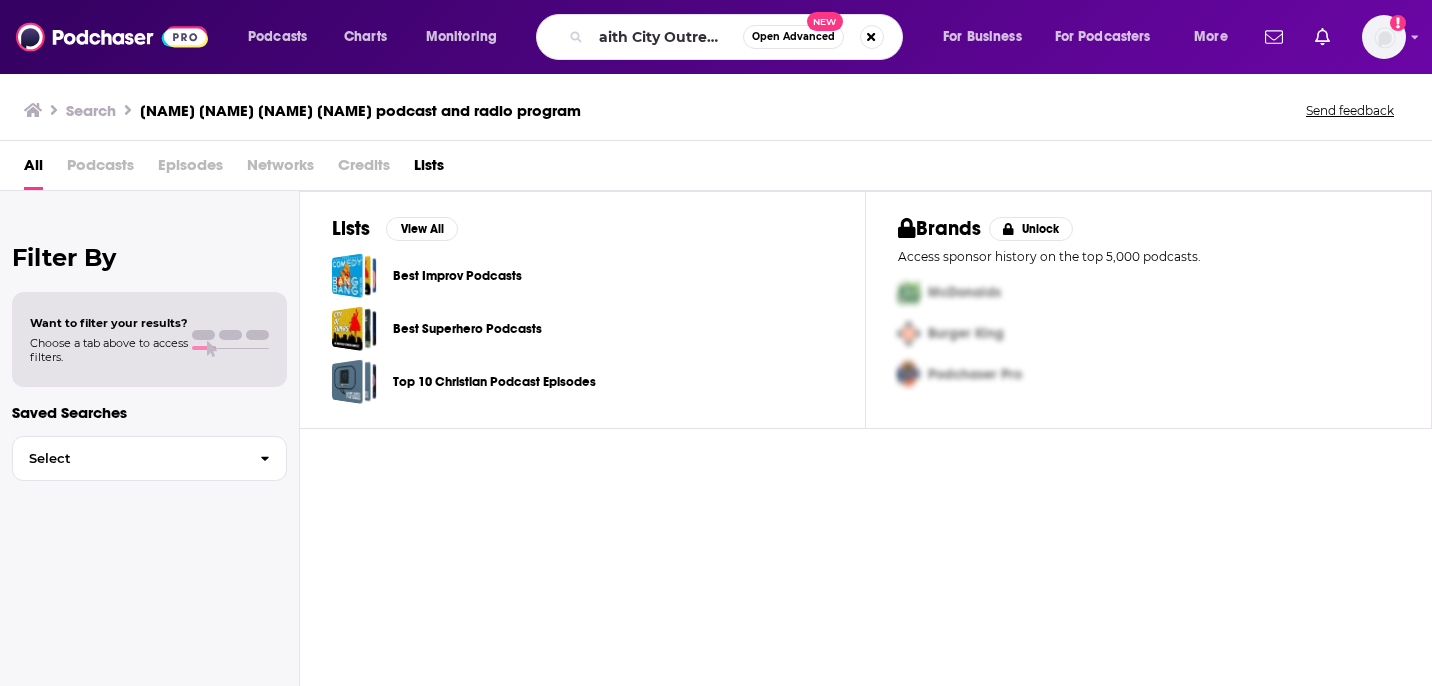 scroll, scrollTop: 0, scrollLeft: 0, axis: both 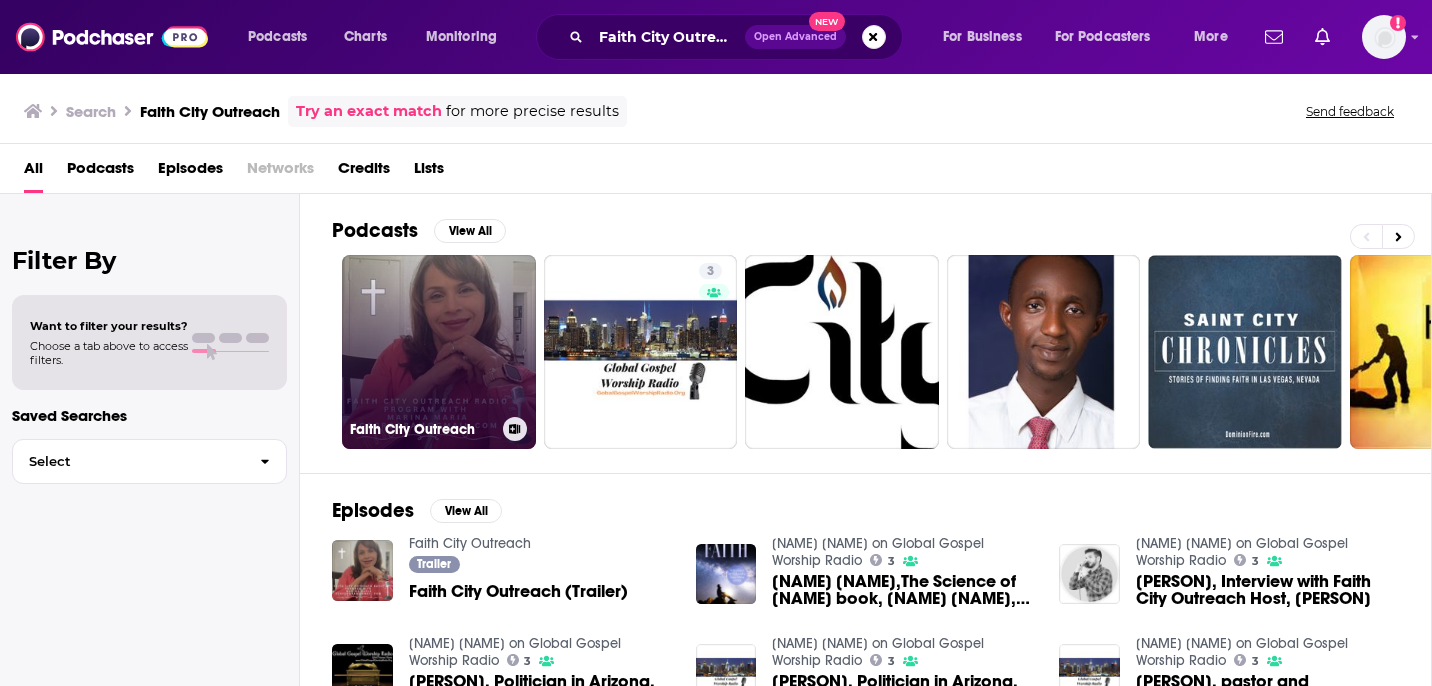 click on "Faith City Outreach" at bounding box center (439, 352) 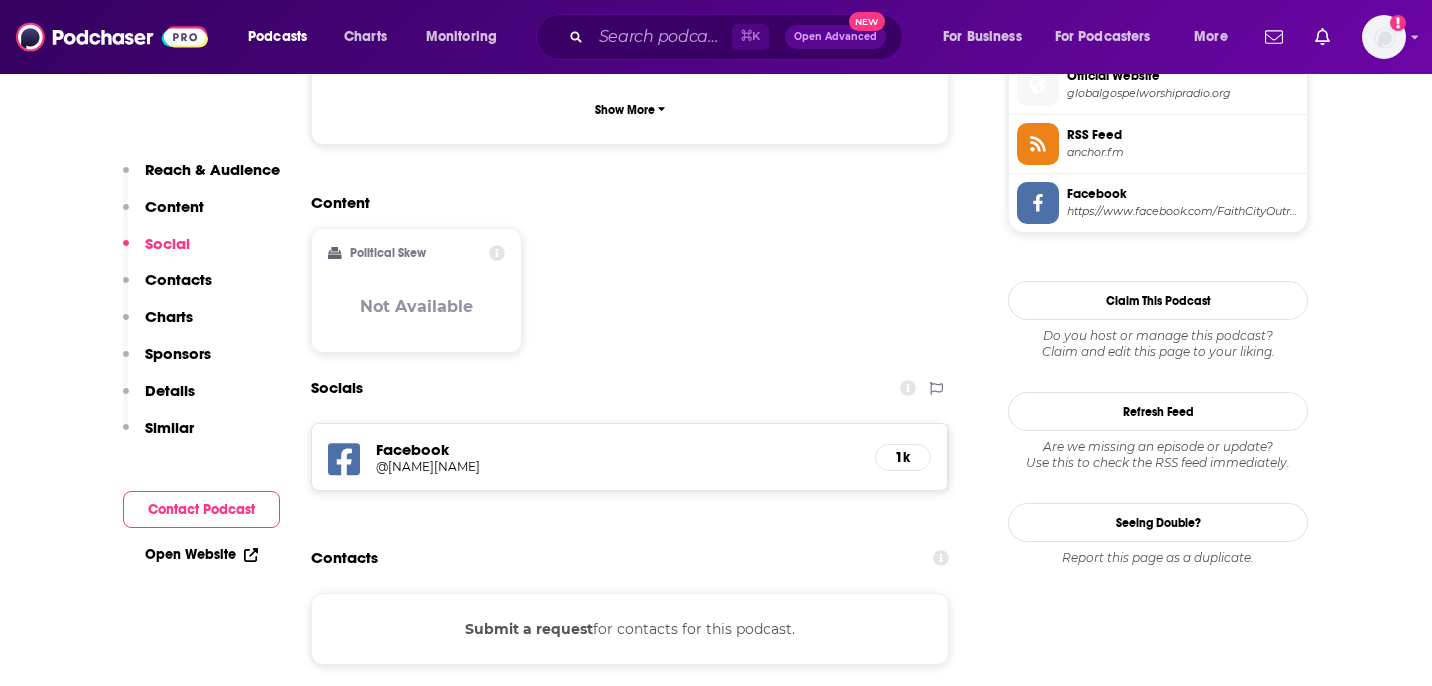 scroll, scrollTop: 1488, scrollLeft: 0, axis: vertical 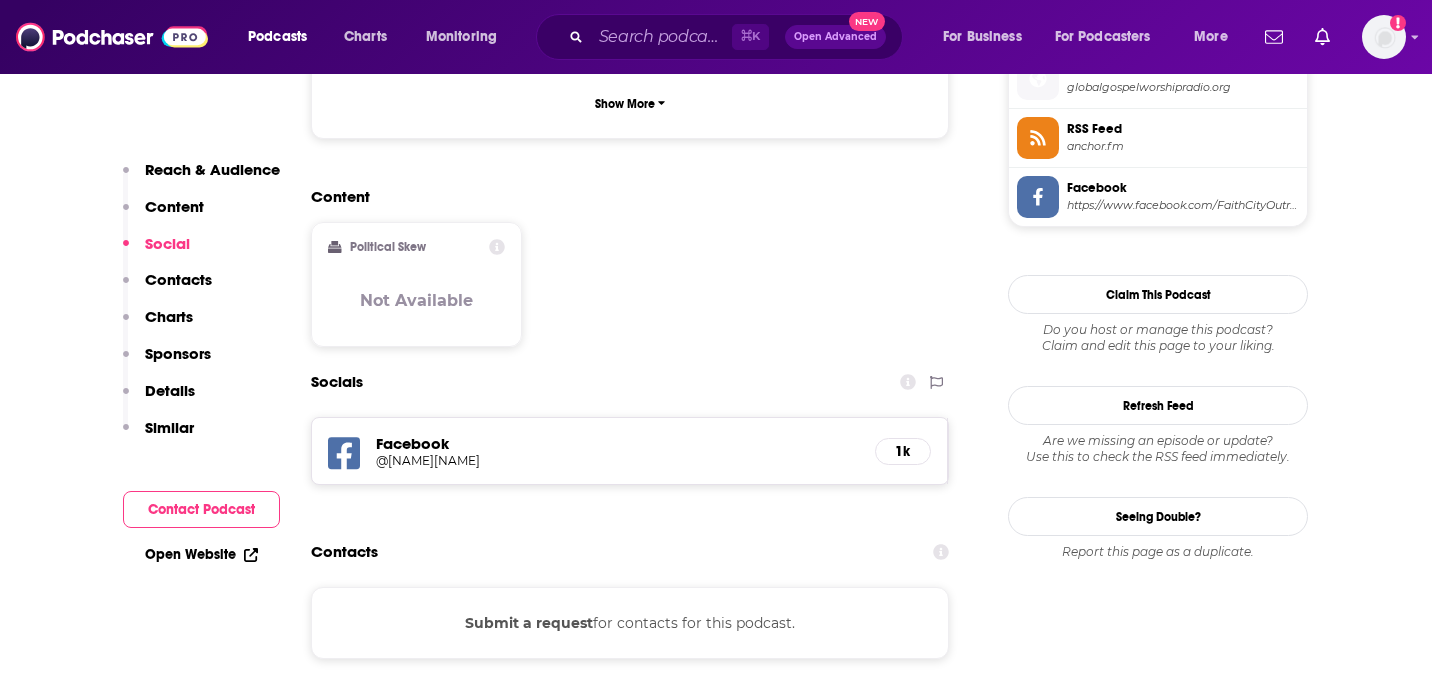 click on "@FaithCityOutreach" at bounding box center [536, 460] 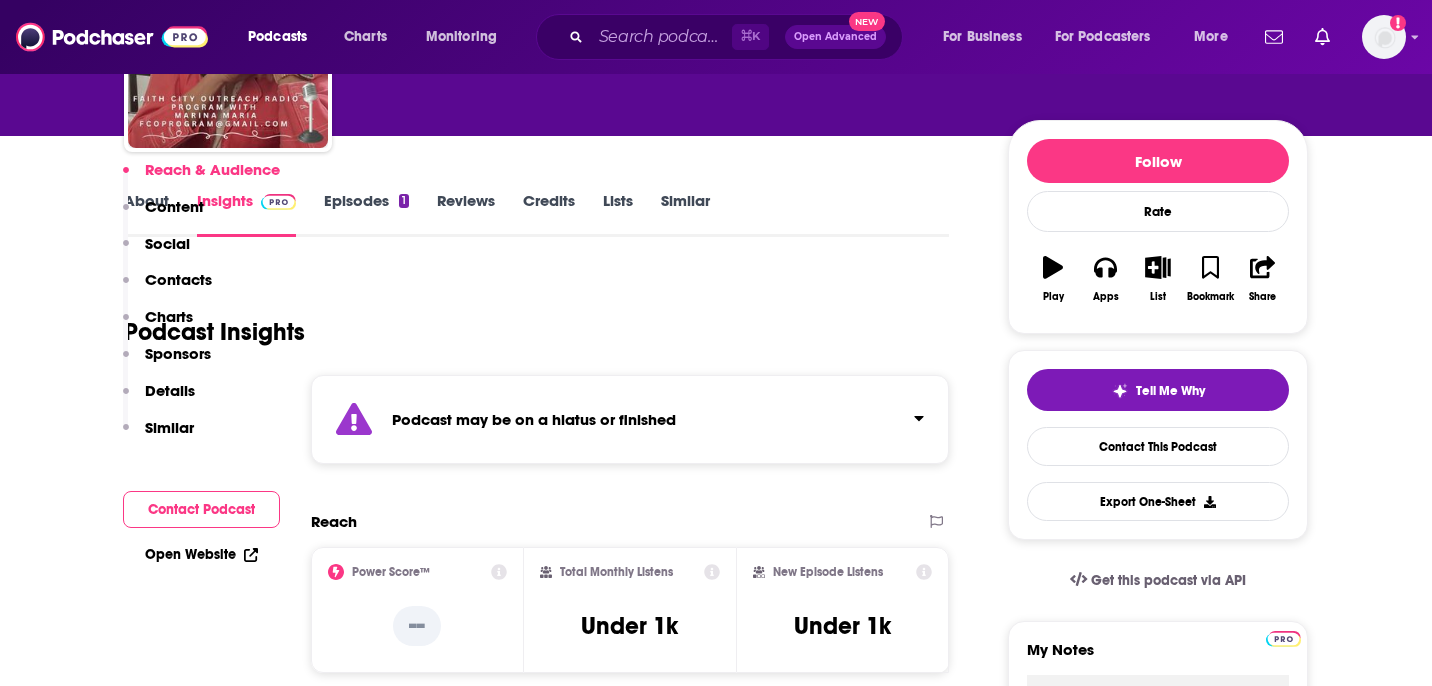 scroll, scrollTop: 0, scrollLeft: 0, axis: both 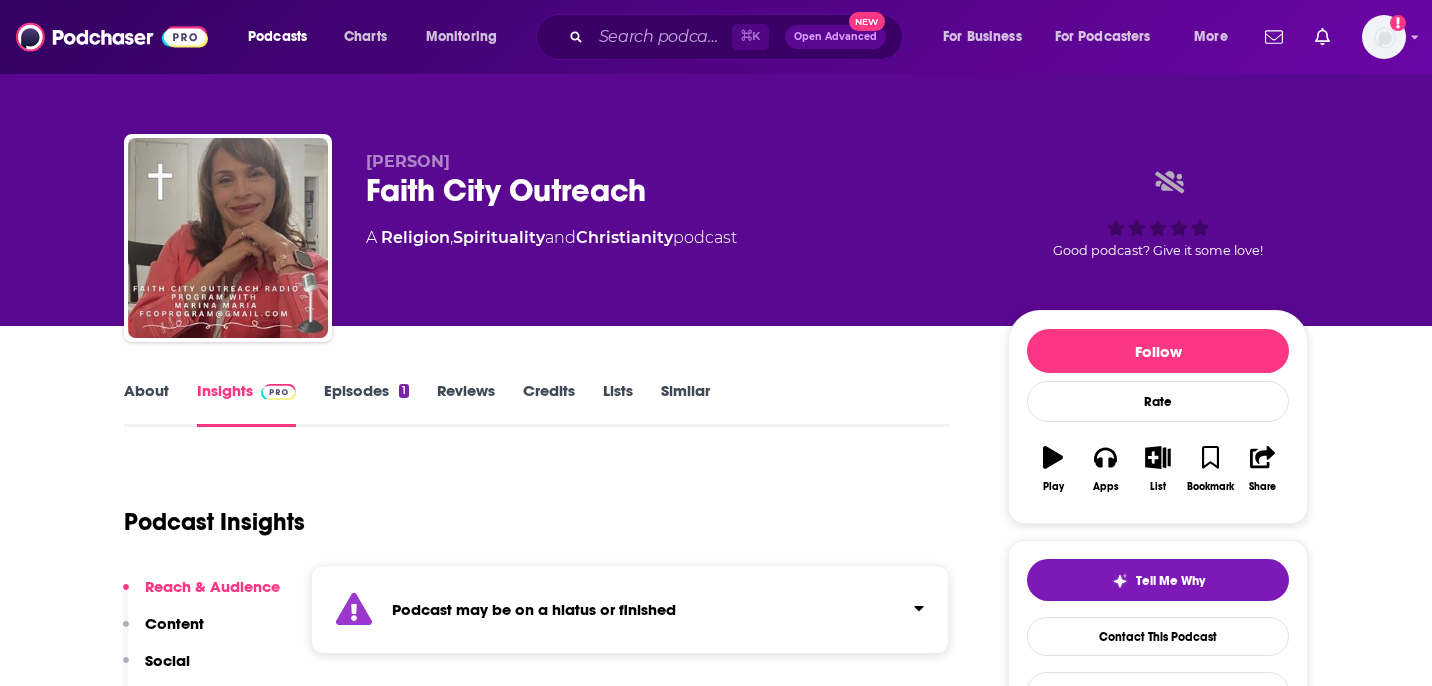 click on "Episodes 1" at bounding box center (366, 404) 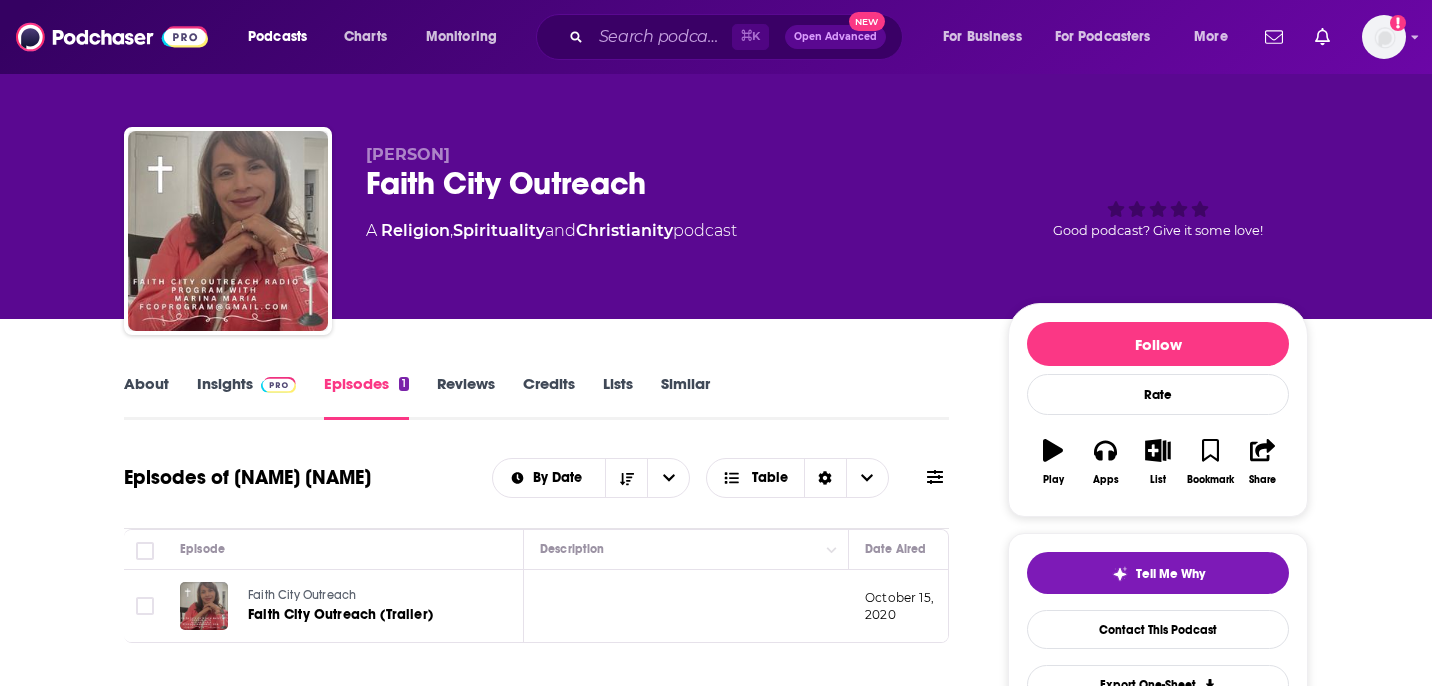 scroll, scrollTop: 13, scrollLeft: 0, axis: vertical 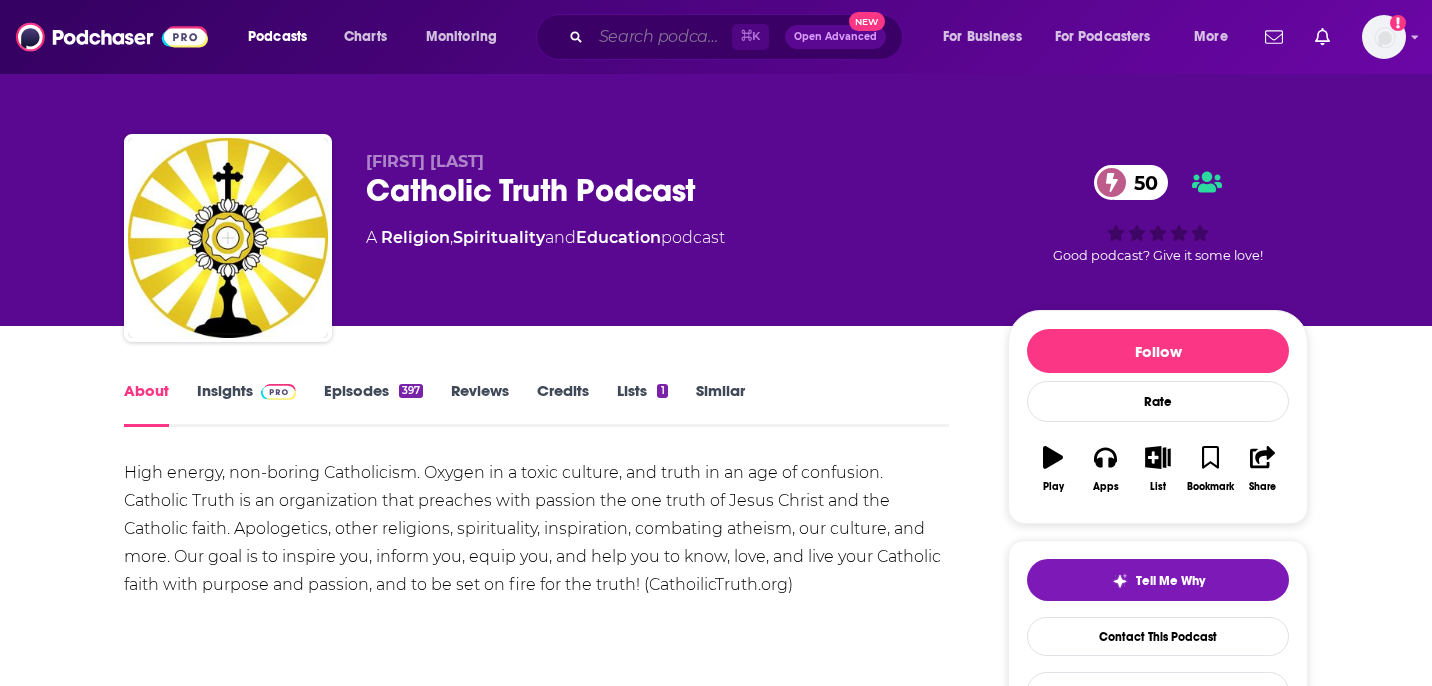 click at bounding box center [661, 37] 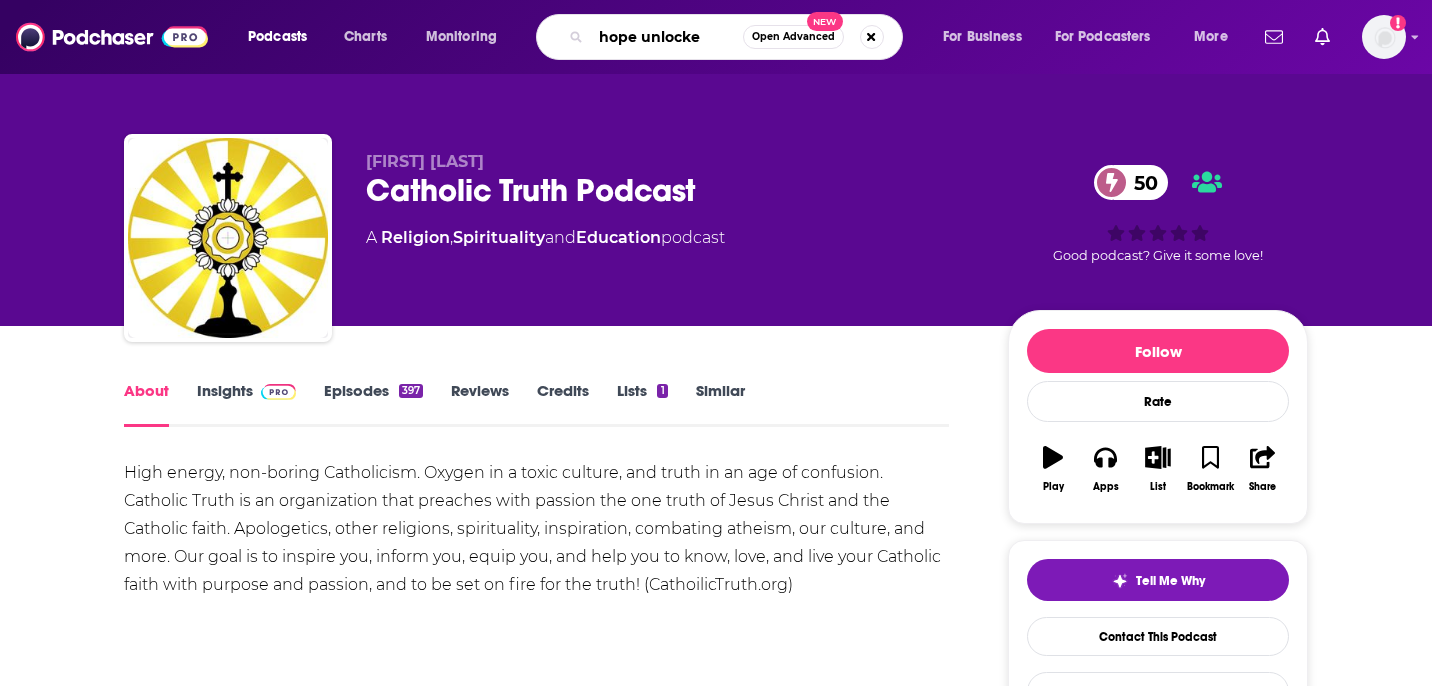type on "hope unlocked" 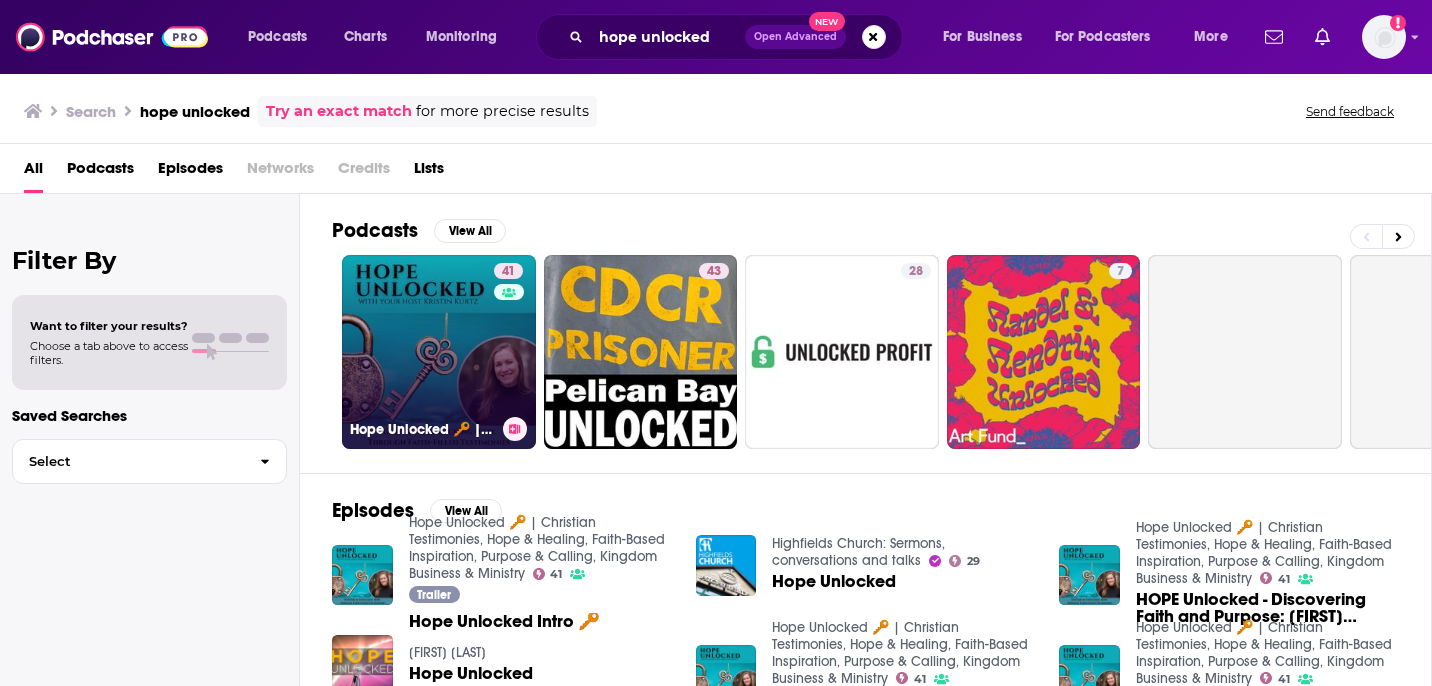click on "41 Hope Unlocked 🔑 | Christian Testimonies, Hope & Healing, Faith-Based Inspiration, Purpose & Calling, Kingdom Business & Ministry" at bounding box center [439, 352] 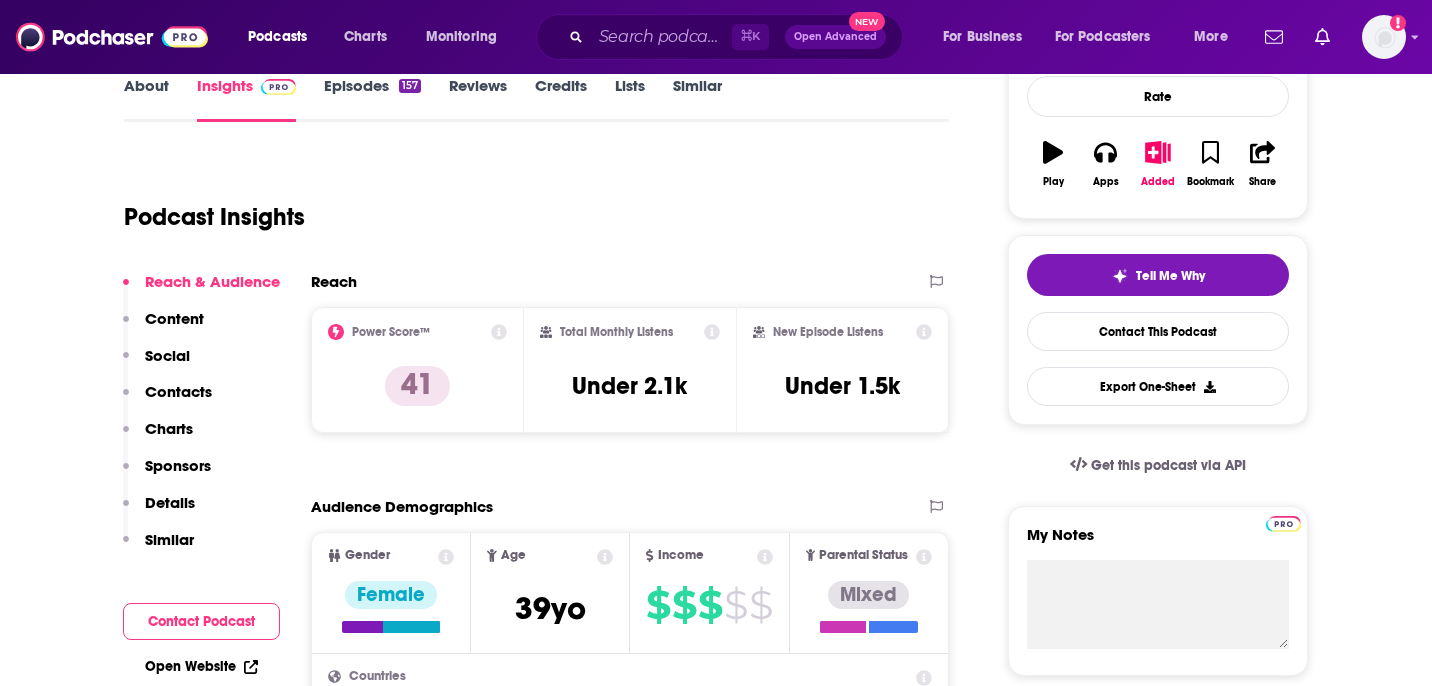 scroll, scrollTop: 236, scrollLeft: 0, axis: vertical 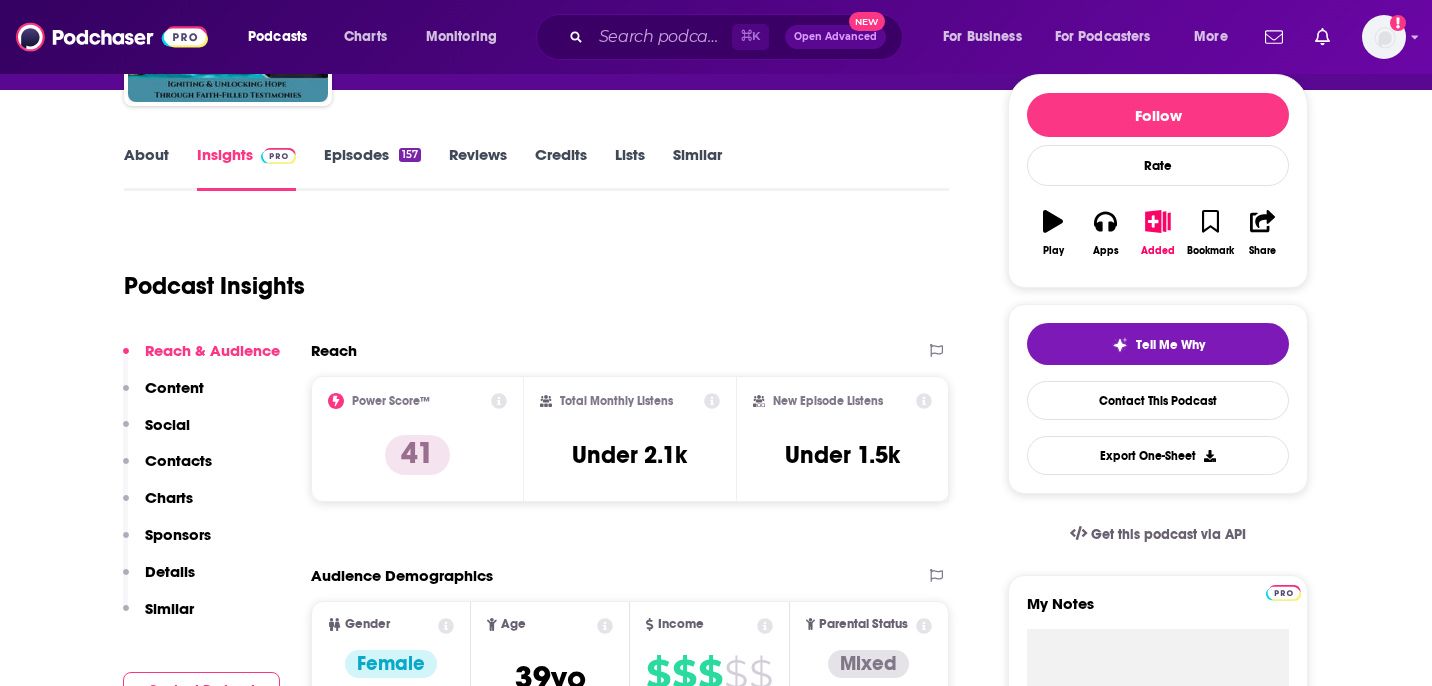 click on "Episodes 157" at bounding box center (372, 168) 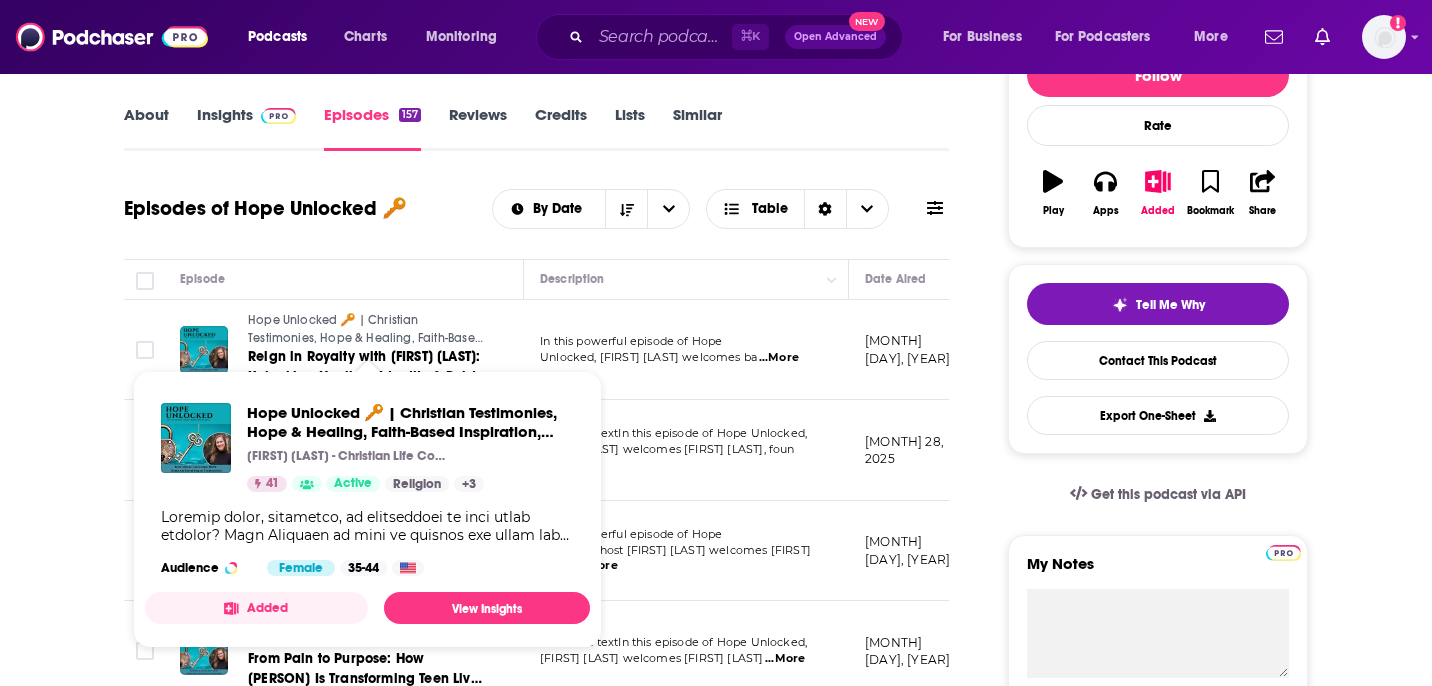scroll, scrollTop: 278, scrollLeft: 0, axis: vertical 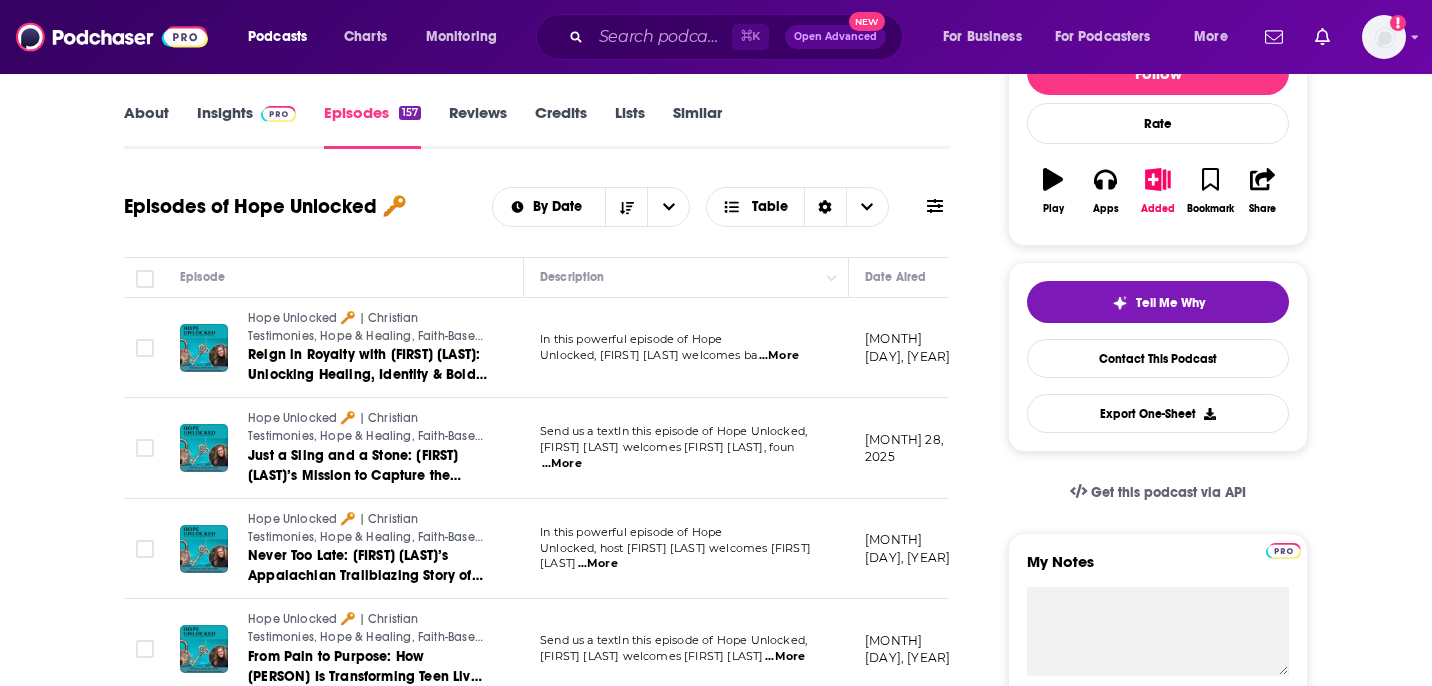 click on "Send us a textIn this episode of Hope Unlocked, [PERSON] welcomes [PERSON], foun  ...More" at bounding box center (686, 448) 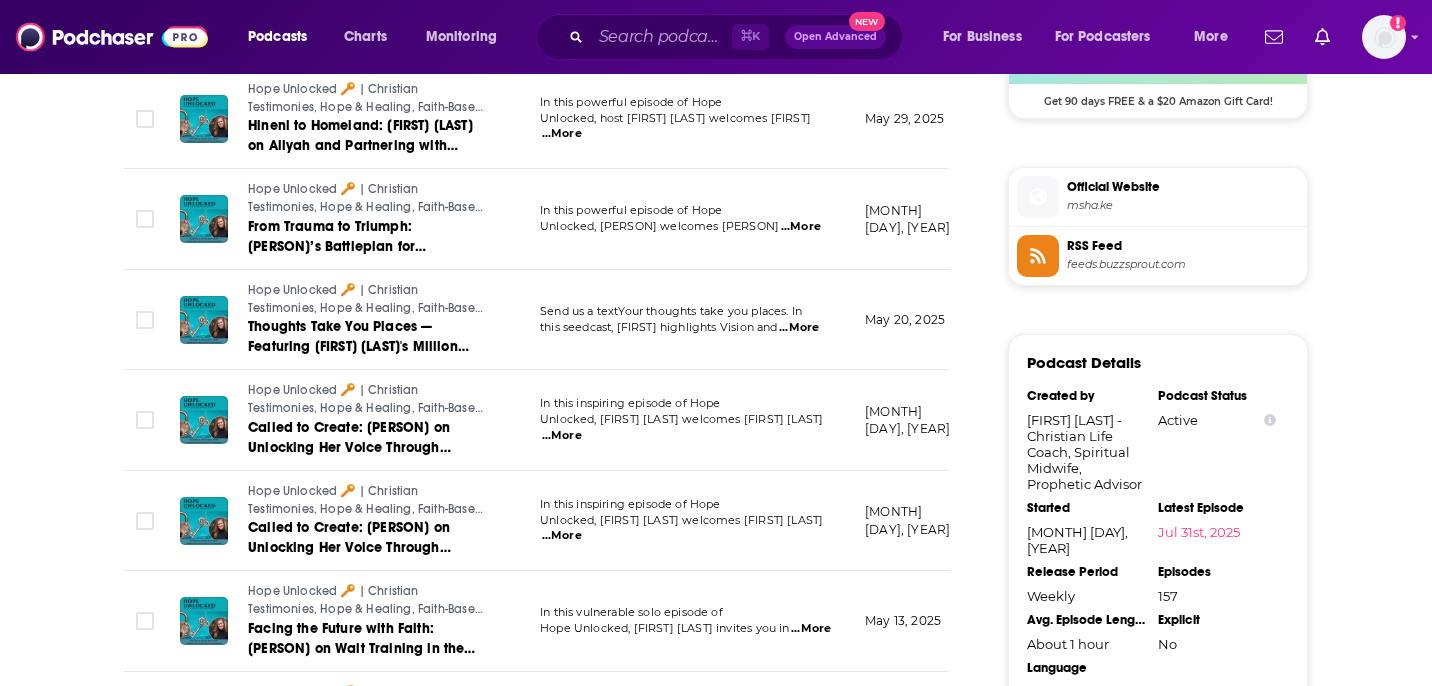 scroll, scrollTop: 1712, scrollLeft: 0, axis: vertical 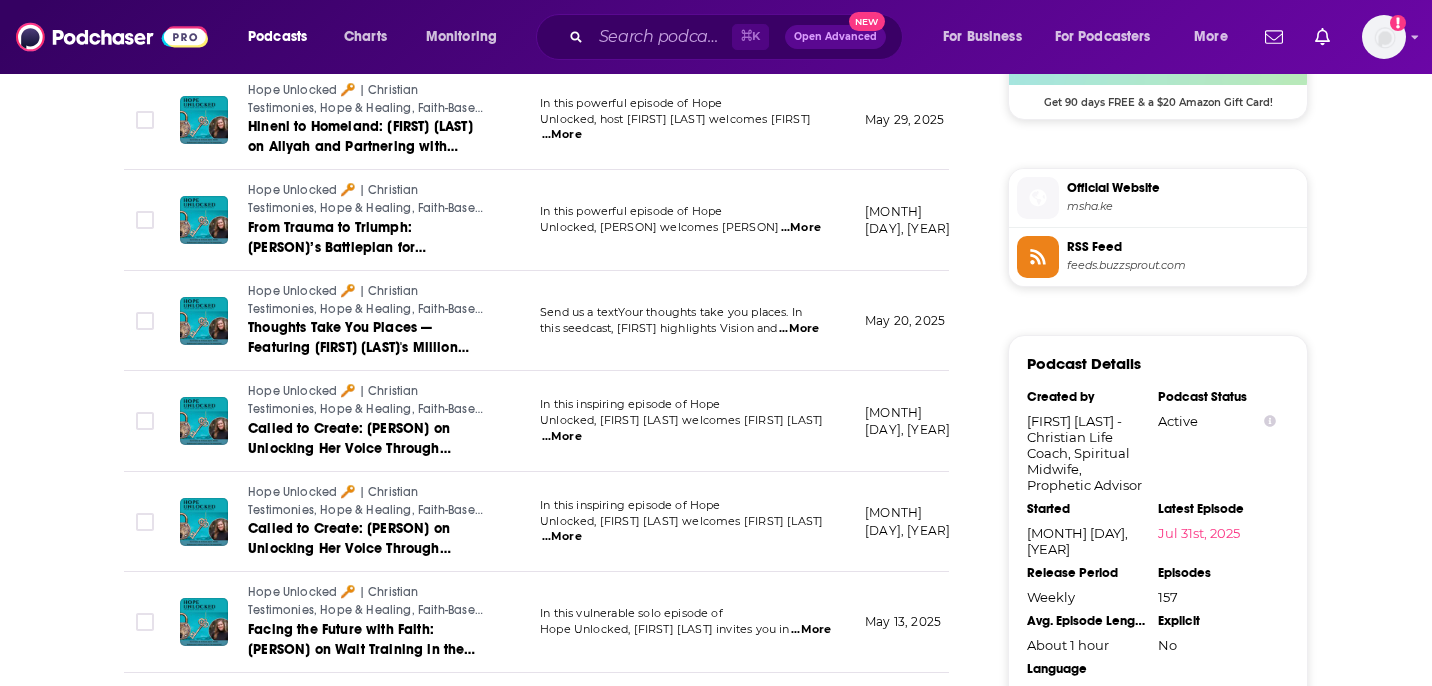 click on "msha.ke" at bounding box center [1183, 206] 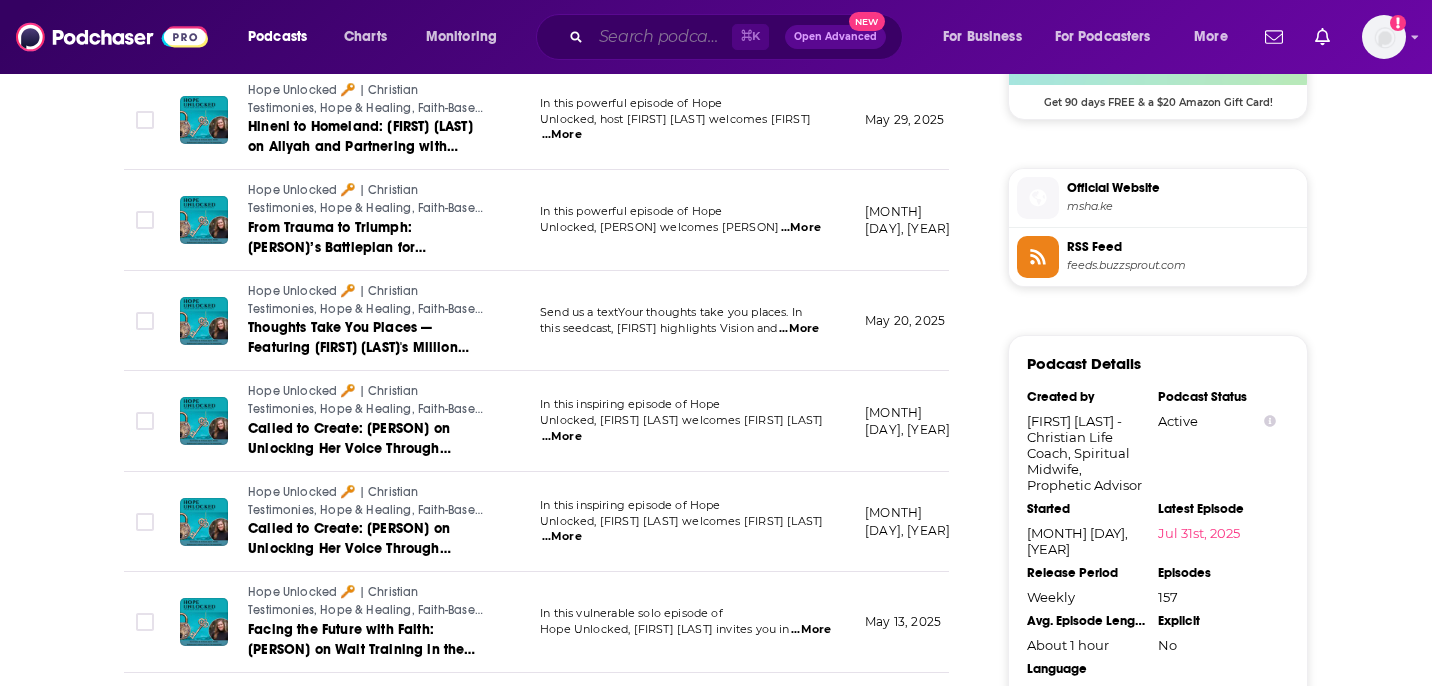 click at bounding box center [661, 37] 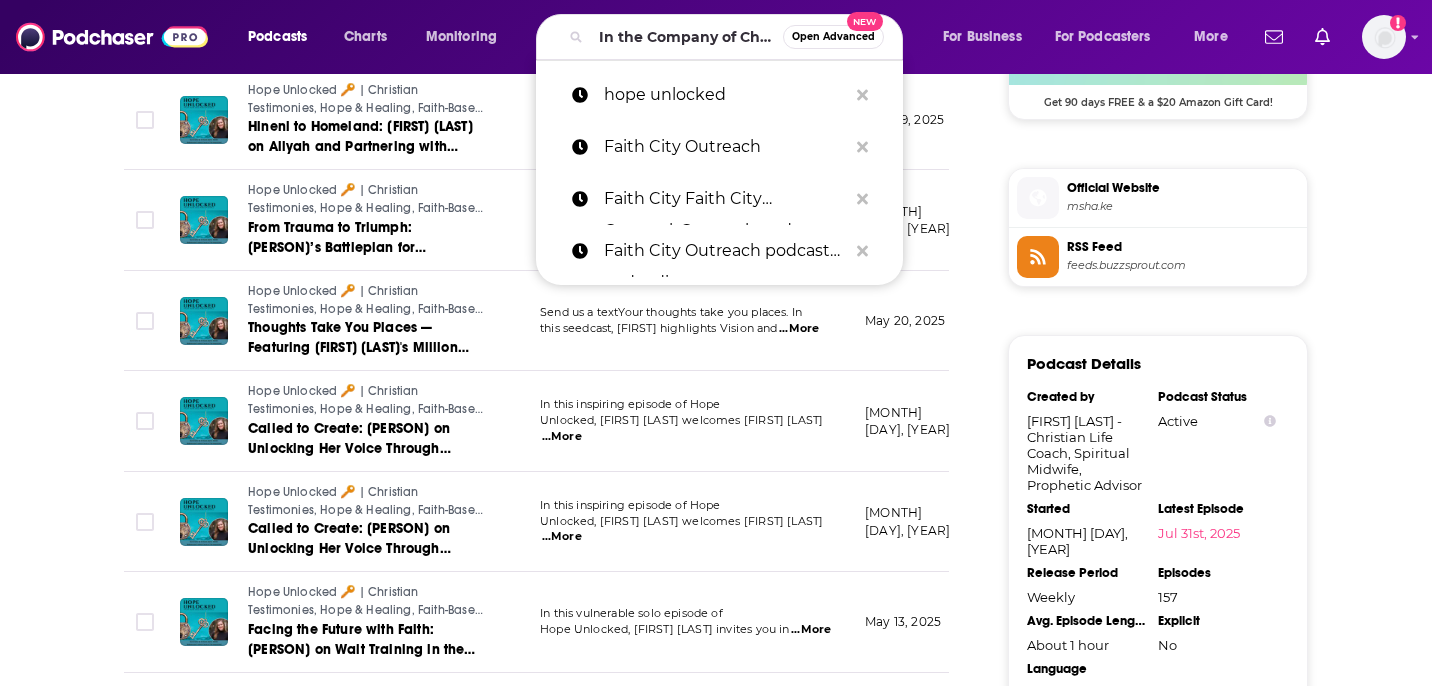 scroll, scrollTop: 0, scrollLeft: 0, axis: both 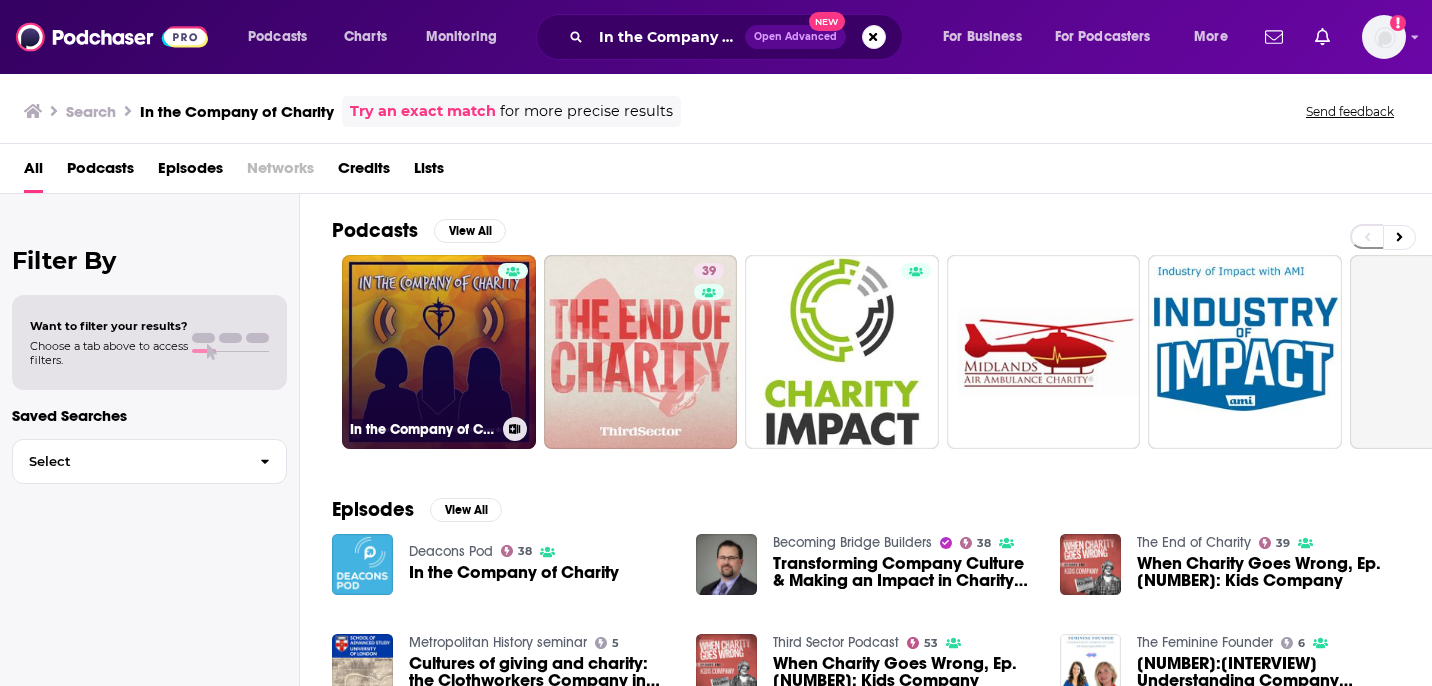 click on "In the Company of Charity" at bounding box center [439, 352] 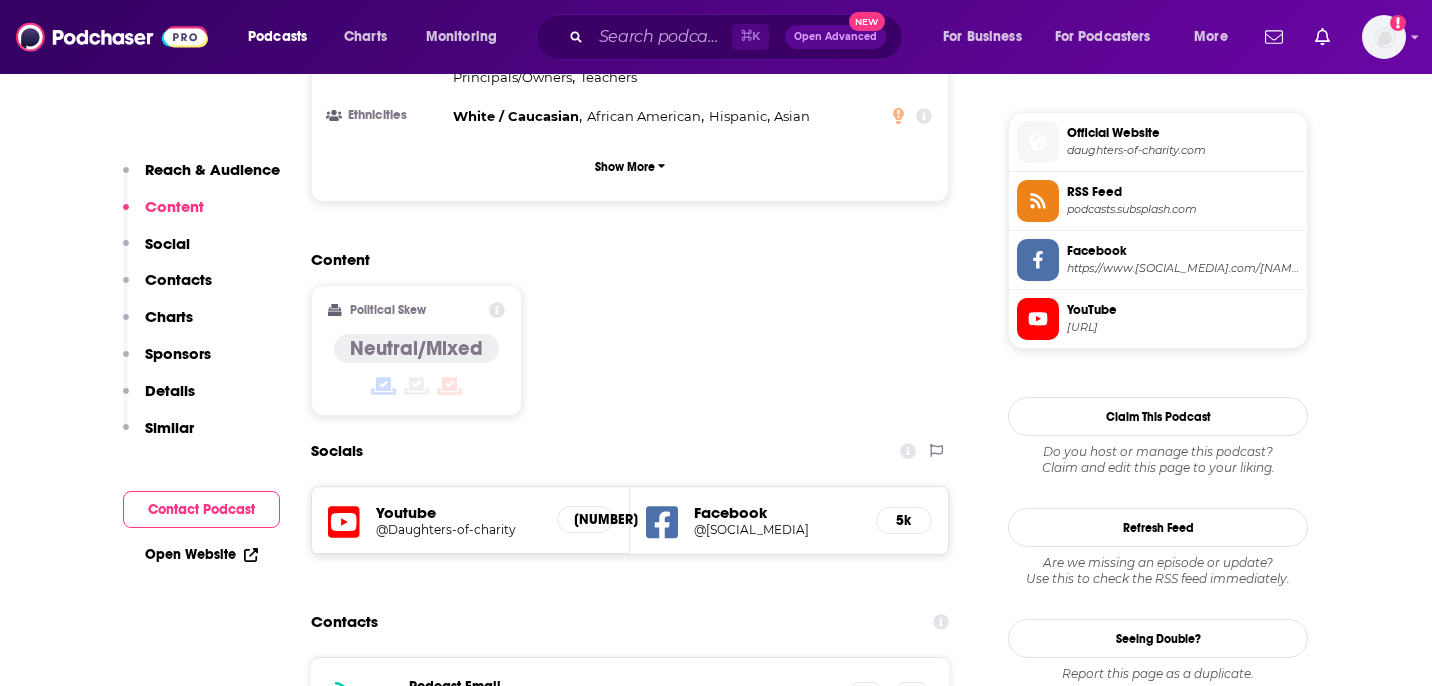 scroll, scrollTop: 1375, scrollLeft: 0, axis: vertical 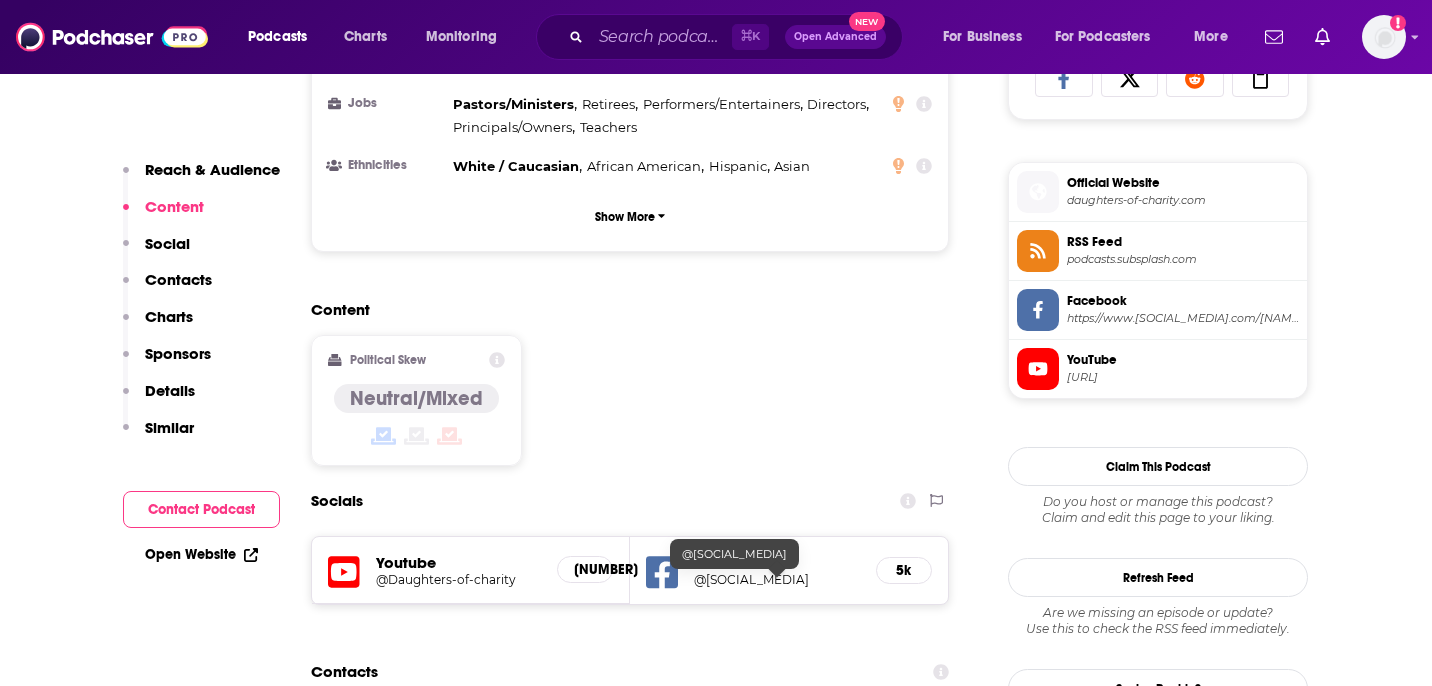 click on "@DaughtersOfCharityVocationsUs" at bounding box center (777, 579) 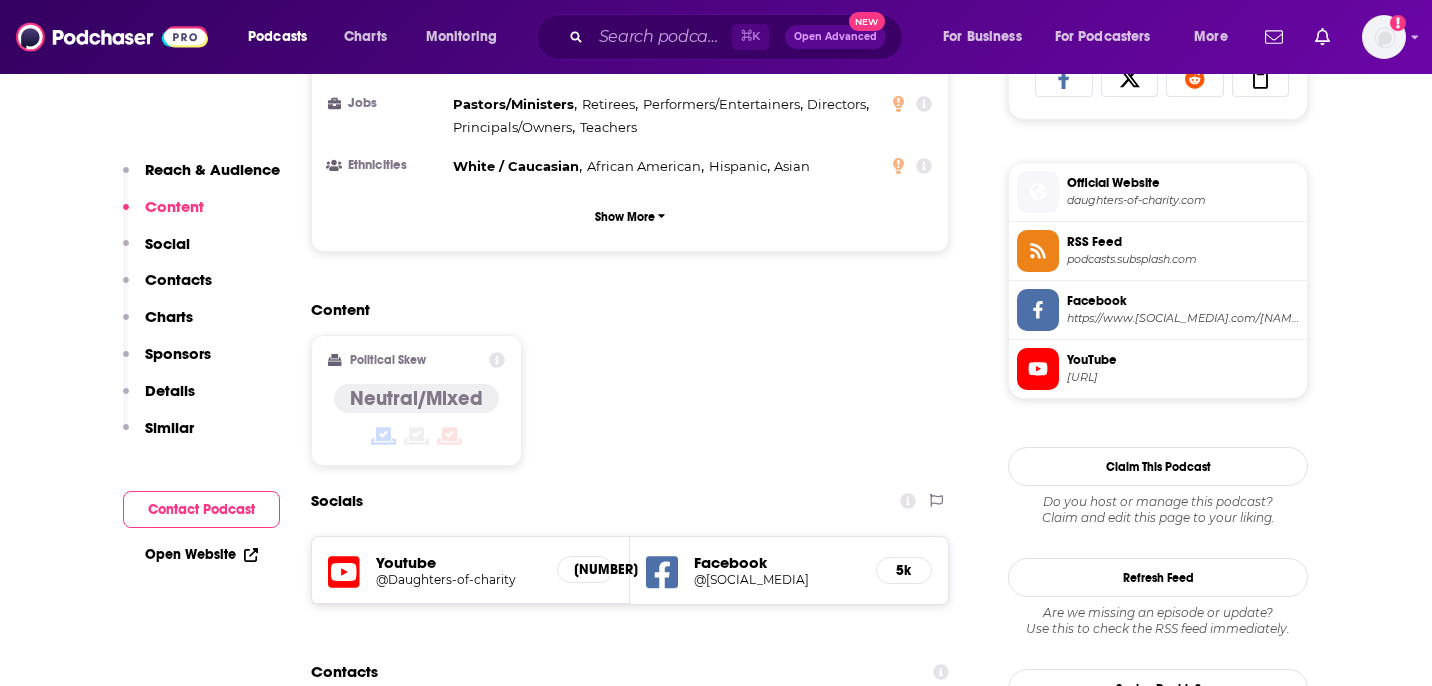 click on "@Daughters-of-charity" at bounding box center (458, 579) 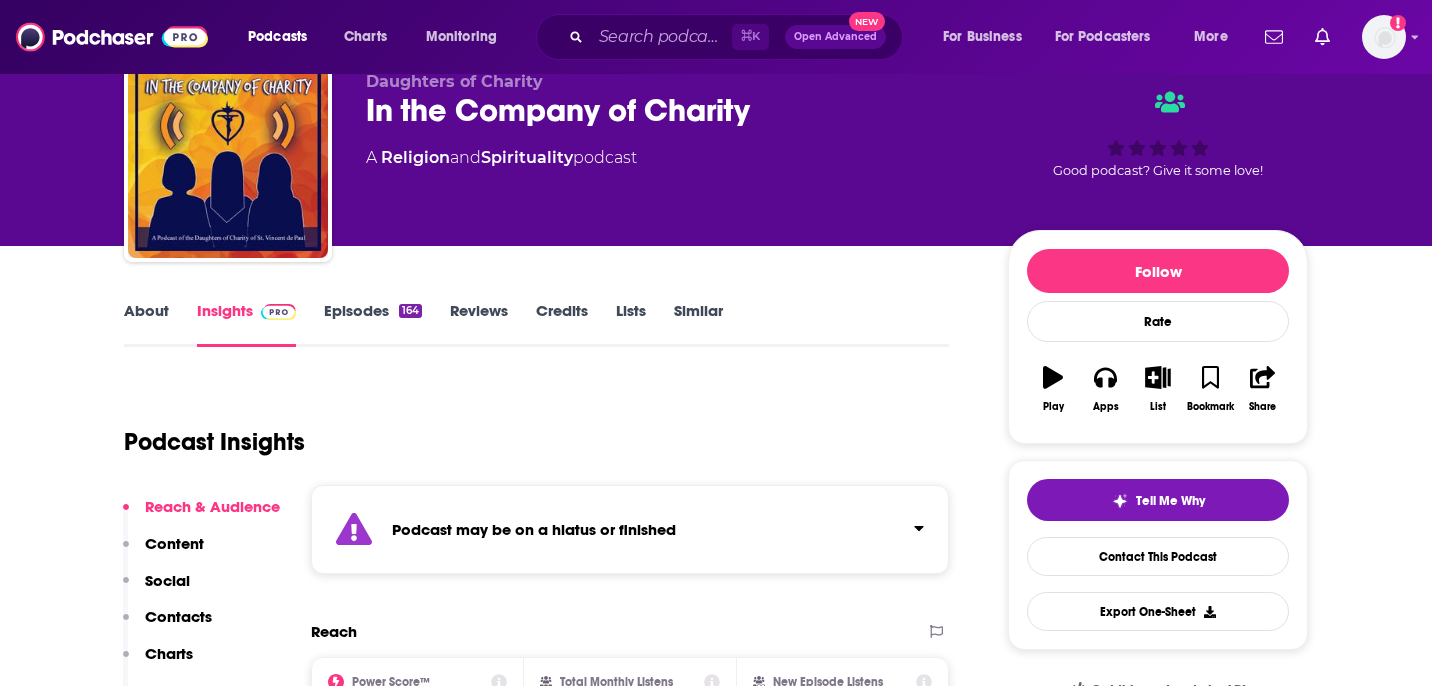 scroll, scrollTop: 0, scrollLeft: 0, axis: both 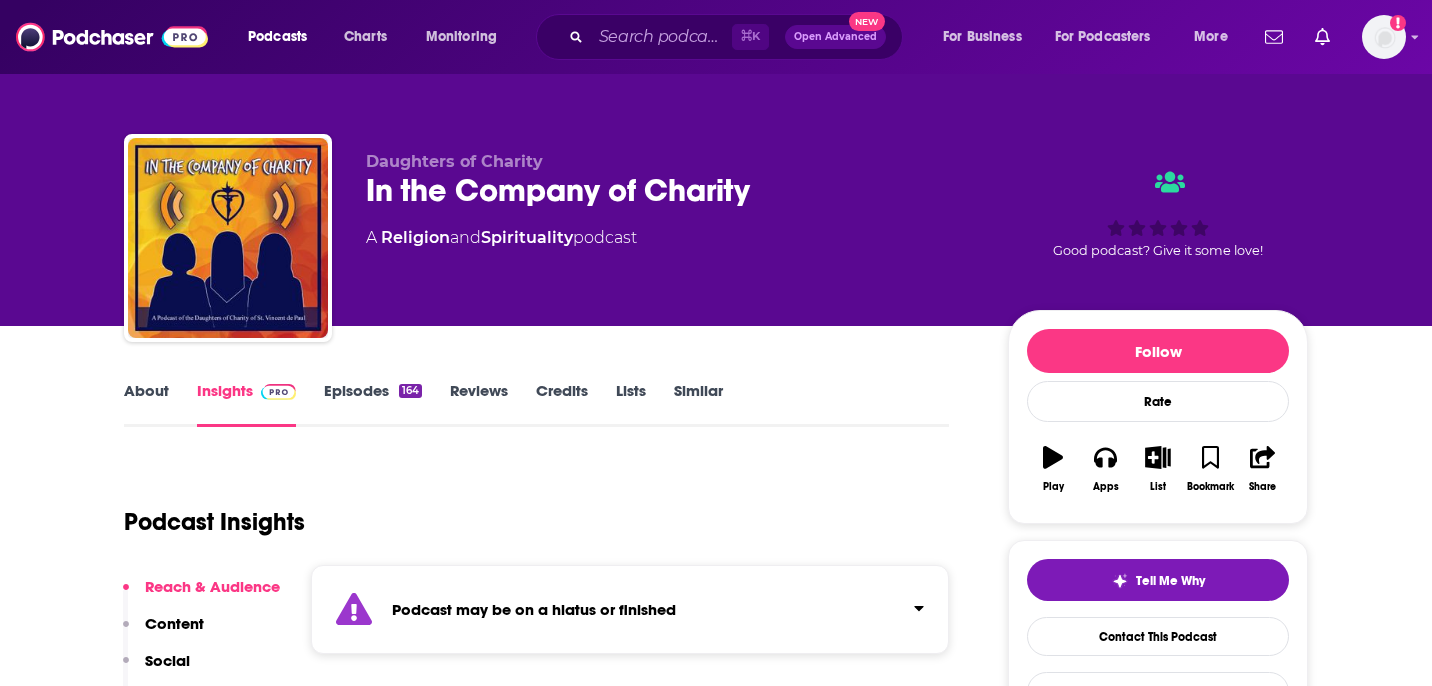 click on "Episodes 164" at bounding box center [373, 404] 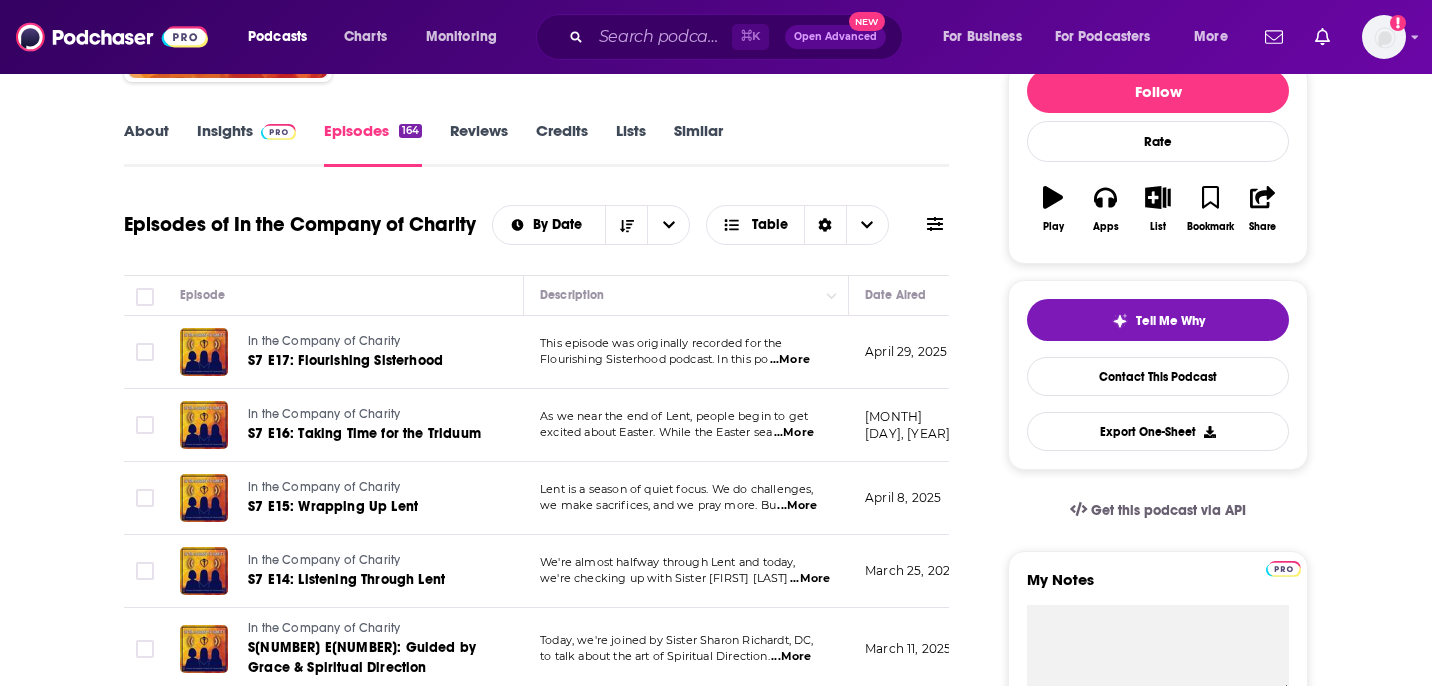 scroll, scrollTop: 0, scrollLeft: 0, axis: both 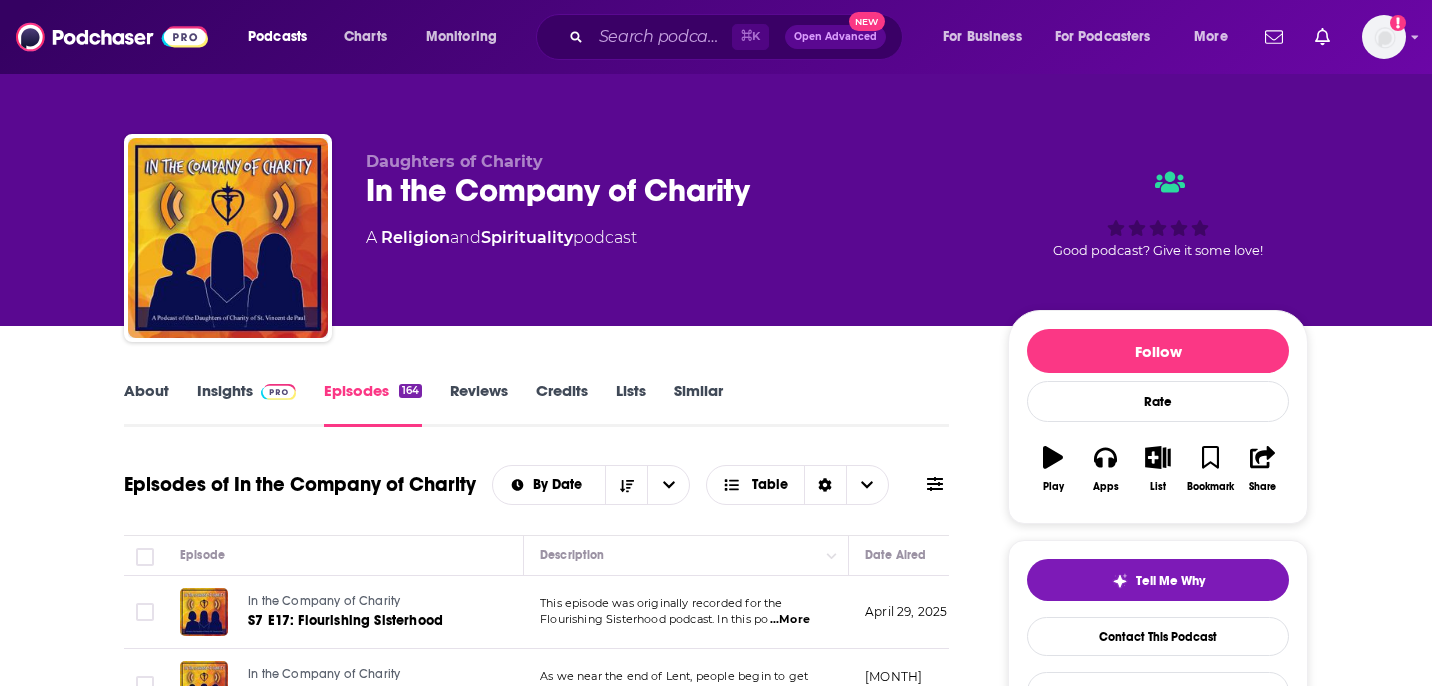 click at bounding box center (274, 390) 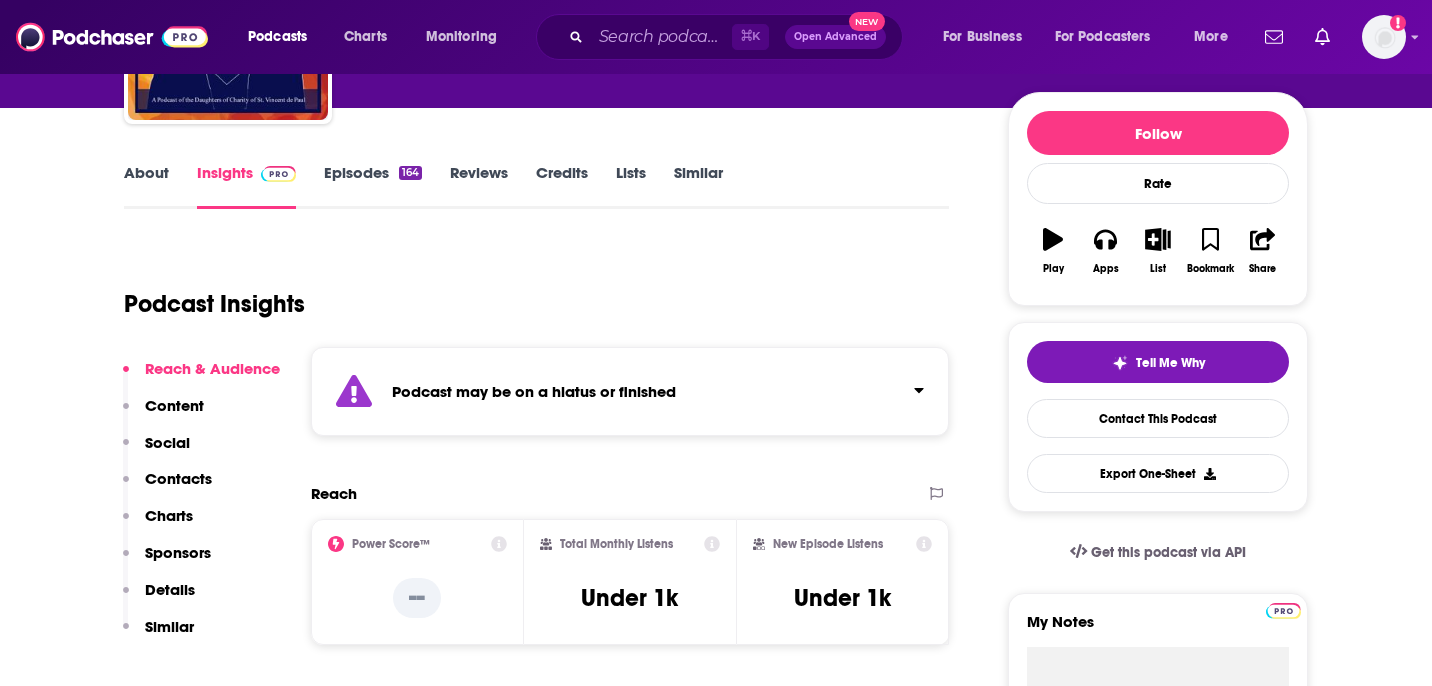 scroll, scrollTop: 235, scrollLeft: 0, axis: vertical 